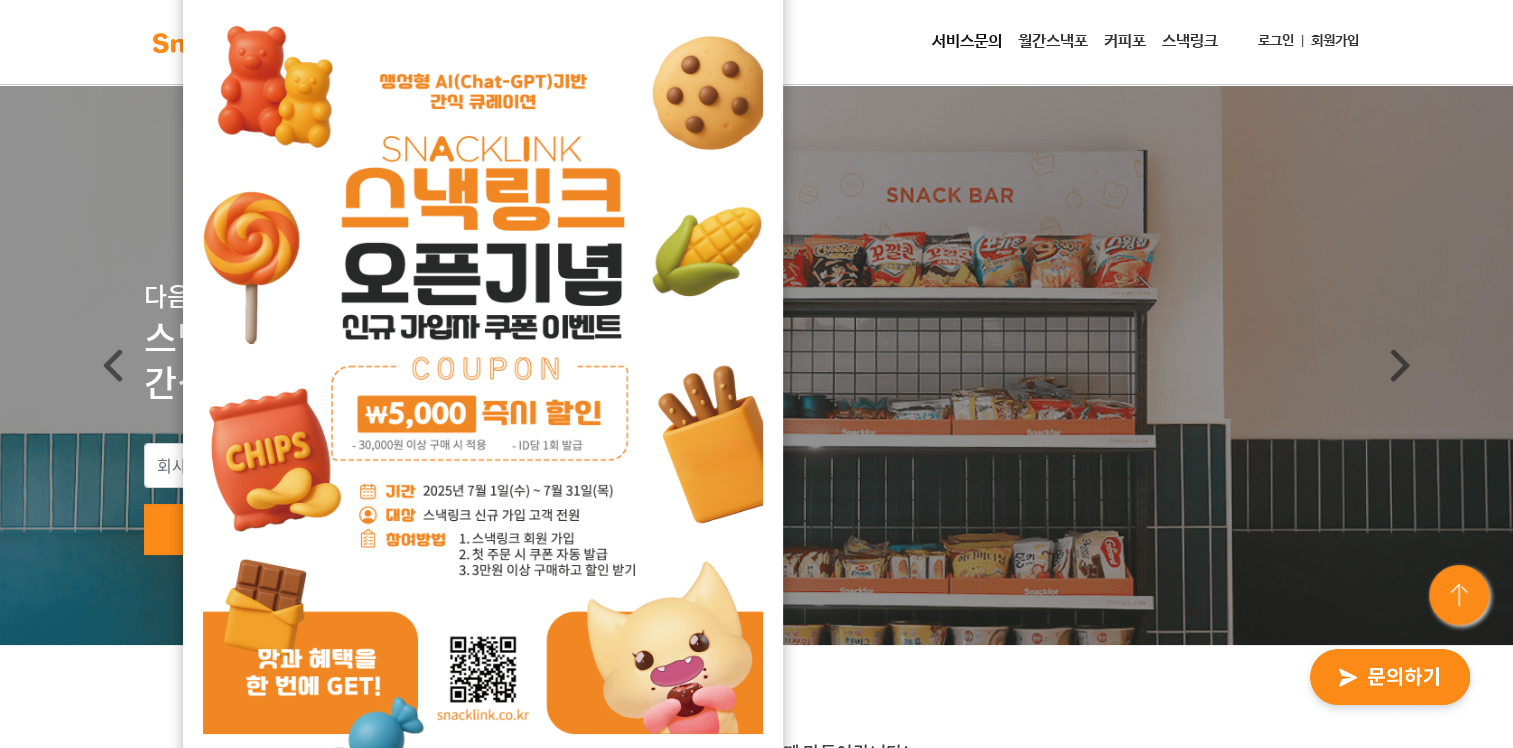 scroll, scrollTop: 0, scrollLeft: 0, axis: both 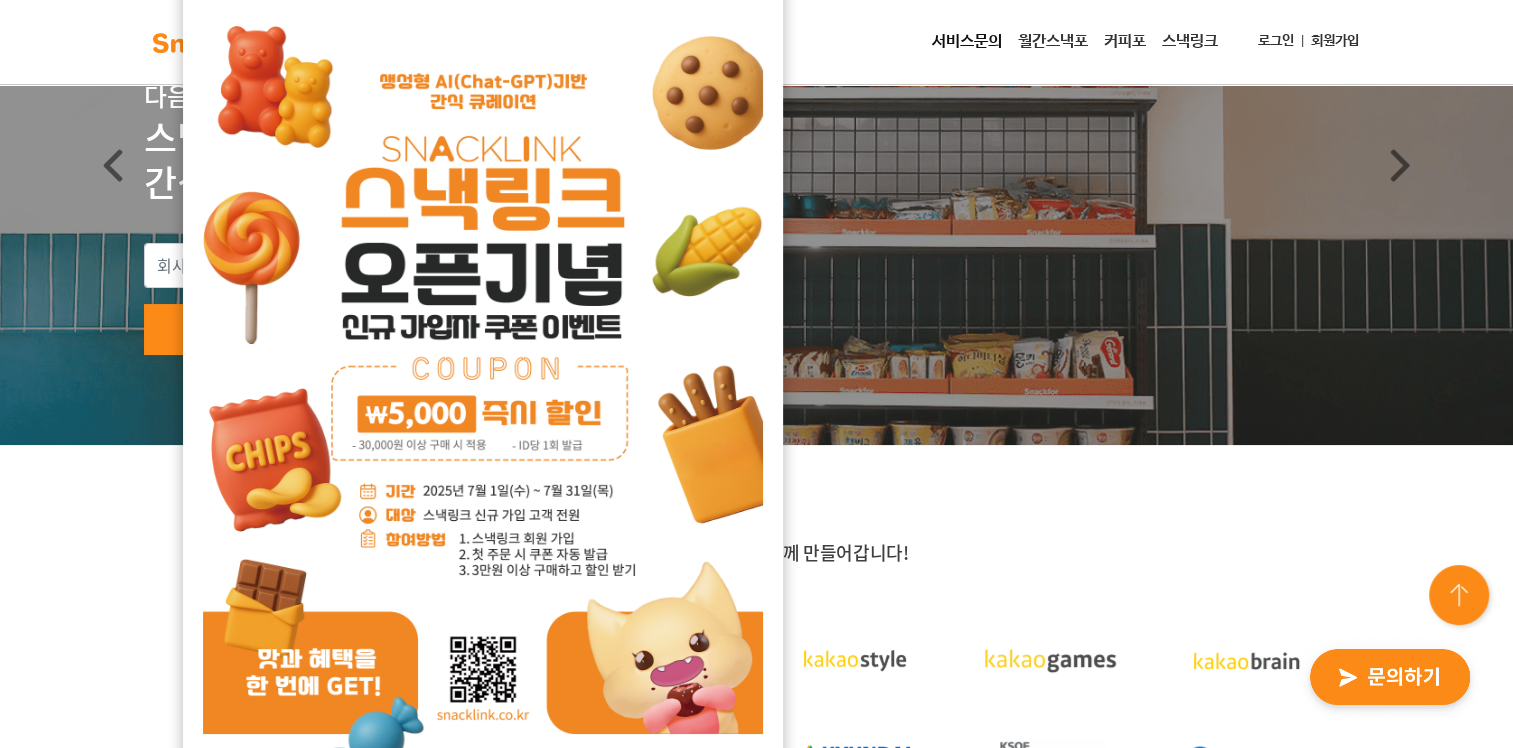 click on "소개서 받기
서비스 문의하기" at bounding box center (756, 331) 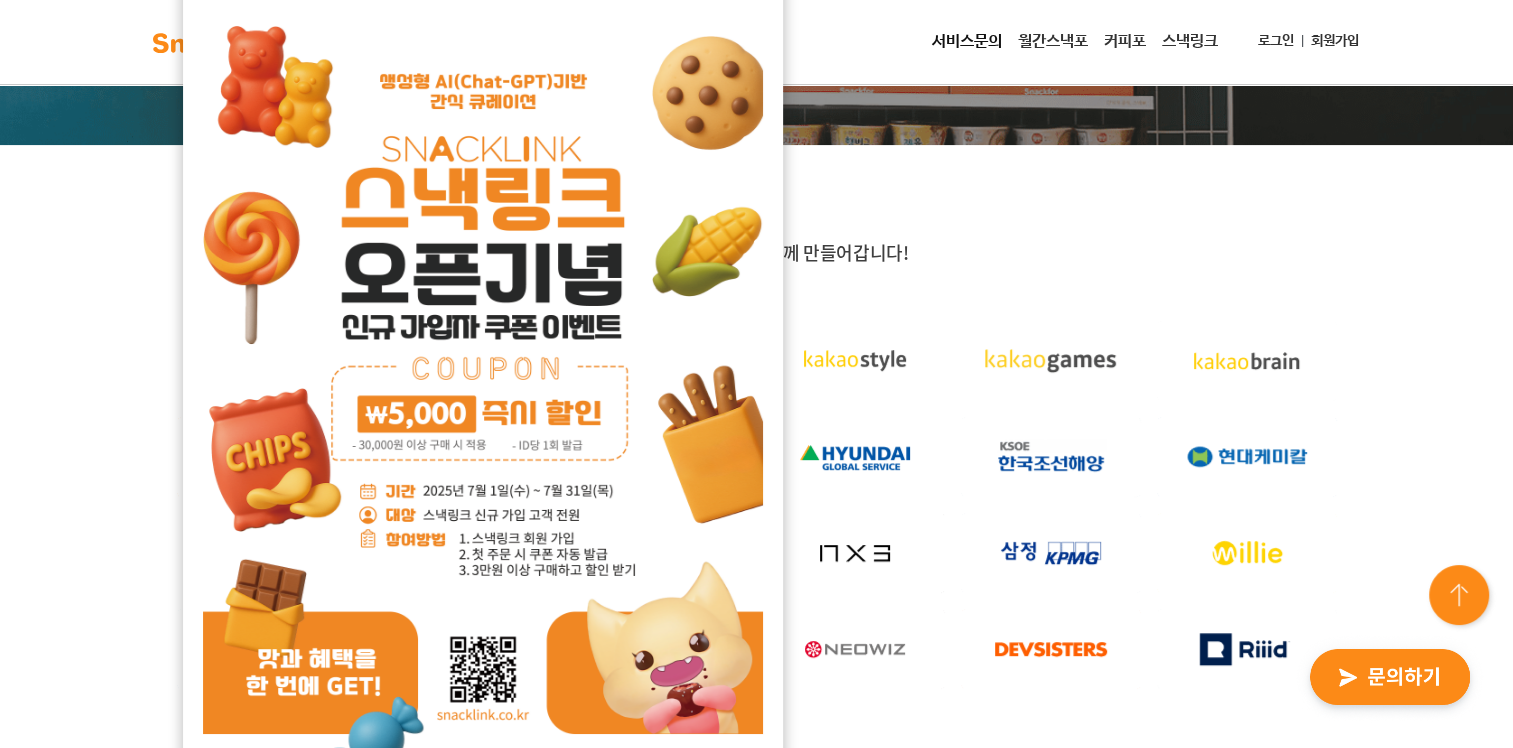 click at bounding box center [483, 394] 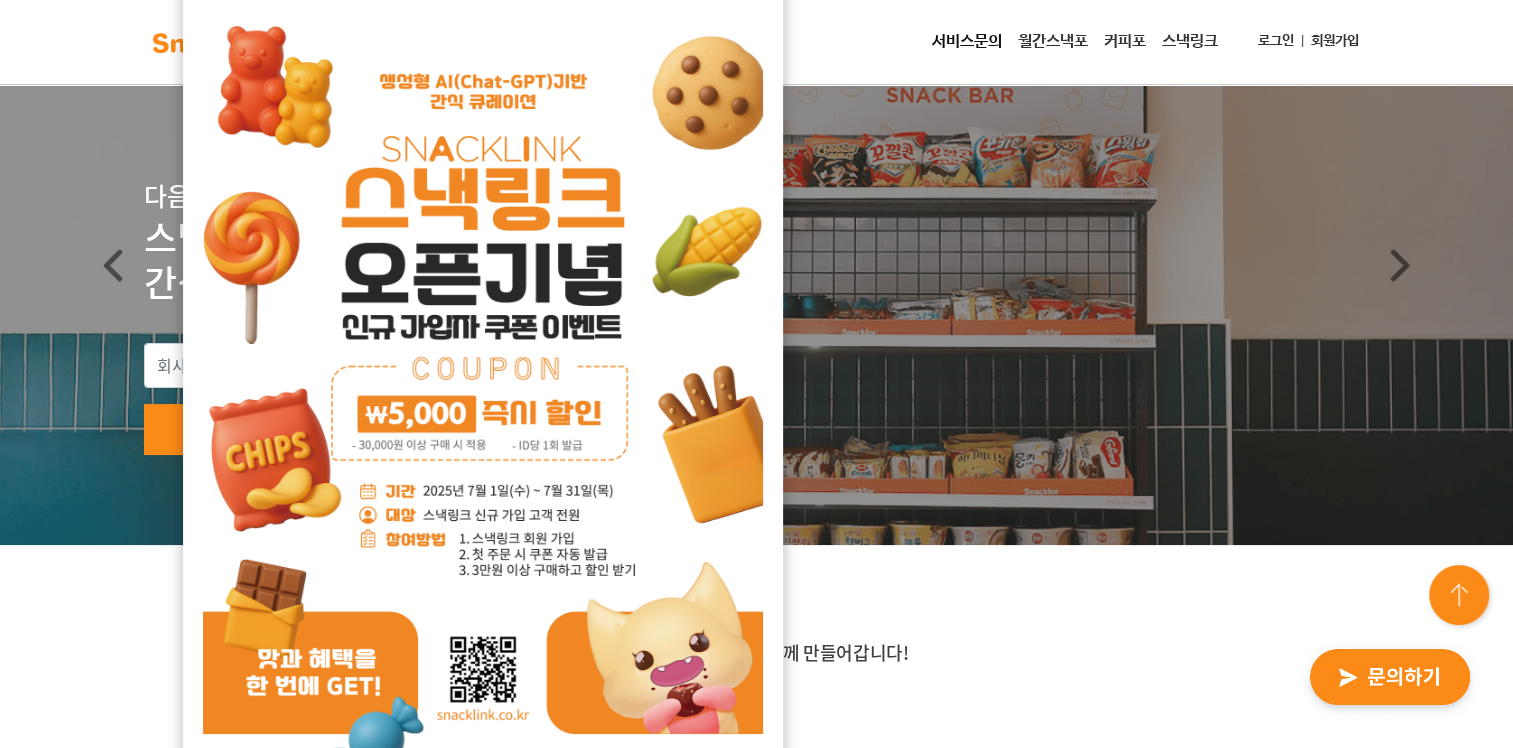 scroll, scrollTop: 0, scrollLeft: 0, axis: both 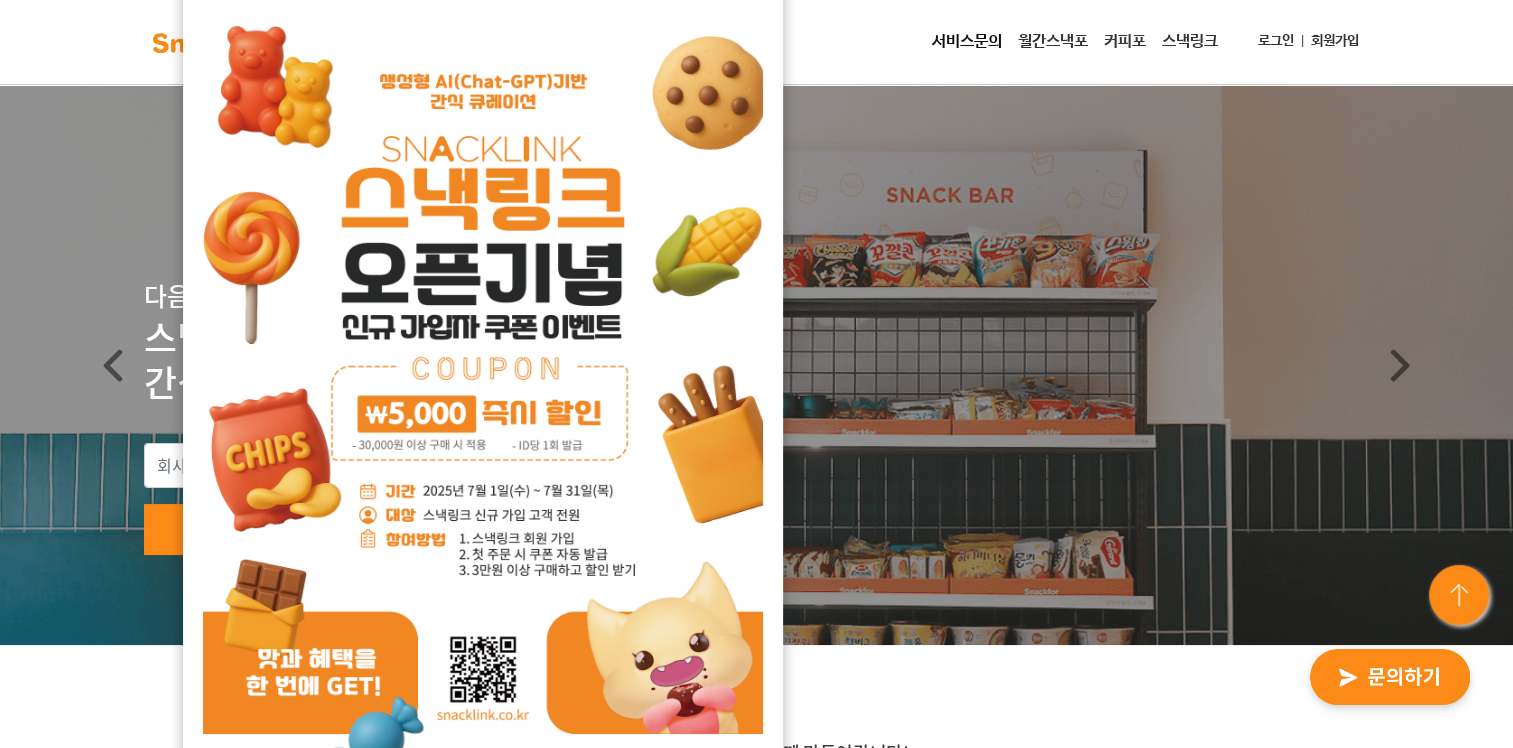 click at bounding box center [210, 43] 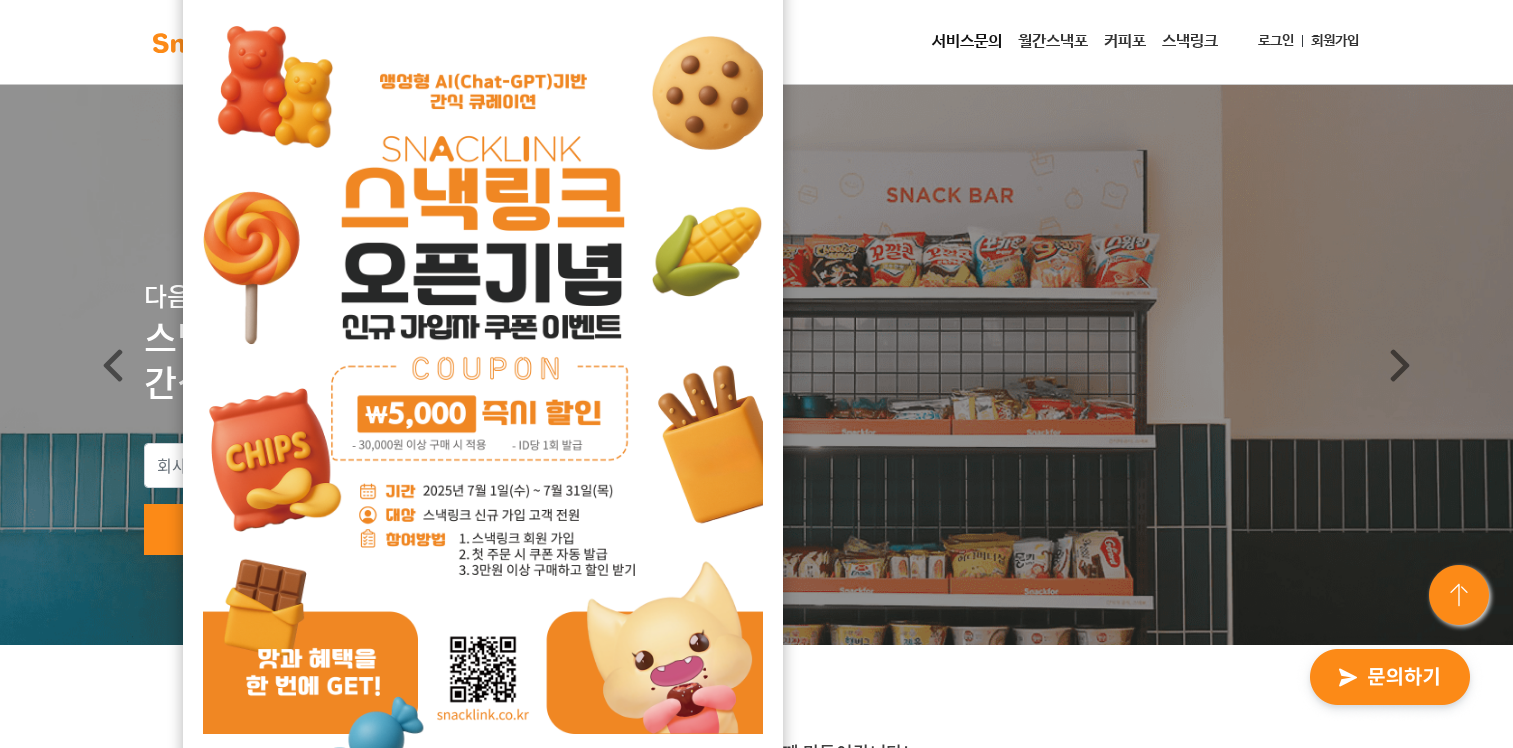 scroll, scrollTop: 0, scrollLeft: 0, axis: both 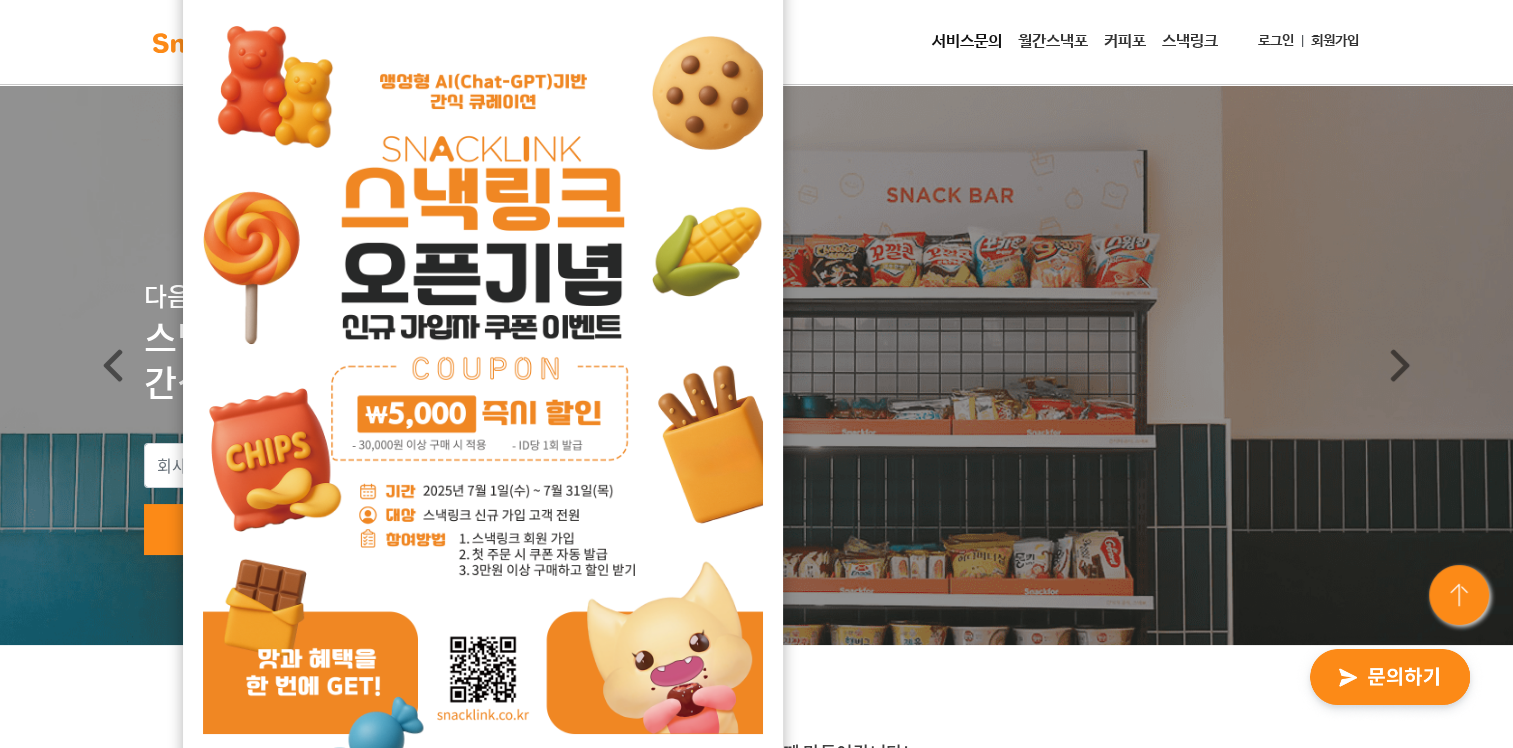 click on "서비스문의" at bounding box center [967, 42] 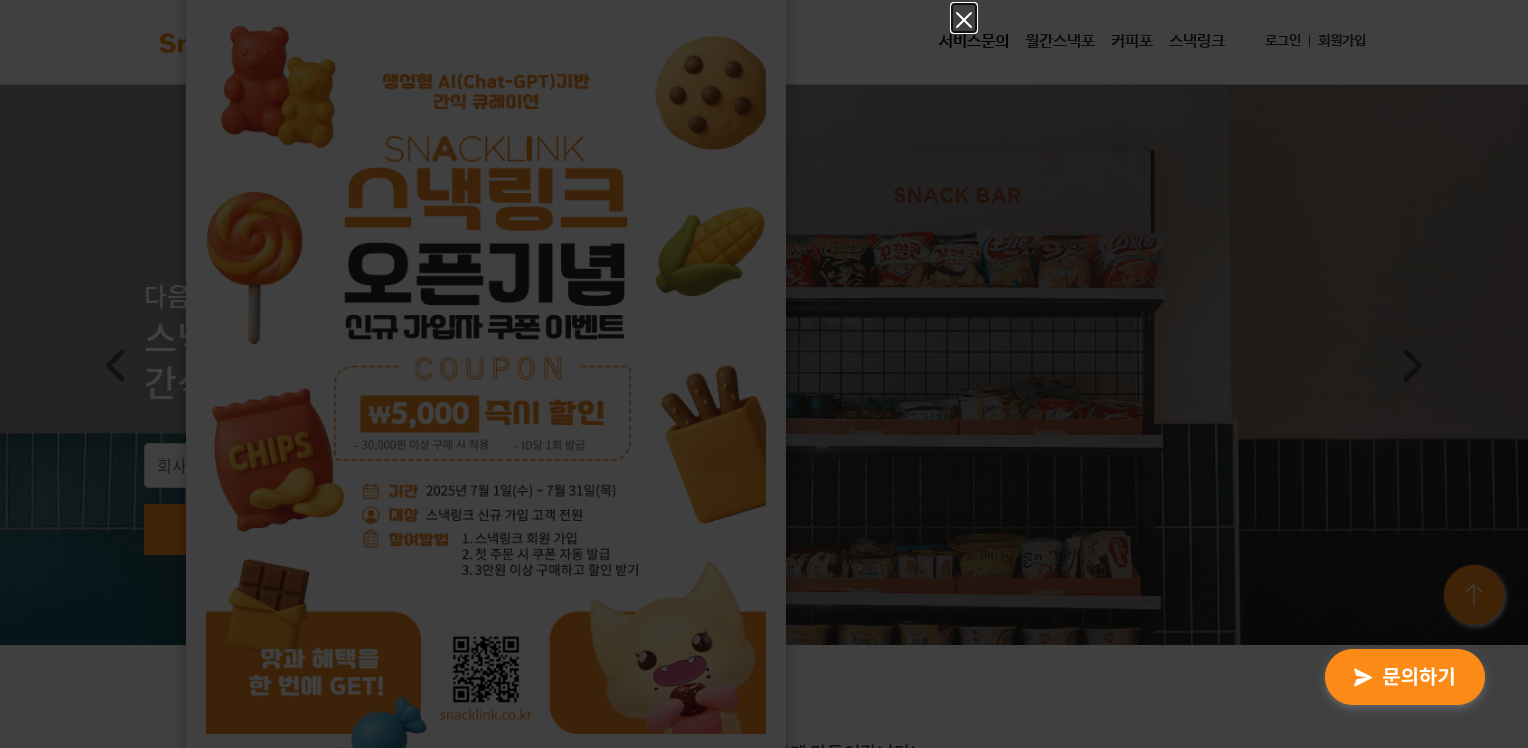 click 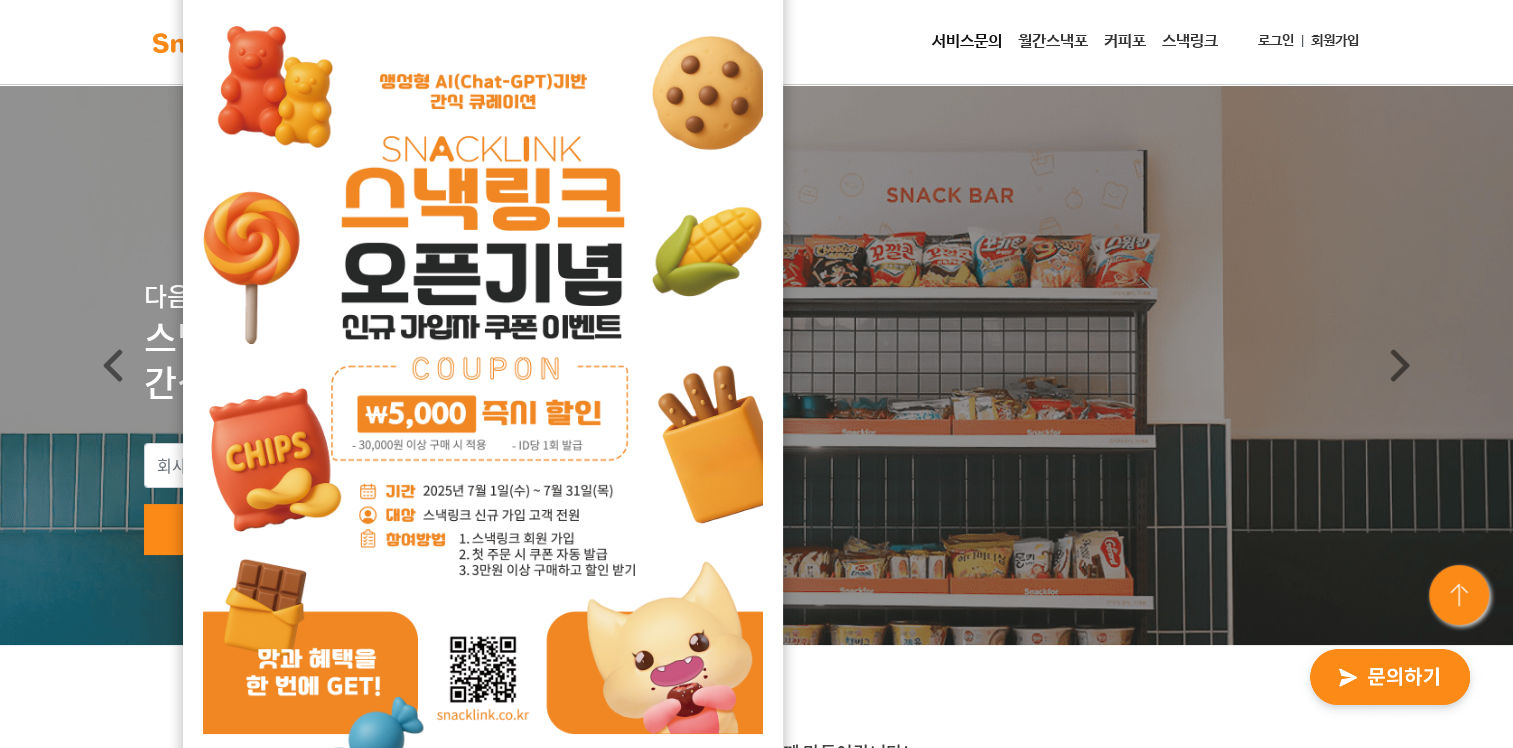 click on "서비스문의" at bounding box center [967, 42] 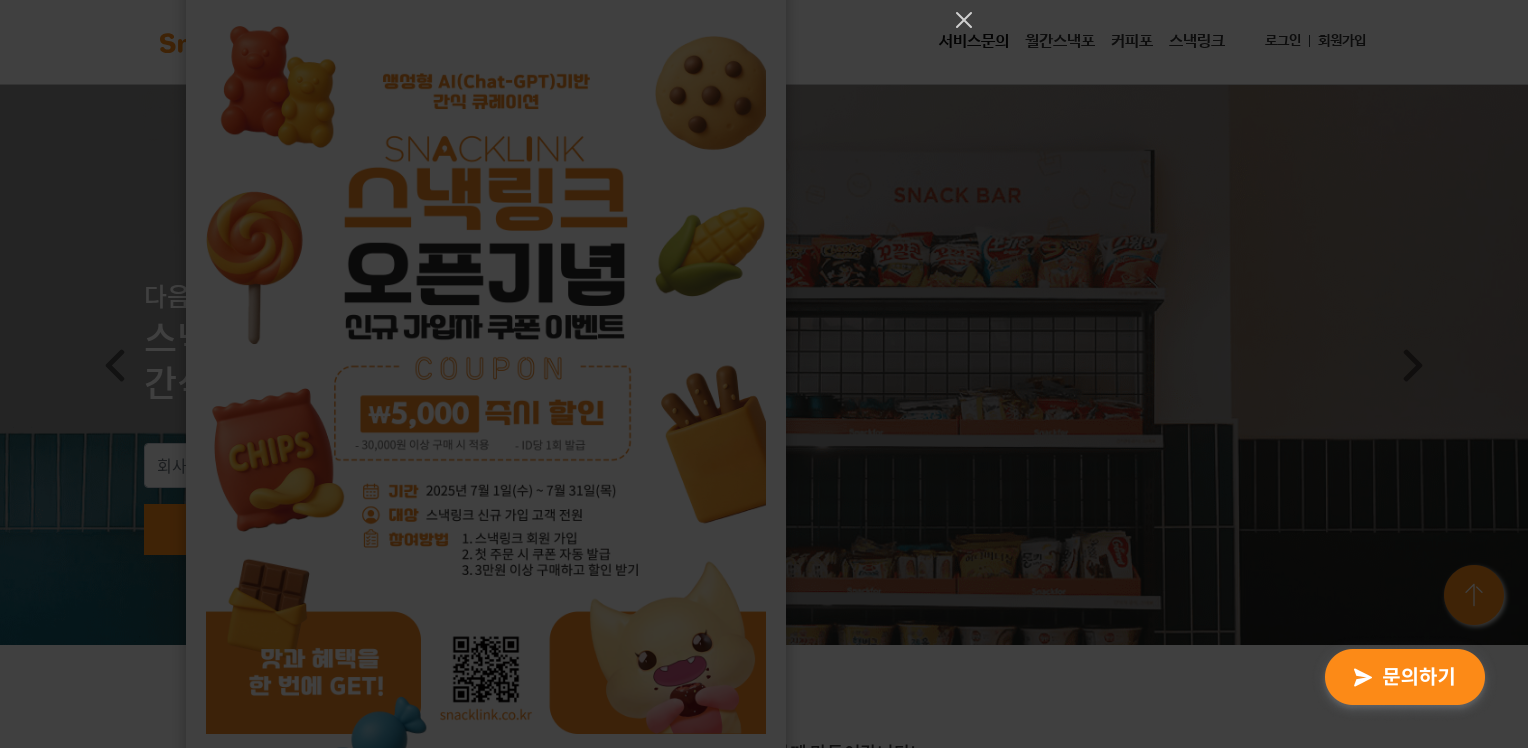 click at bounding box center [1405, 678] 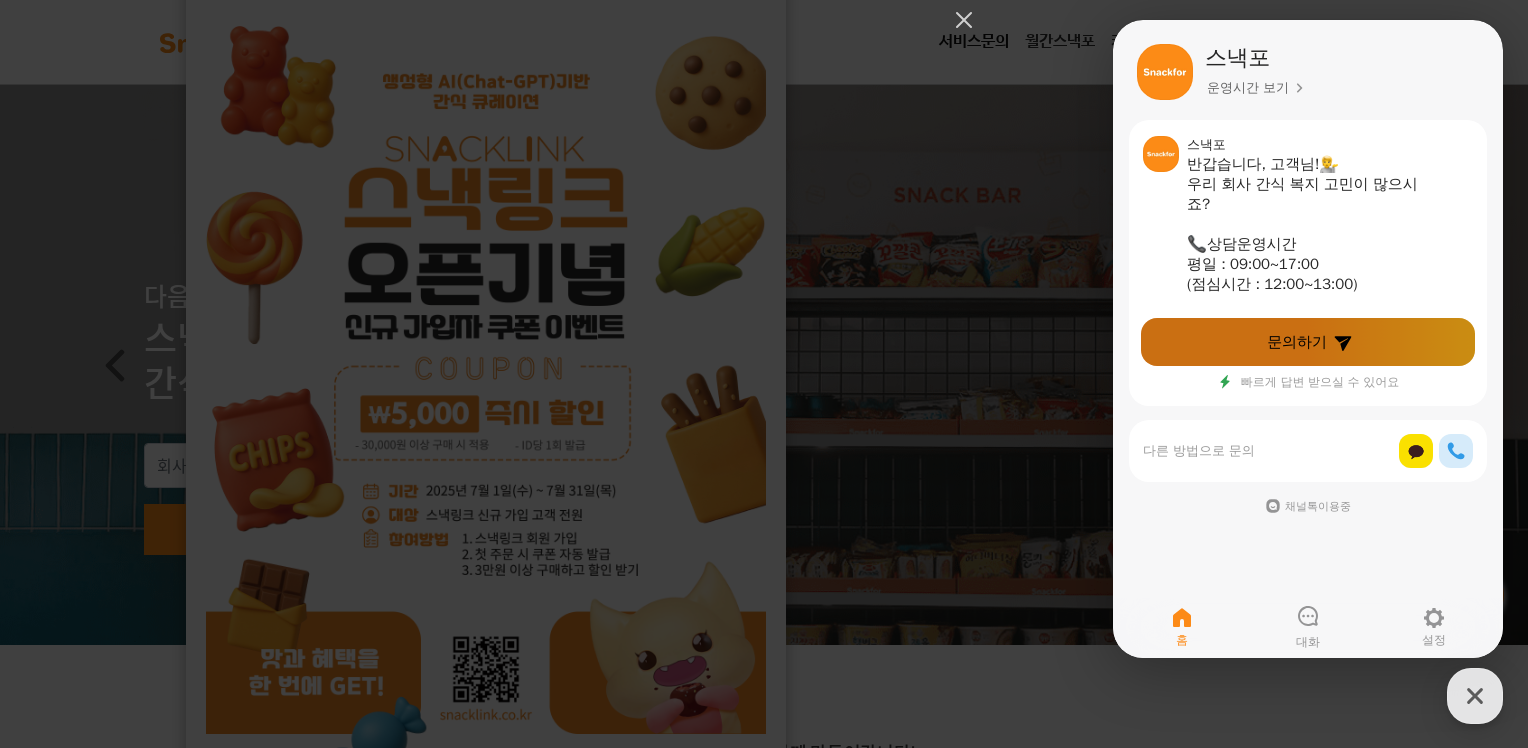 click on "문의하기" at bounding box center (1308, 342) 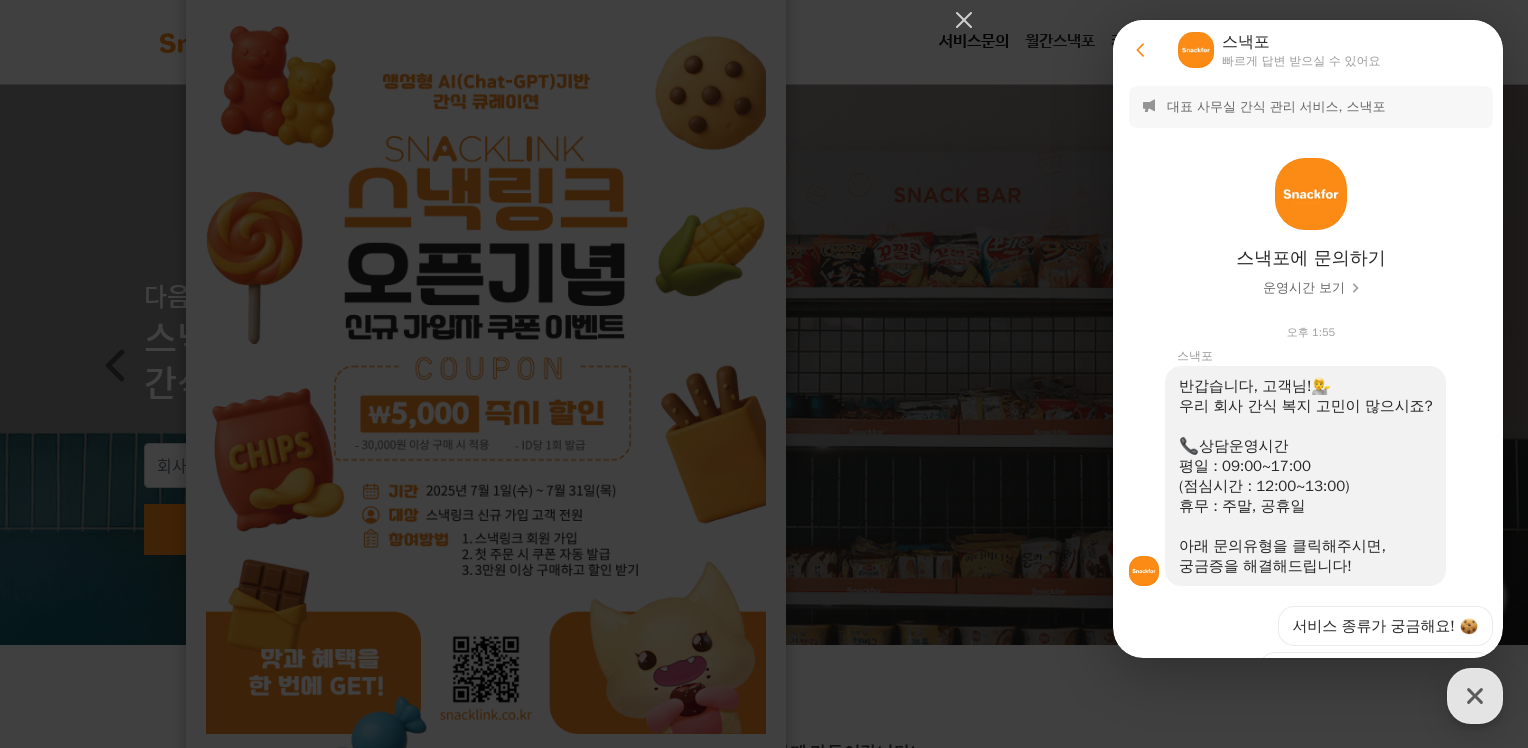 scroll, scrollTop: 317, scrollLeft: 0, axis: vertical 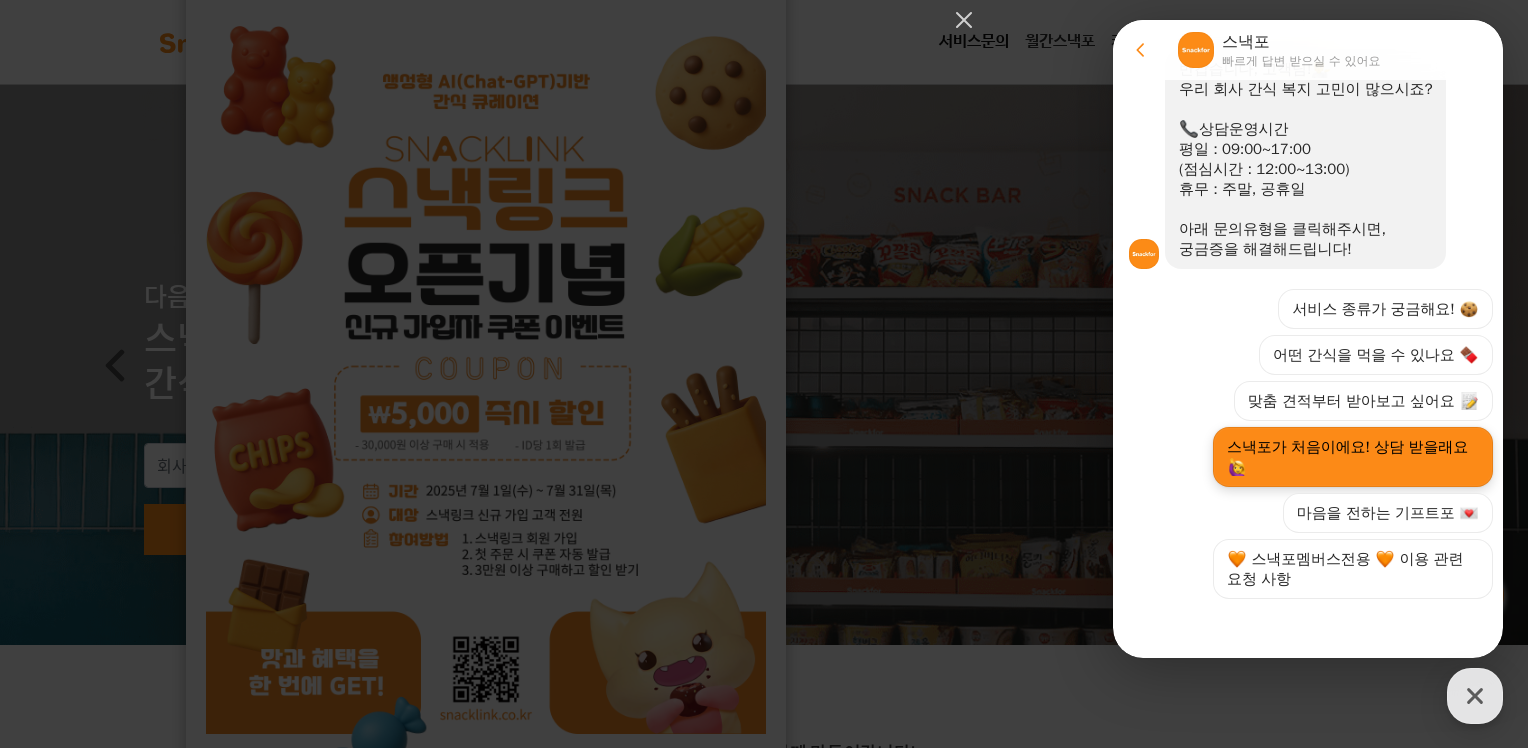 click on "스낵포가 처음이에요! 상담 받을래요" at bounding box center [1353, 457] 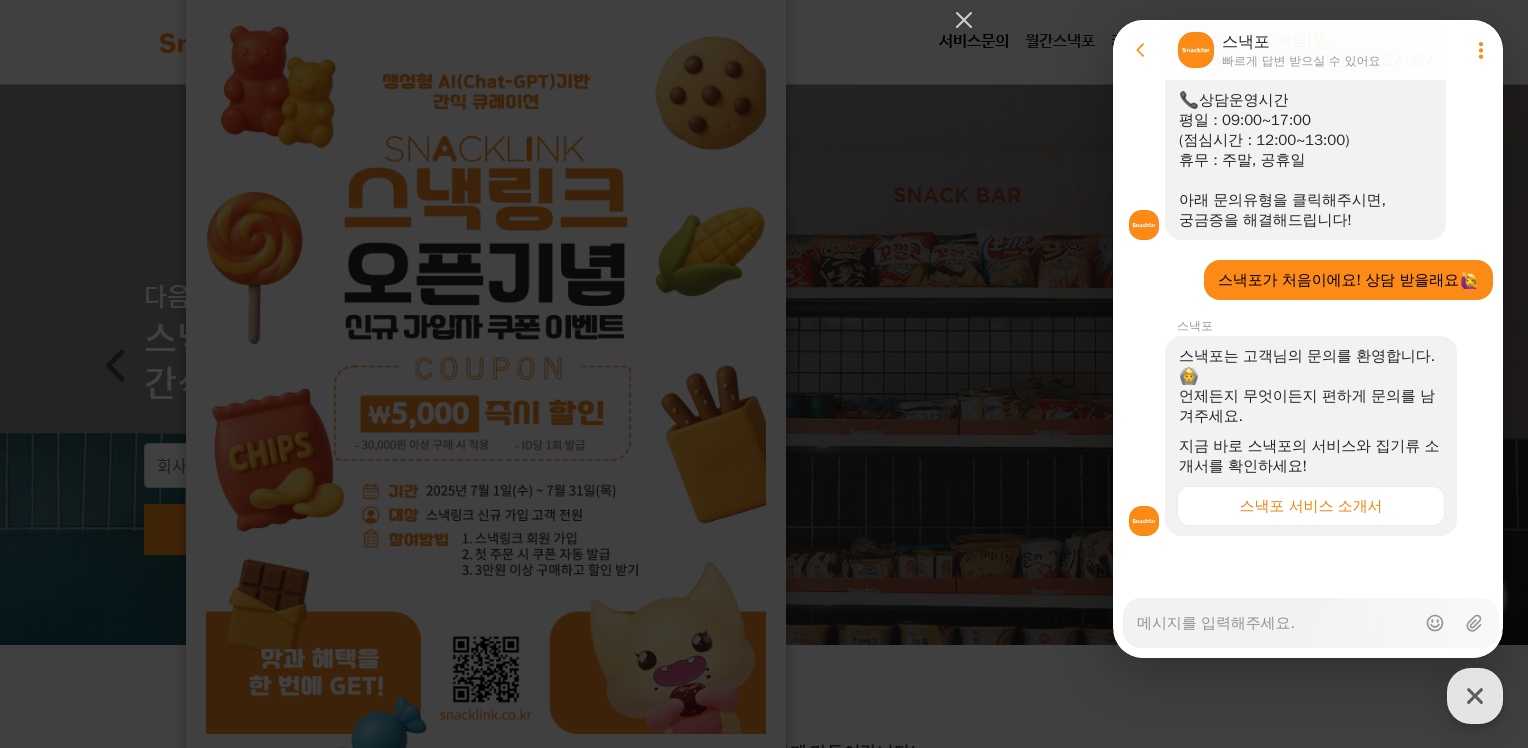 scroll, scrollTop: 365, scrollLeft: 0, axis: vertical 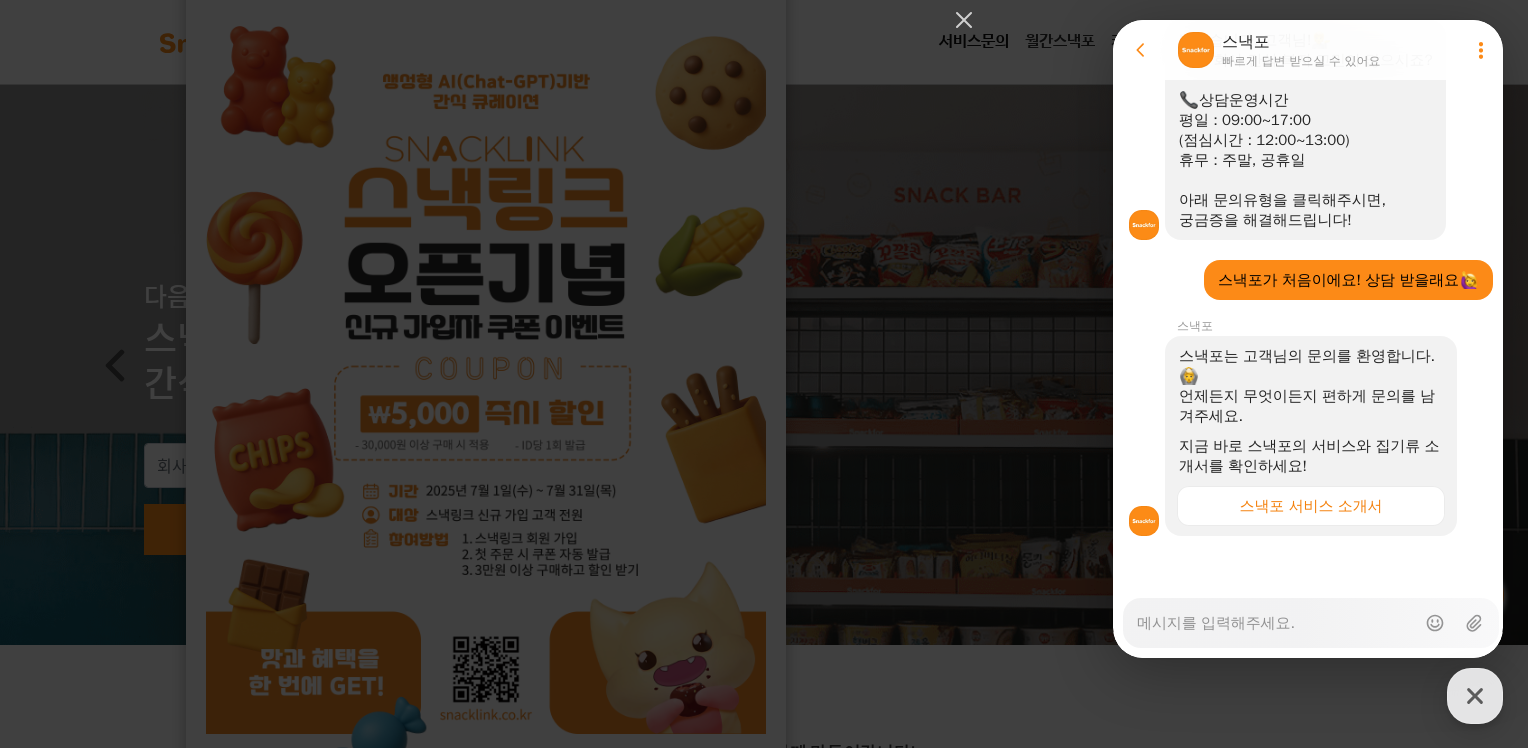 click on "Messenger Input Textarea" at bounding box center (1276, 616) 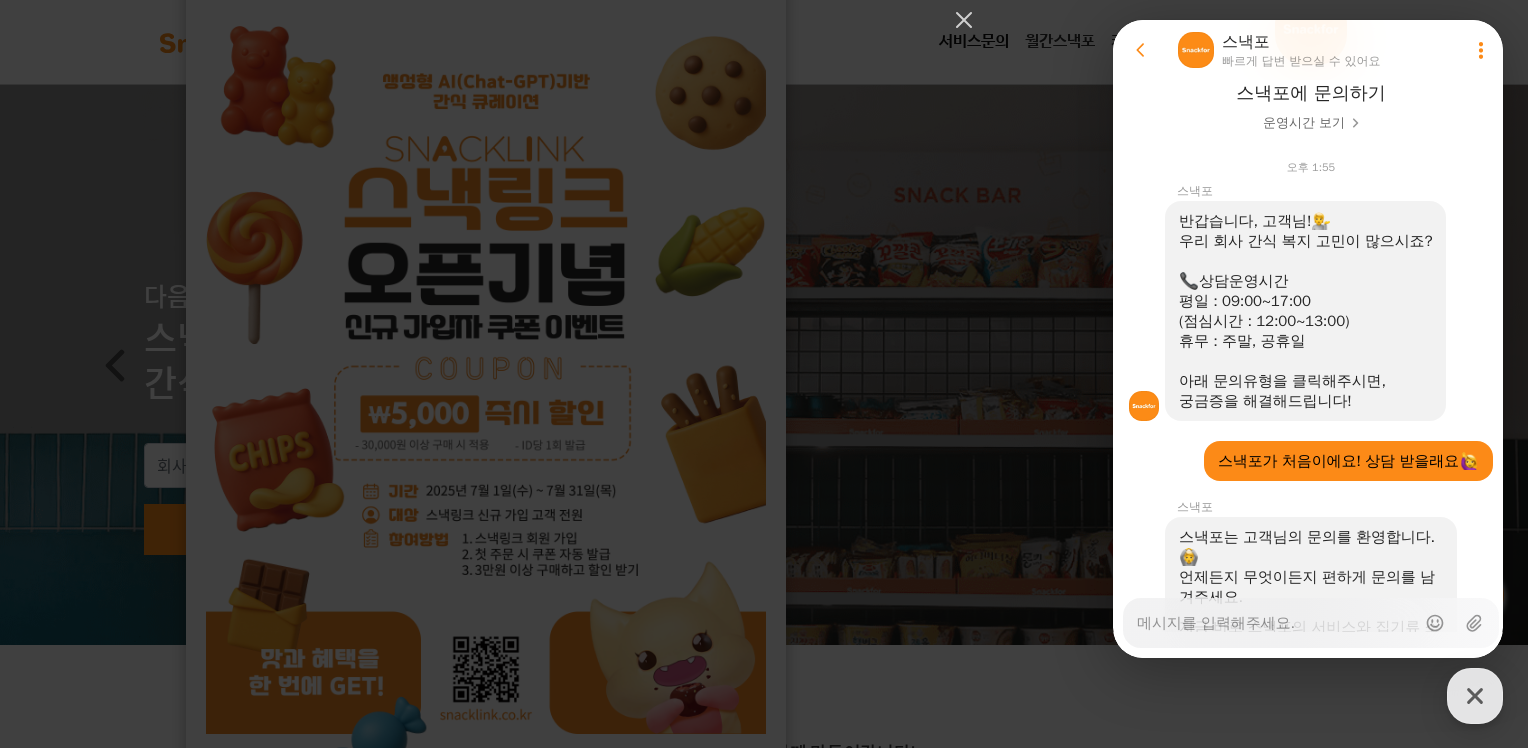 scroll, scrollTop: 365, scrollLeft: 0, axis: vertical 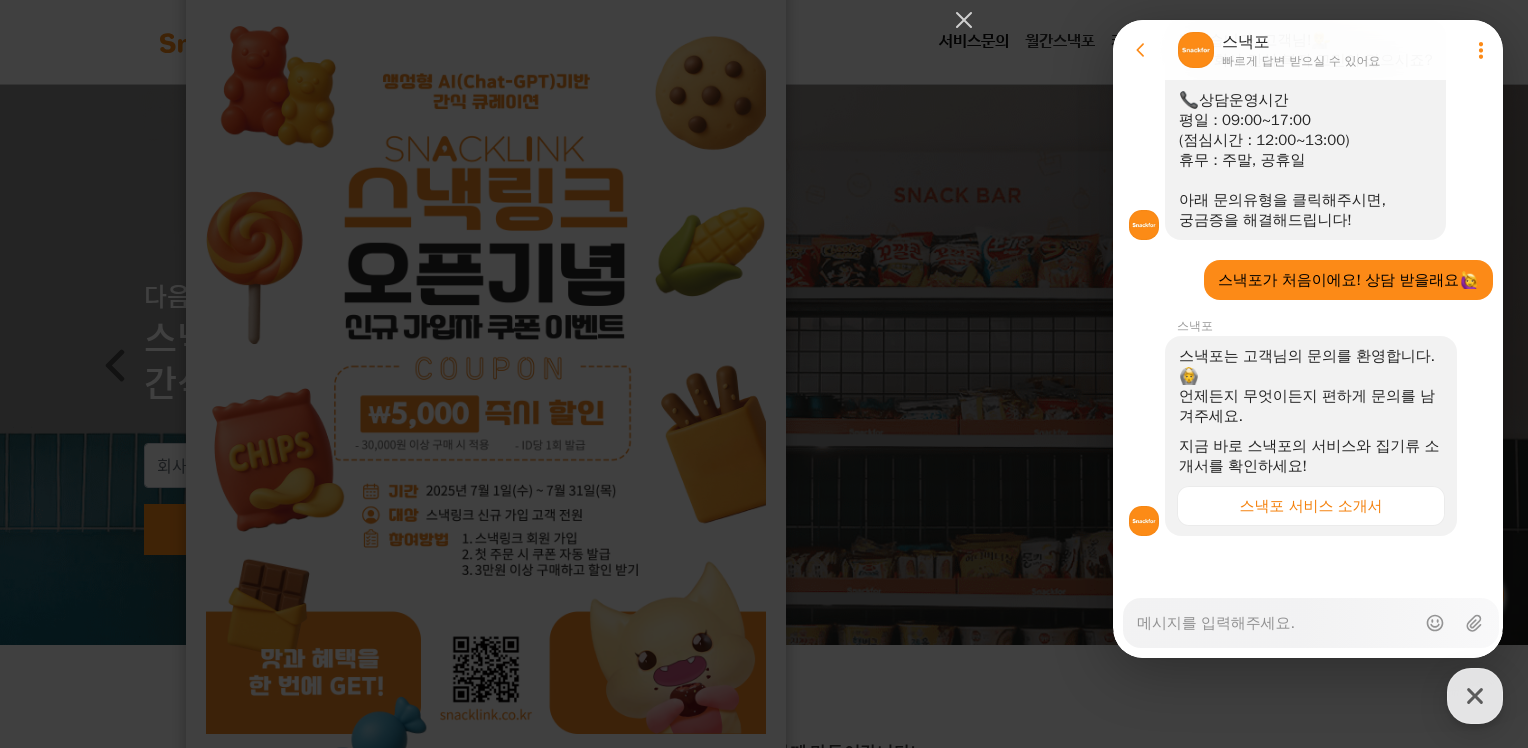 click on "Messenger Input Textarea" at bounding box center [1276, 616] 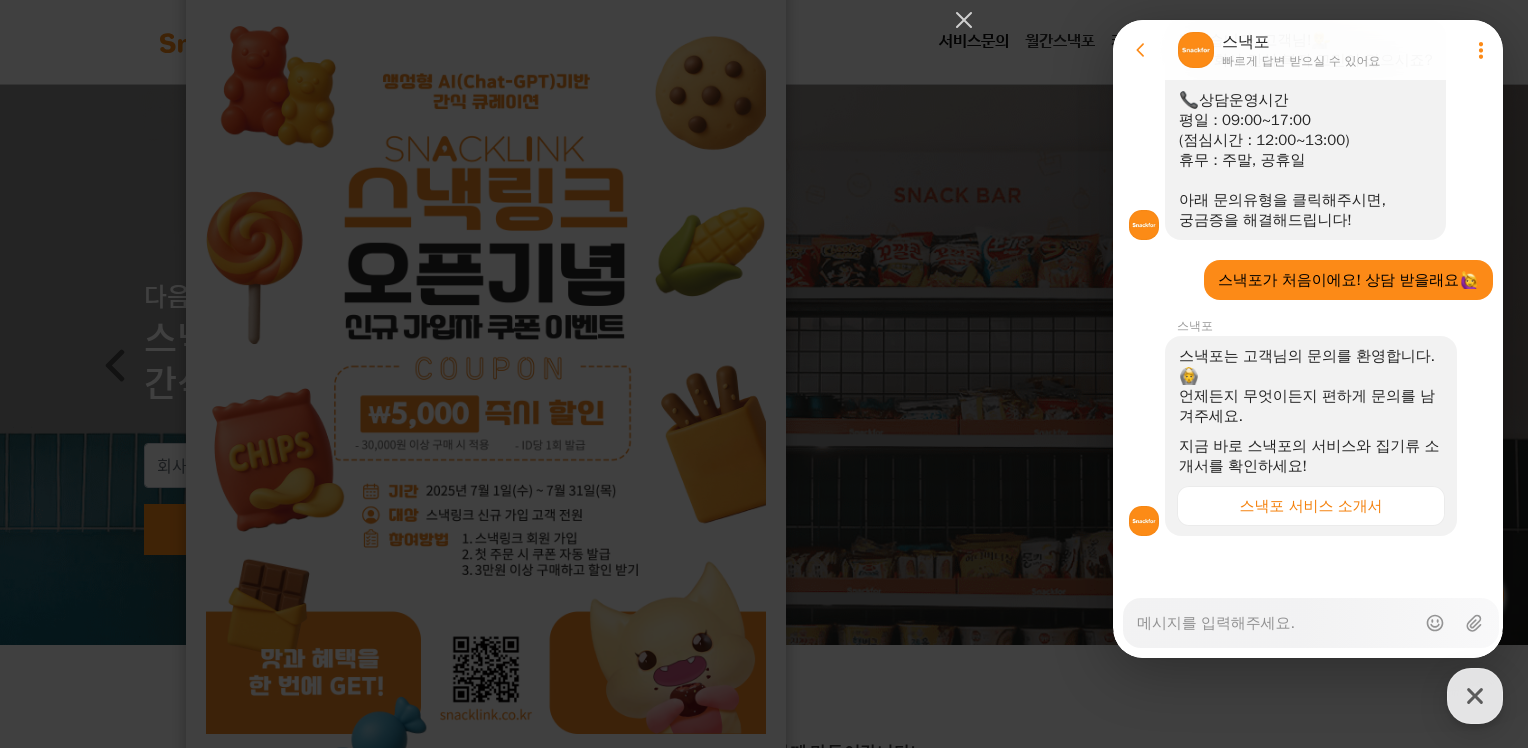 paste on "안녕하세요.
​
어제 메일로 단체 간식 제작 문의 드렸는데 전달되지 않은 거 같아 문의 남깁니다.
아래 내용 확인하시고 답변 부탁드립니다.
** 1인 기준 입니다.
1. 예상 인원: 1주 당 약 400~500명
(7~8월 예상 인원이고 그 후로는 더 늘어날 수 있다는 점 참고 부탁드립니다.)
2. 단가: 3000원 (포장비, 배송비 등 기타비용 모두 포함)
3. 포장 방식: 종이로 된 포장지 (크라프트 각대봉투, 상자 등)
4. 간식구성:
- 홍심스틱, 꿀스틱, 견과류 같은 건강식품류
- 과자류
- 음료
감사합니다." 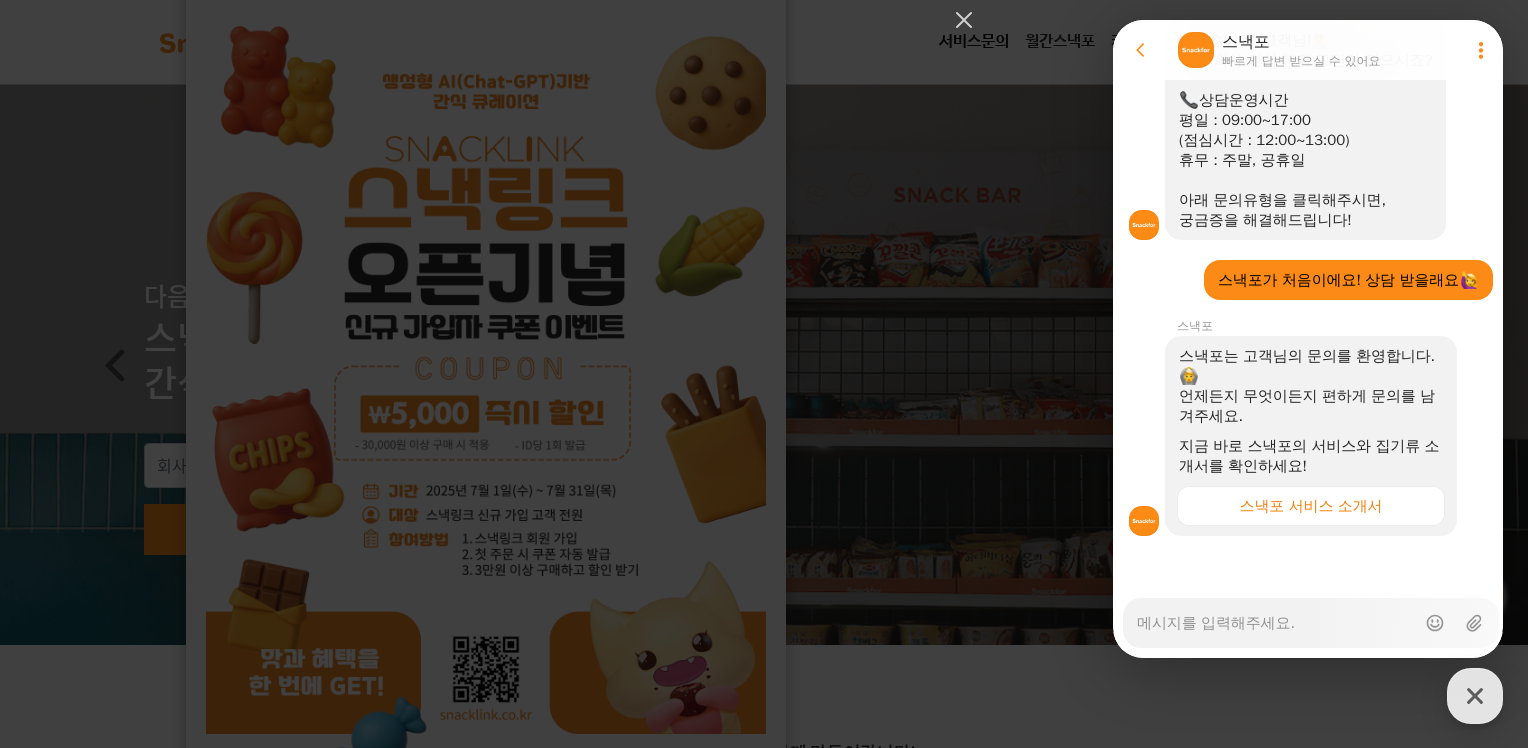 type on "x" 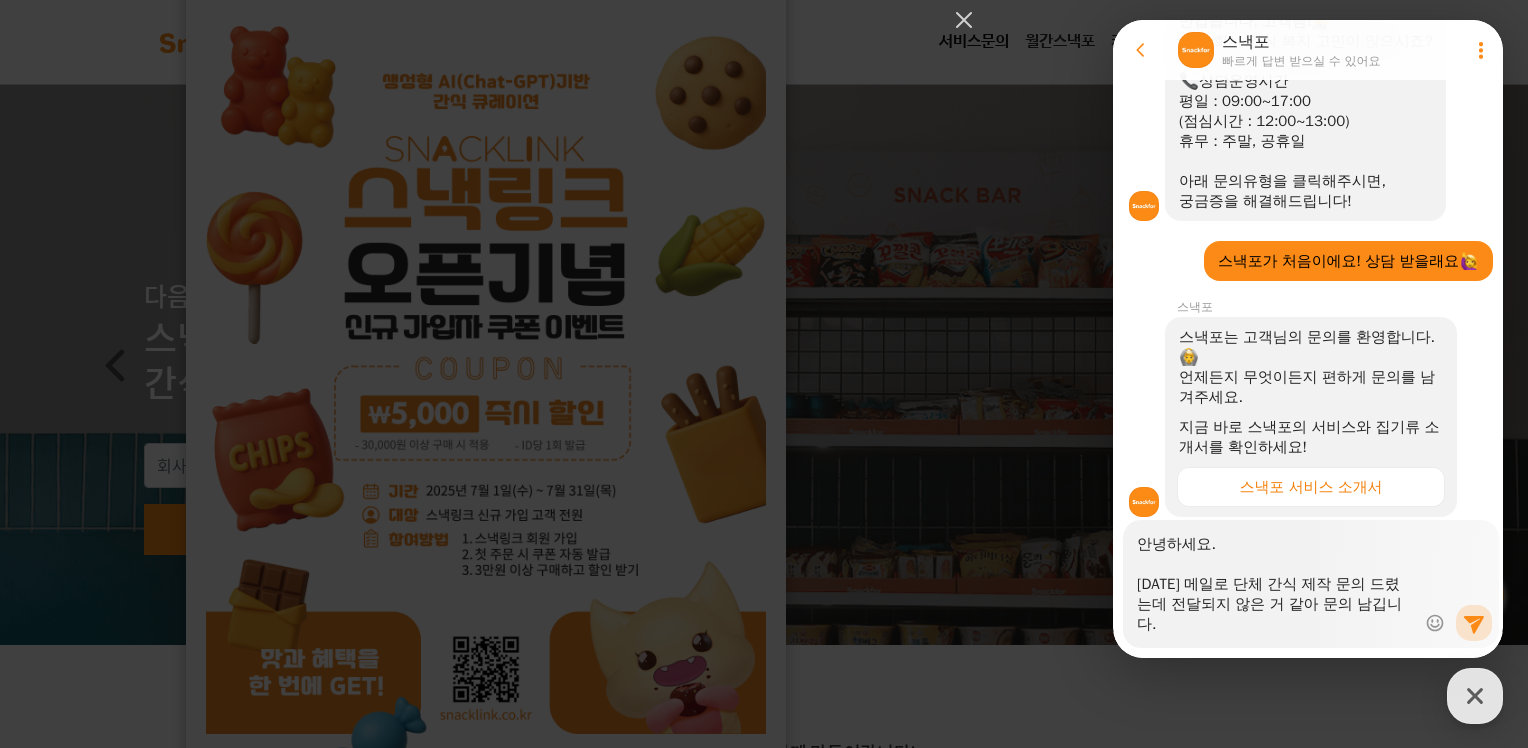 scroll, scrollTop: 320, scrollLeft: 0, axis: vertical 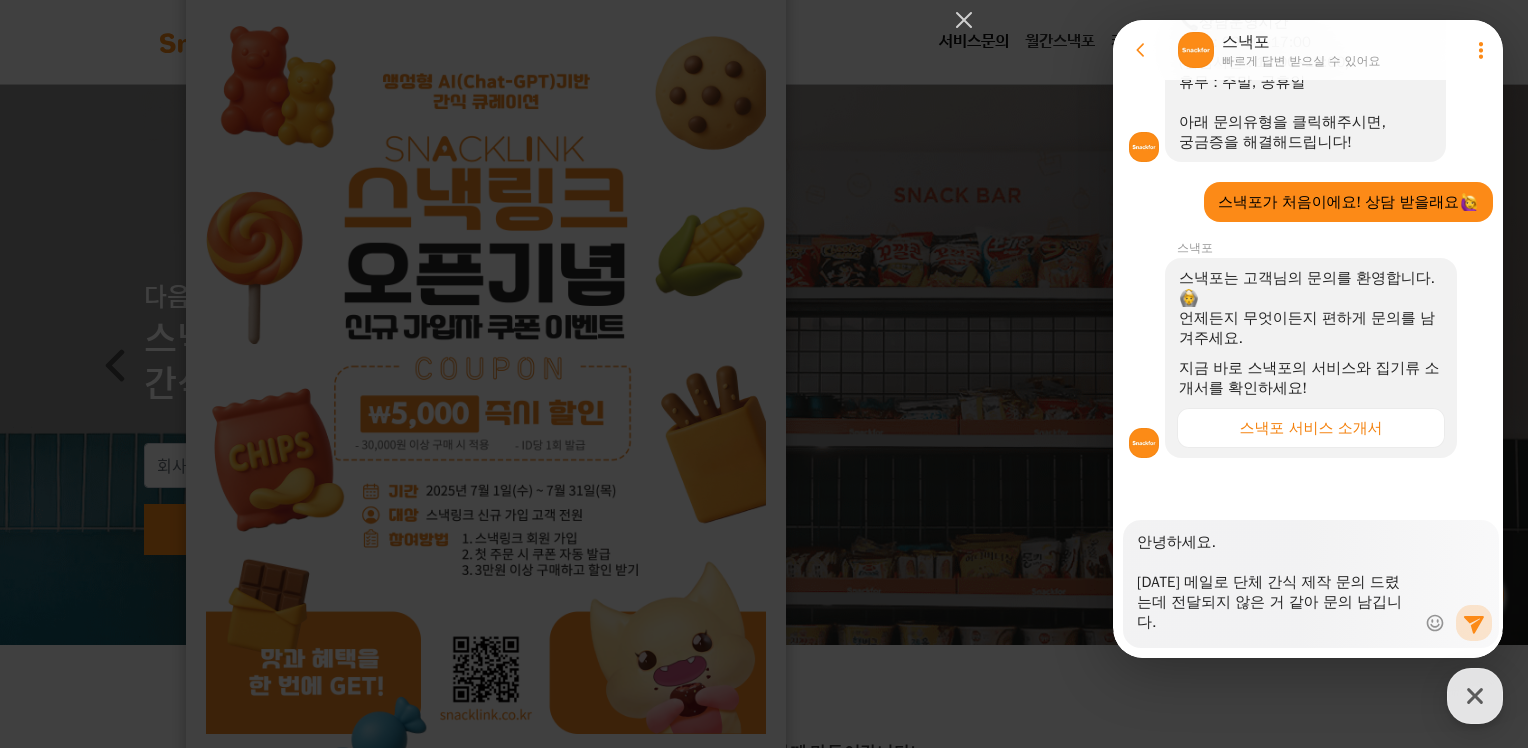 drag, startPoint x: 1162, startPoint y: 615, endPoint x: 1134, endPoint y: 581, distance: 44.04543 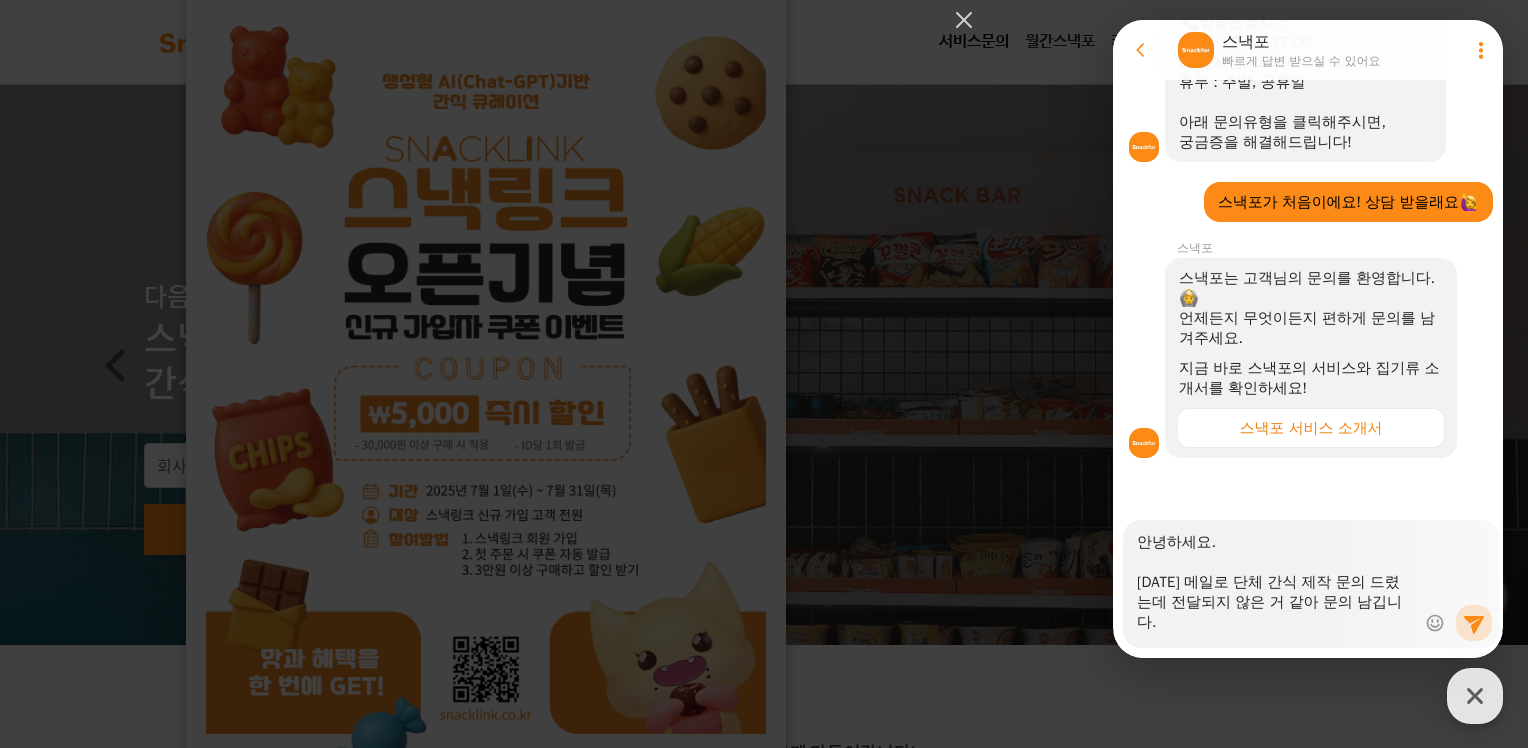 type on "x" 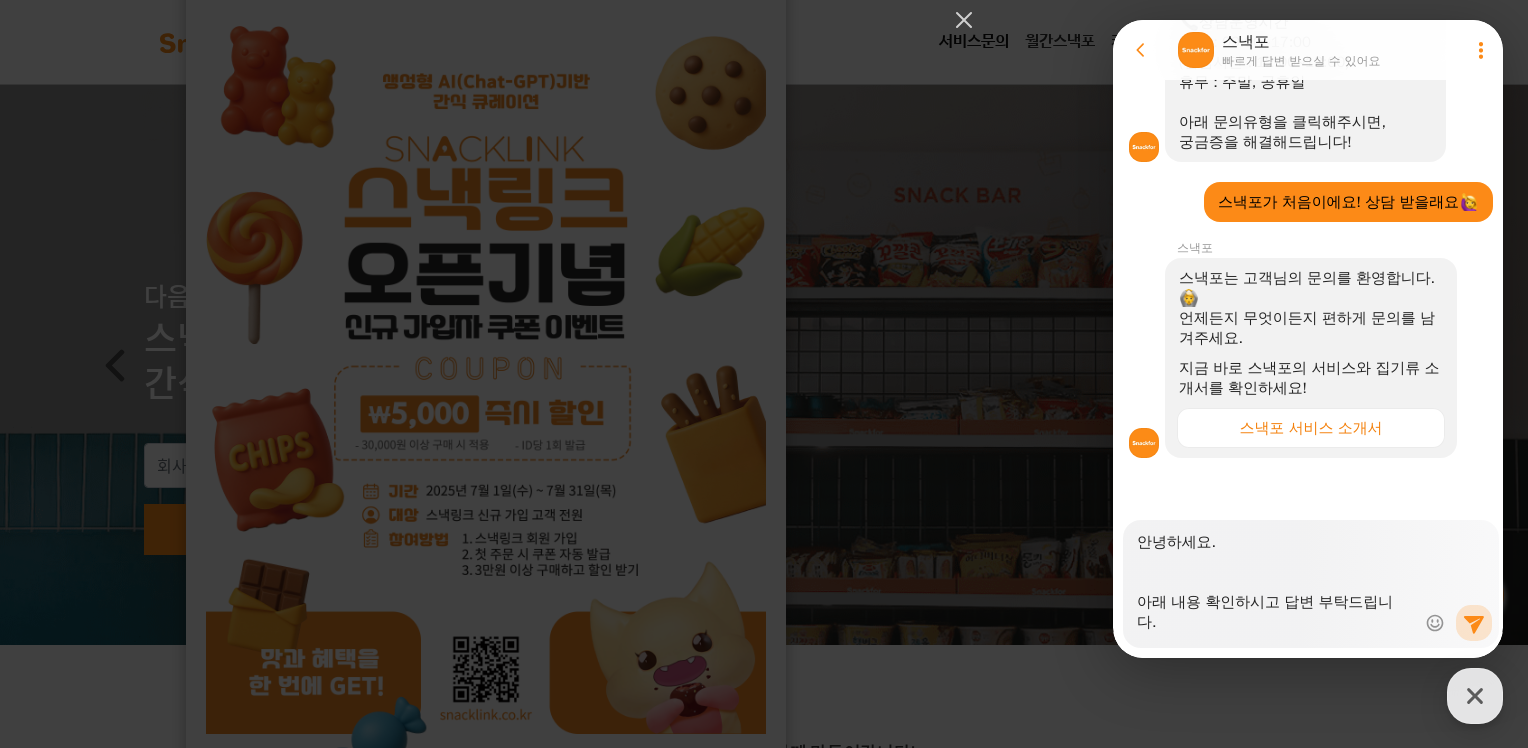 type on "x" 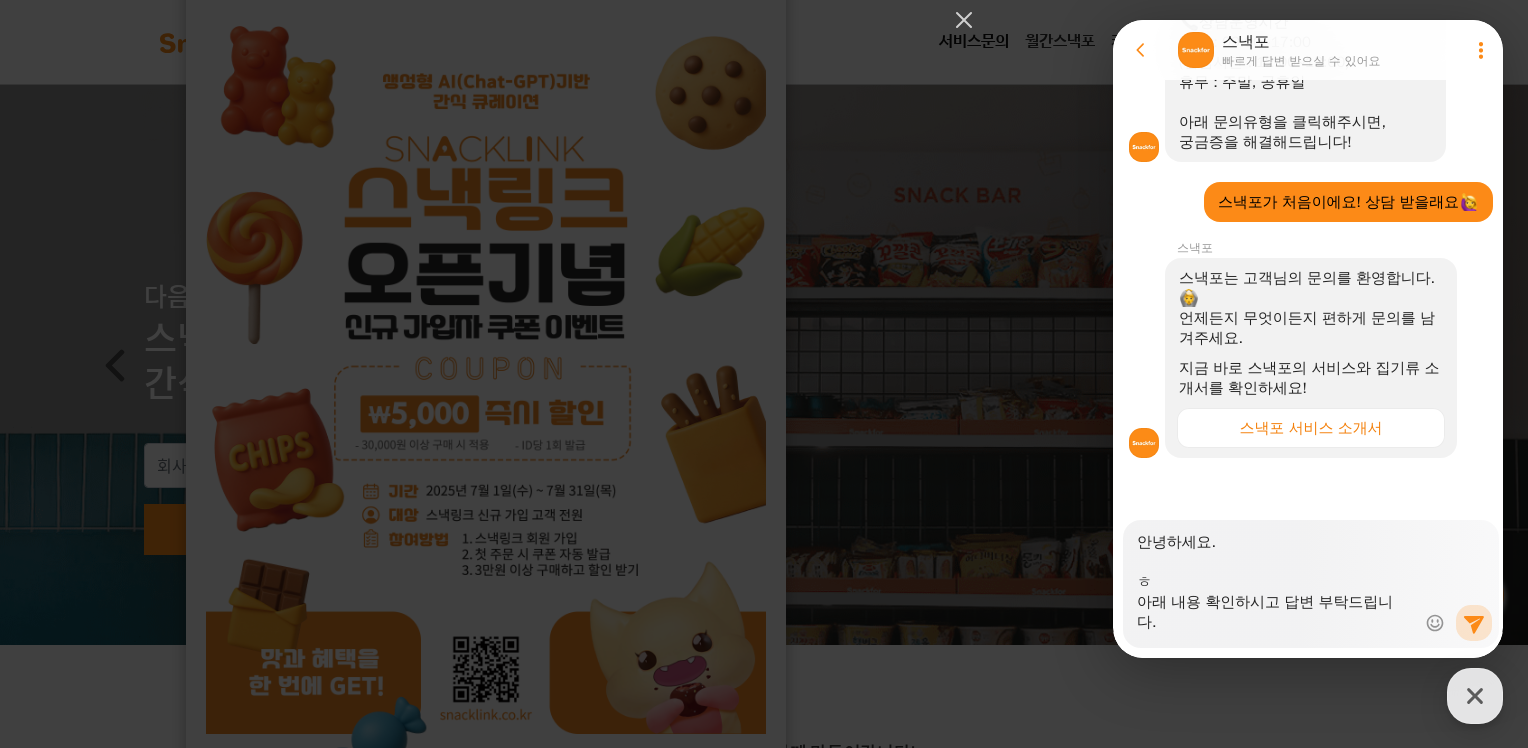 type on "x" 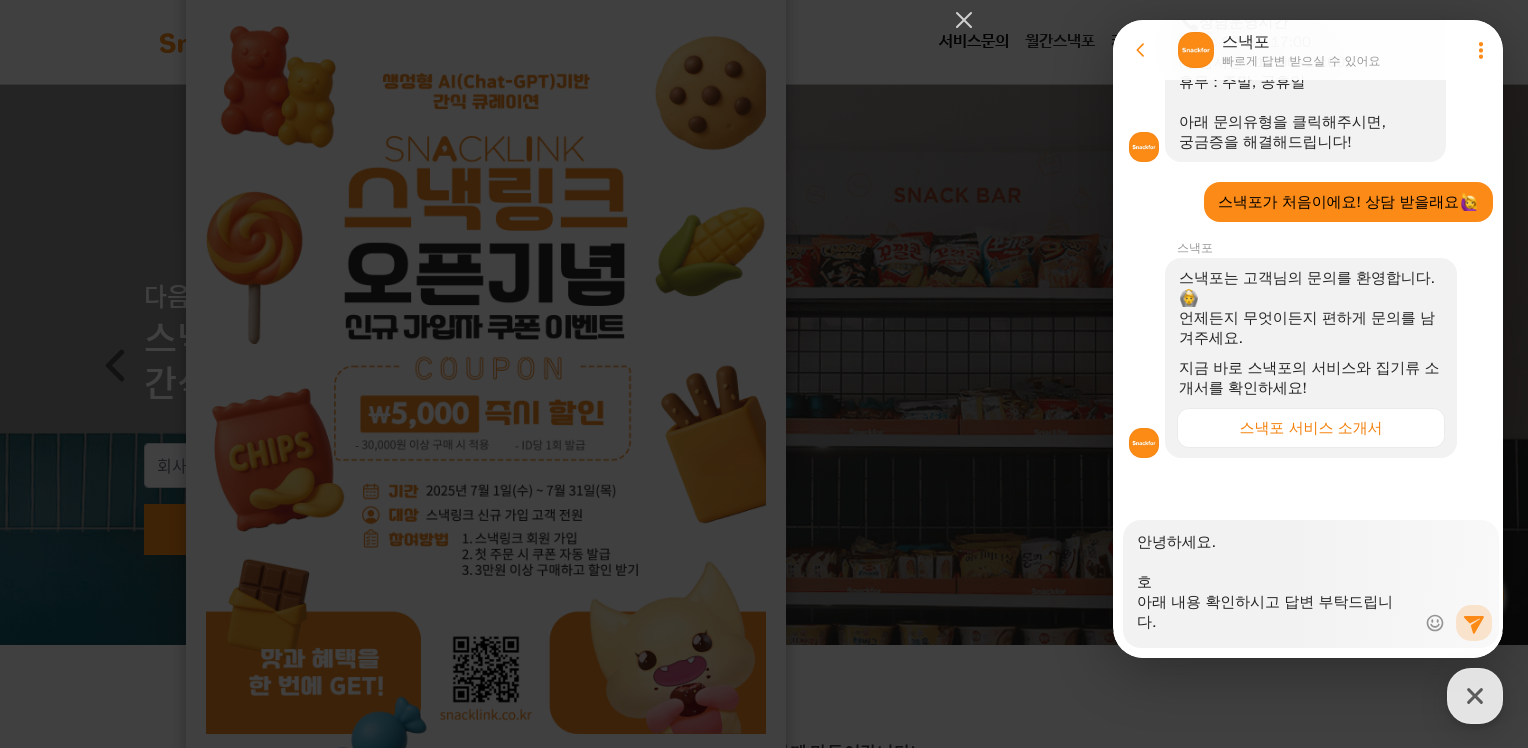 type on "x" 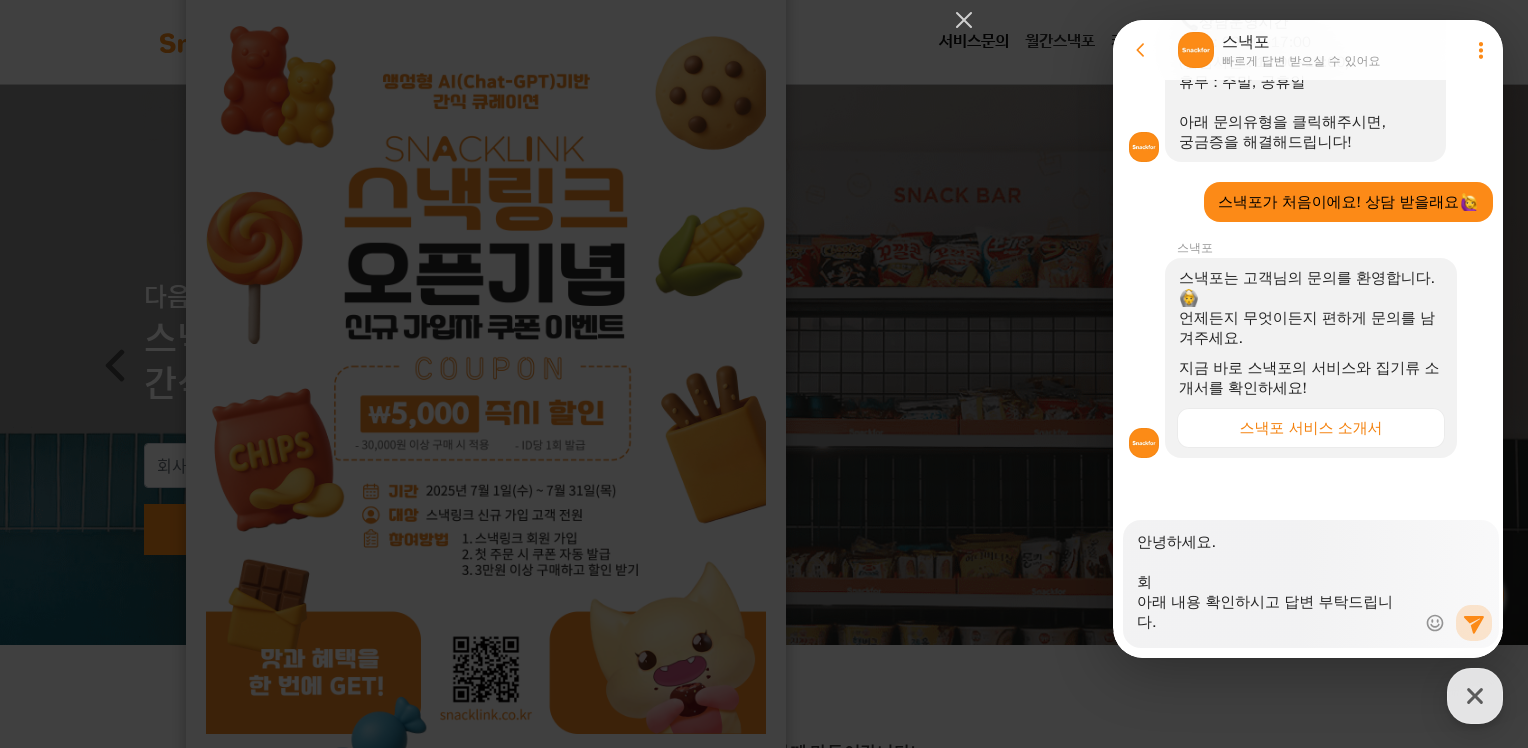 type on "x" 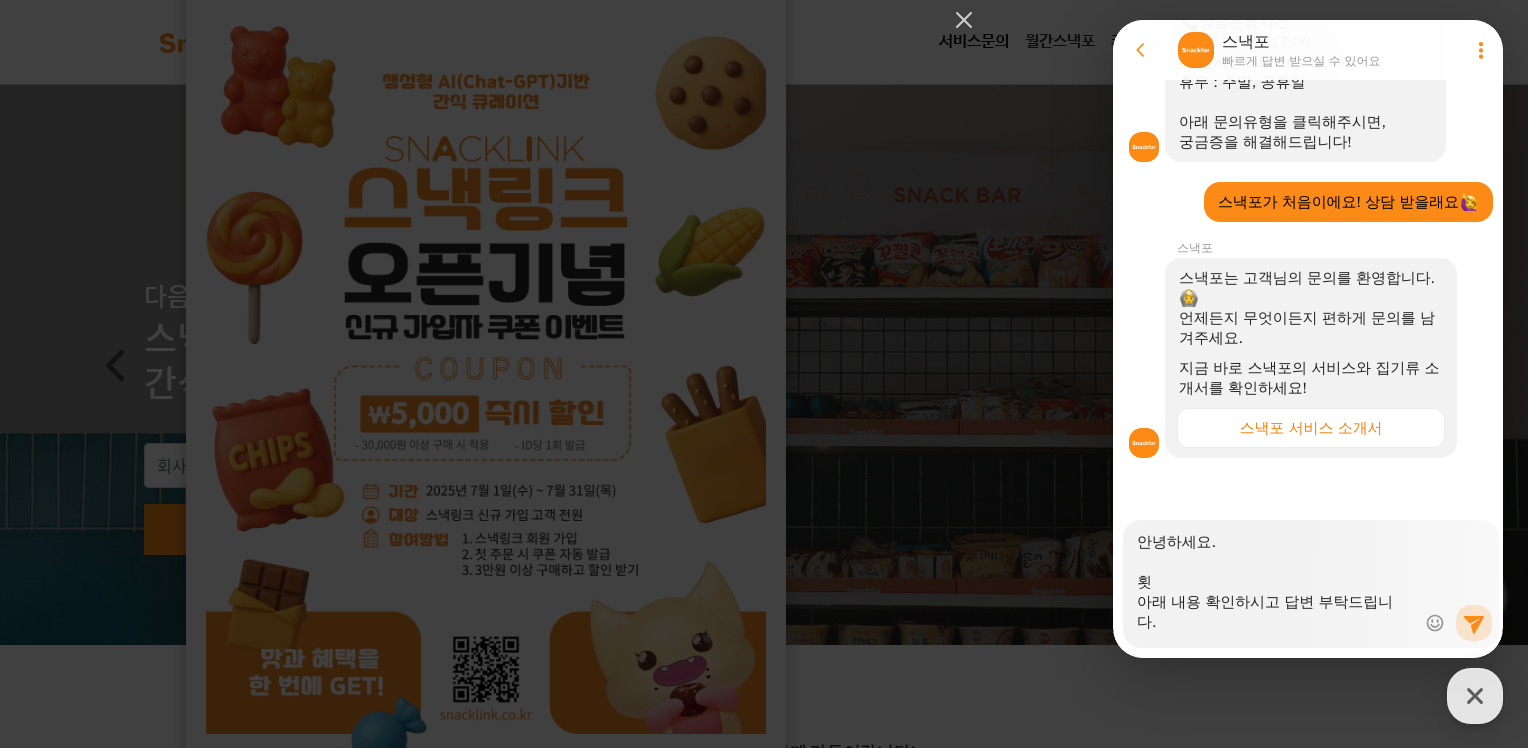 type on "x" 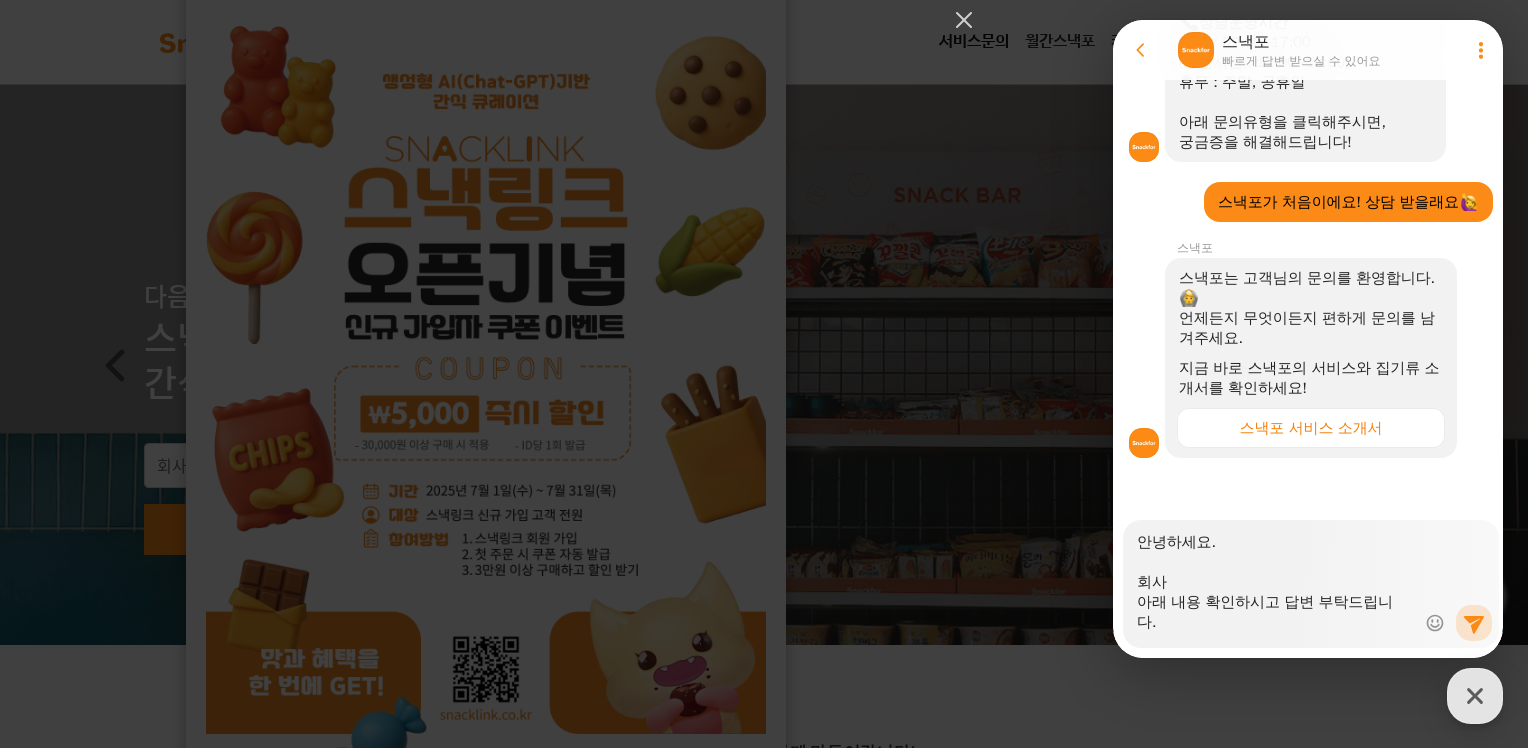 type on "x" 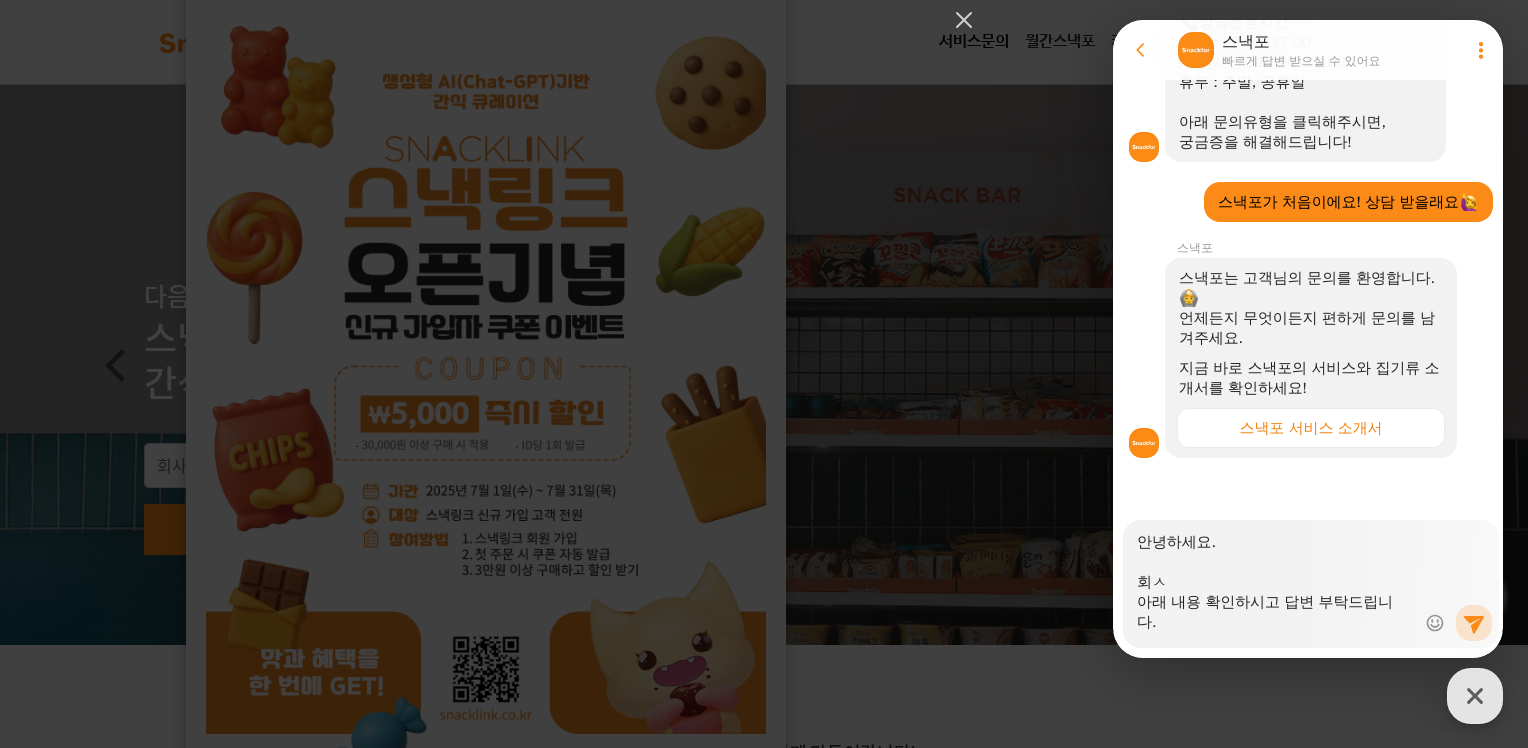 type on "x" 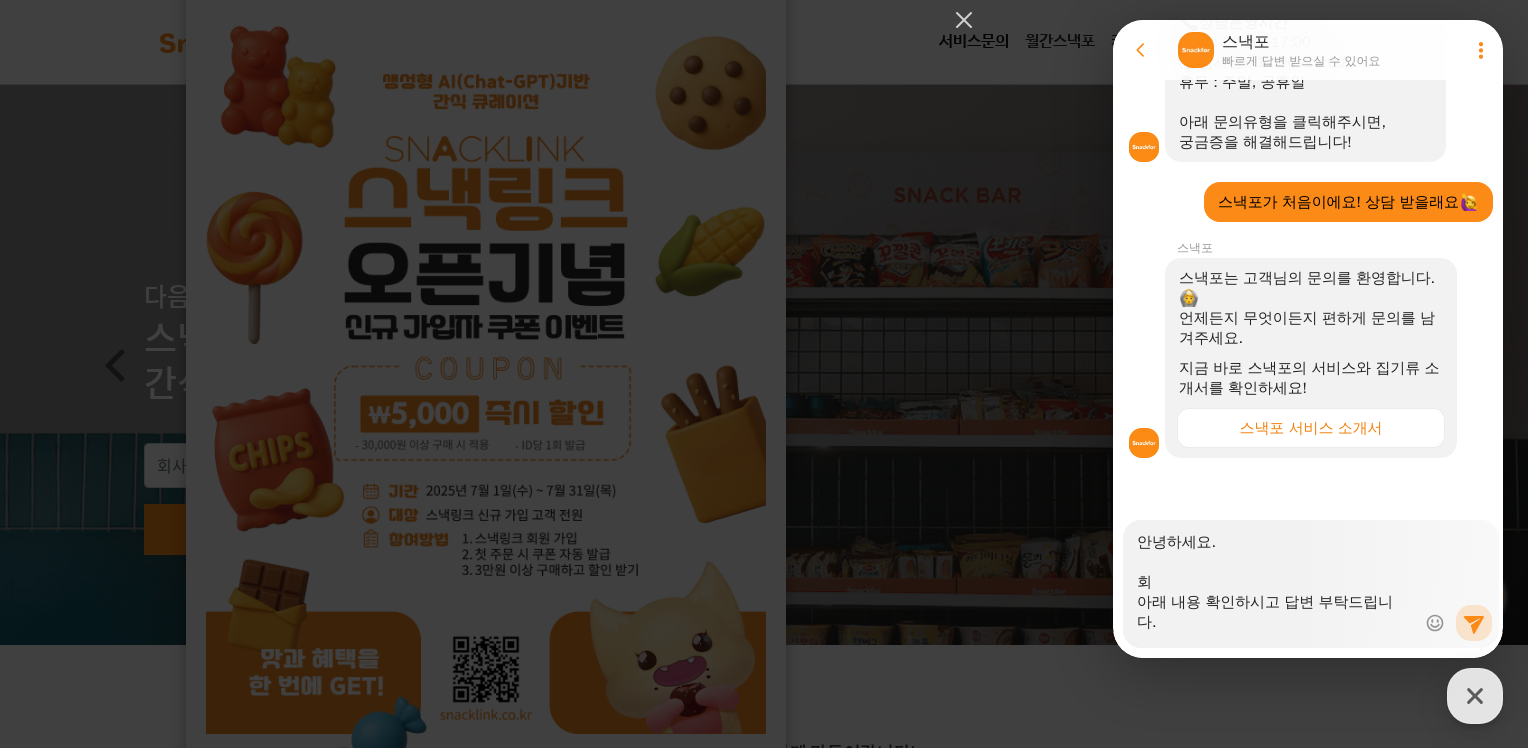 type on "x" 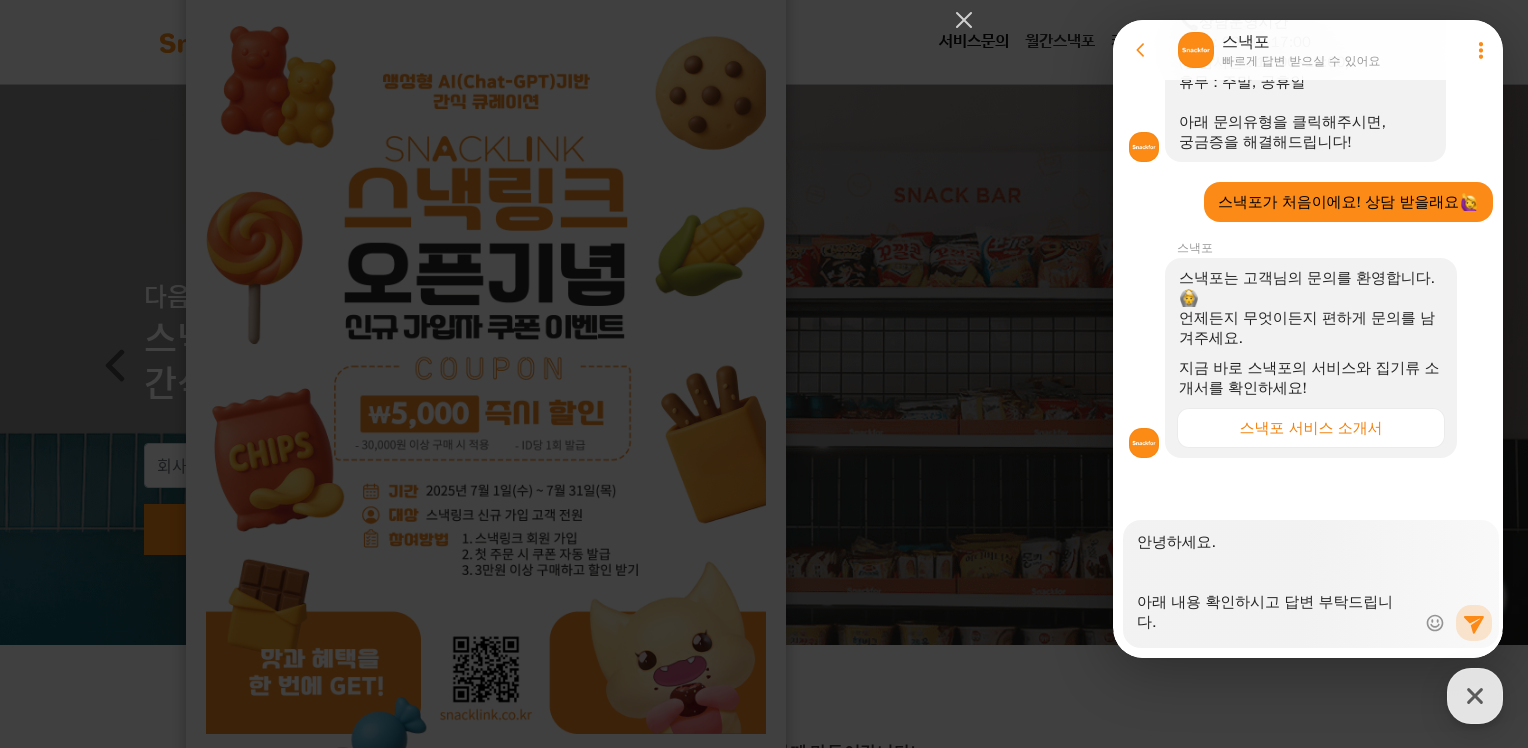 type on "x" 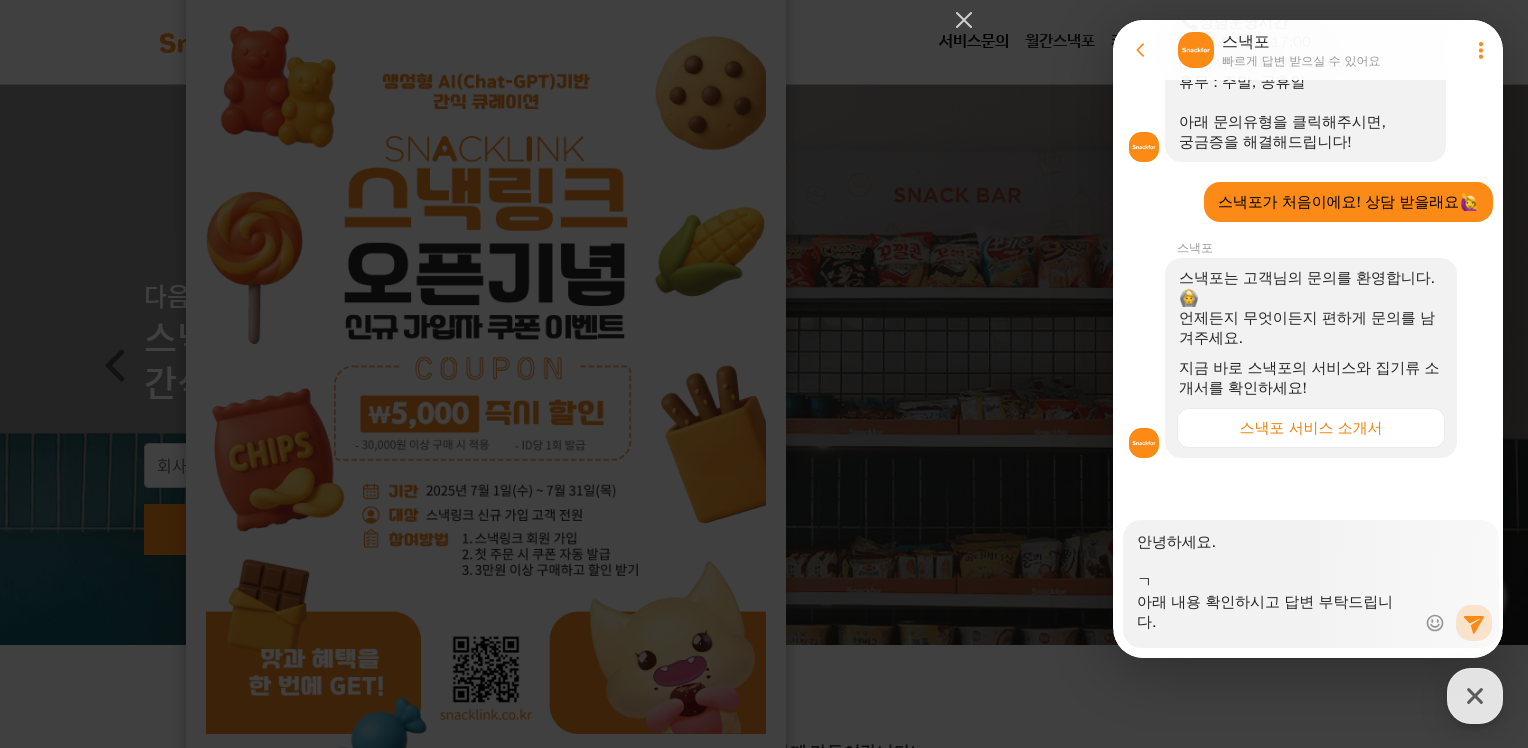 type on "안녕하세요.
​
겨
아래 내용 확인하시고 답변 부탁드립니다.
** 1인 기준 입니다.
1. 예상 인원: 1주 당 약 400~500명
(7~8월 예상 인원이고 그 후로는 더 늘어날 수 있다는 점 참고 부탁드립니다.)
2. 단가: 3000원 (포장비, 배송비 등 기타비용 모두 포함)
3. 포장 방식: 종이로 된 포장지 (크라프트 각대봉투, 상자 등)
4. 간식구성:
- 홍심스틱, 꿀스틱, 견과류 같은 건강식품류
- 과자류
- 음료
감사합니다." 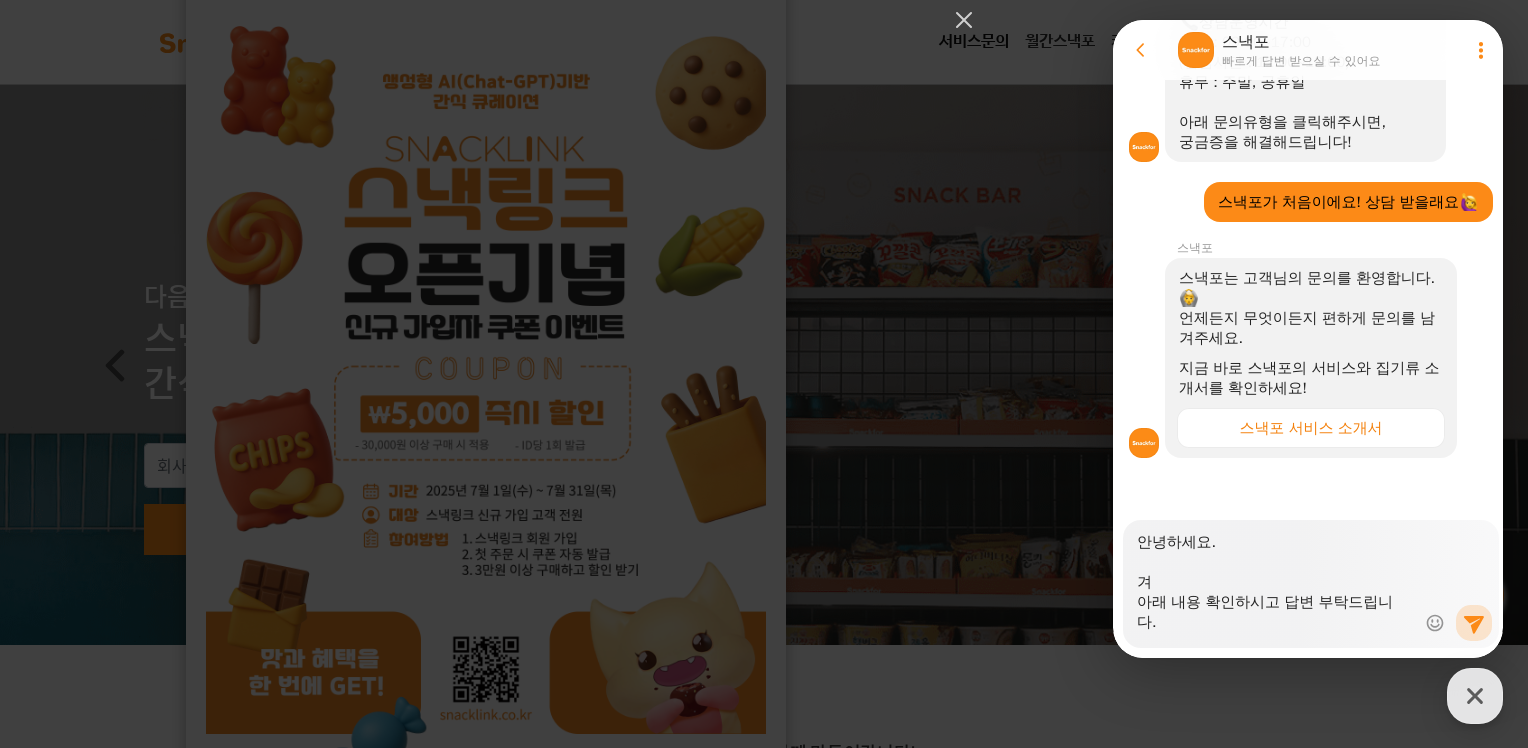 type on "x" 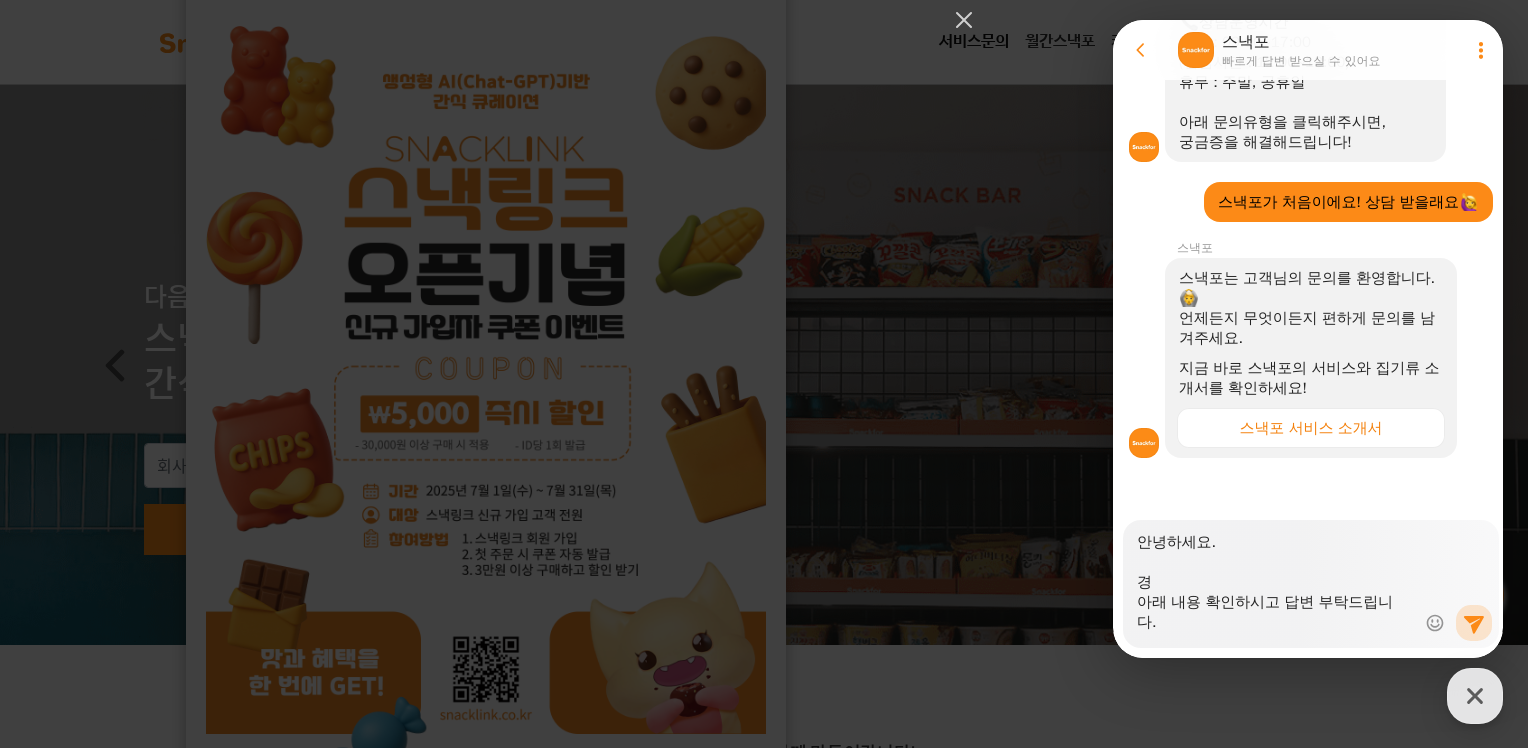 type on "x" 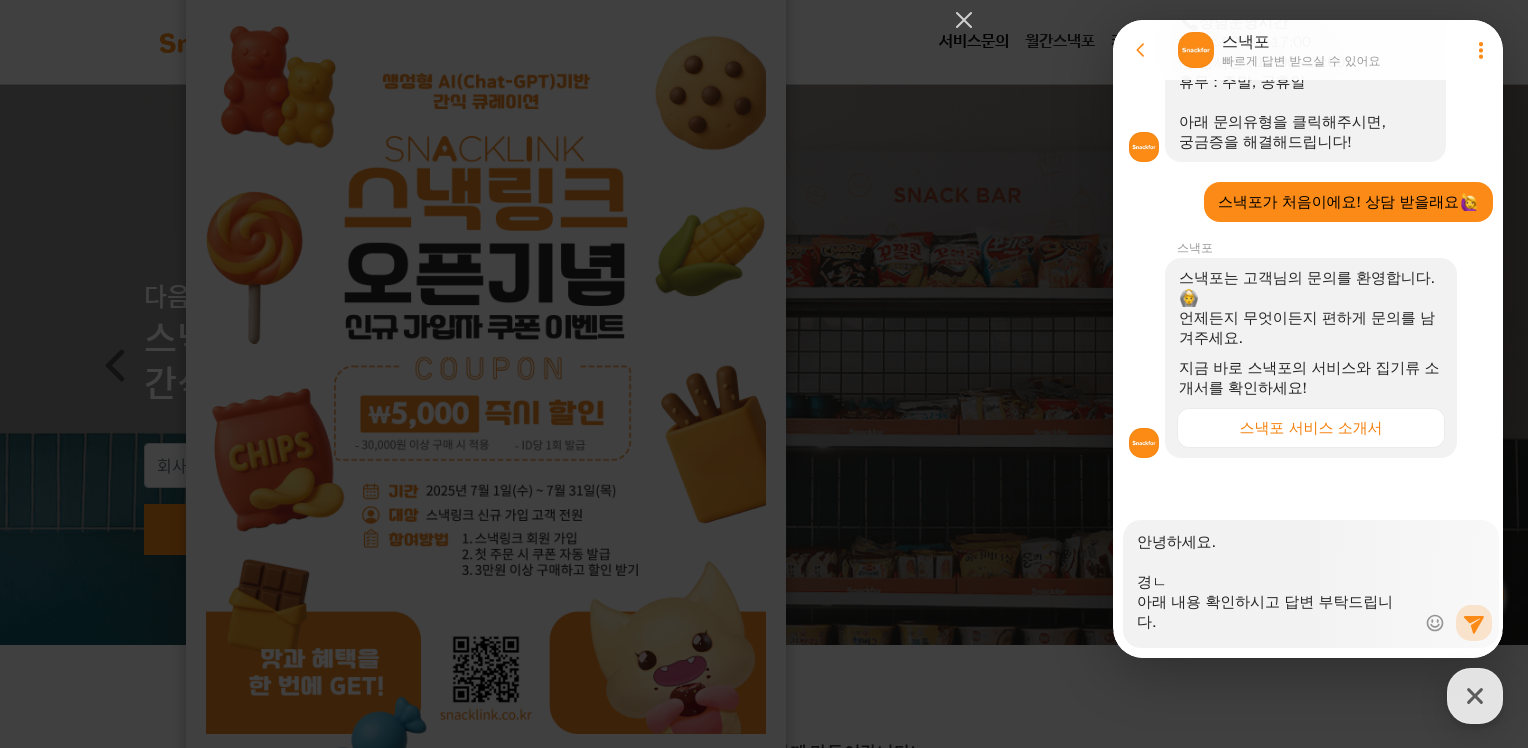 type on "x" 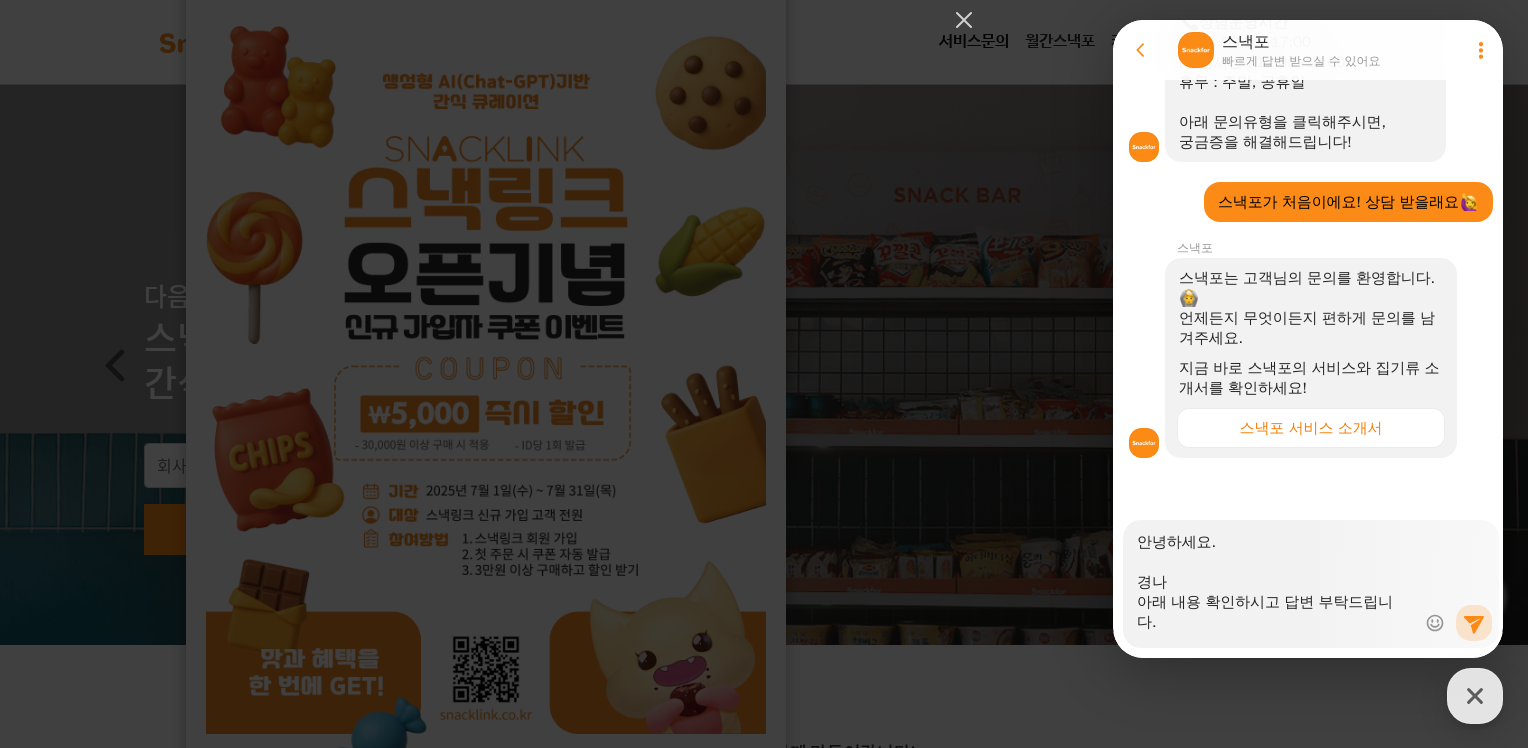 type on "x" 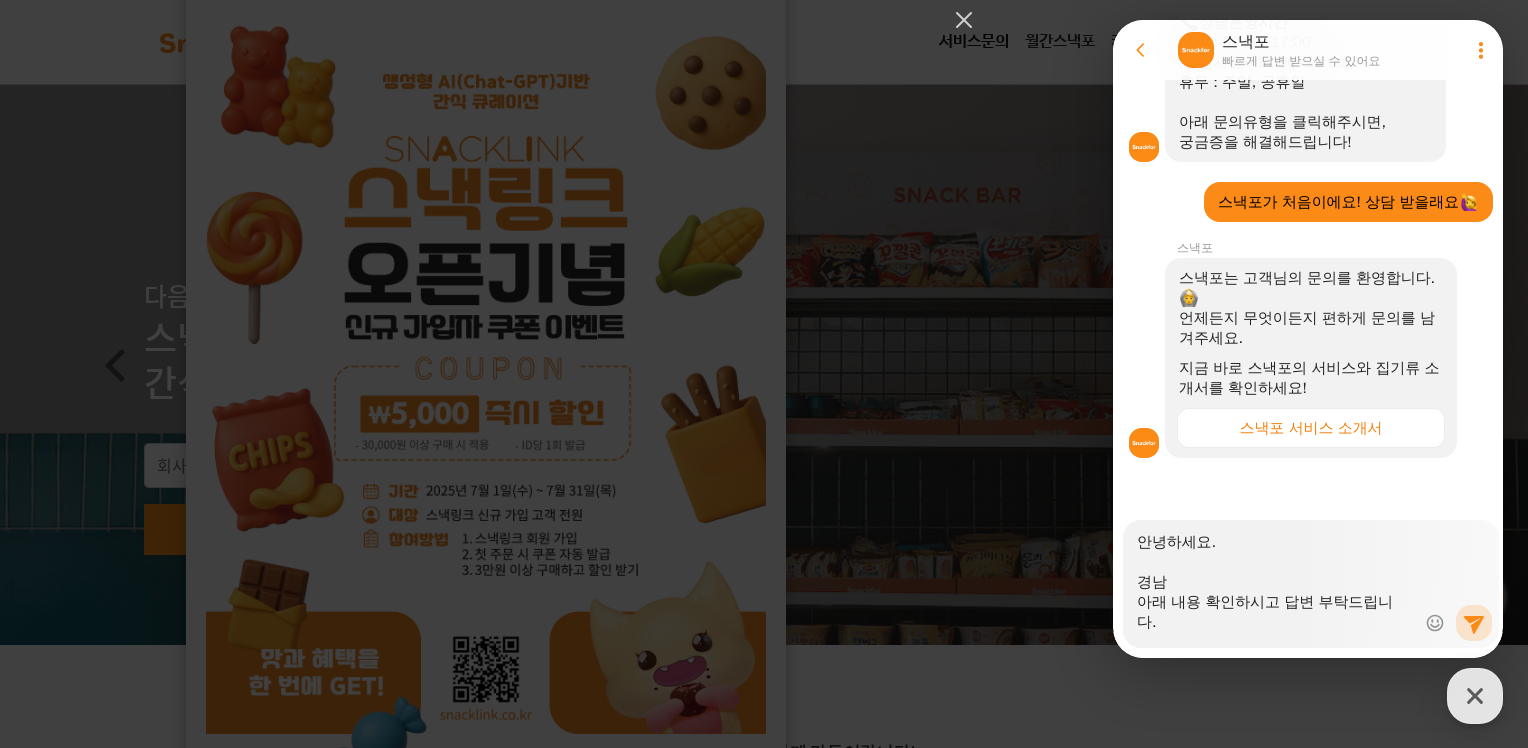 type on "x" 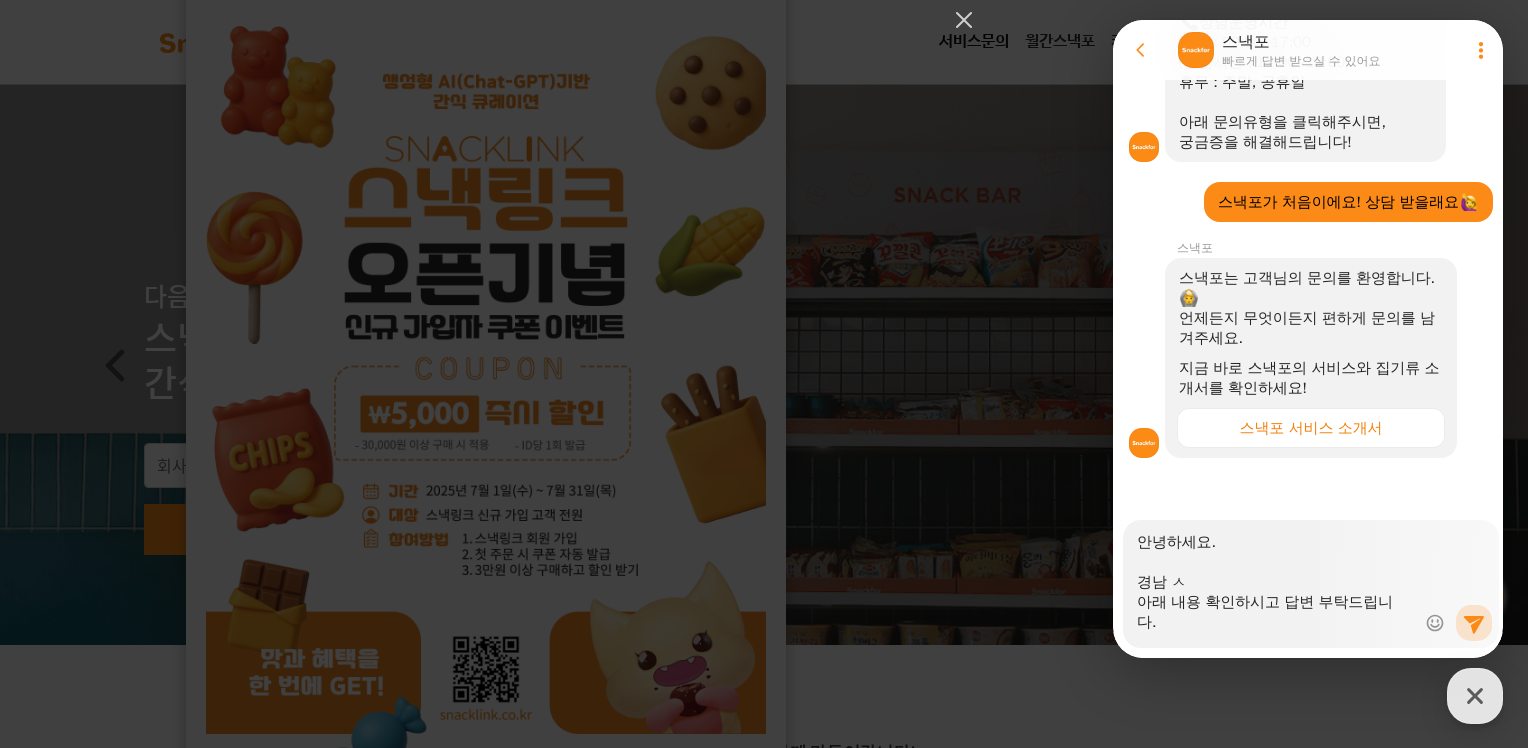 type on "x" 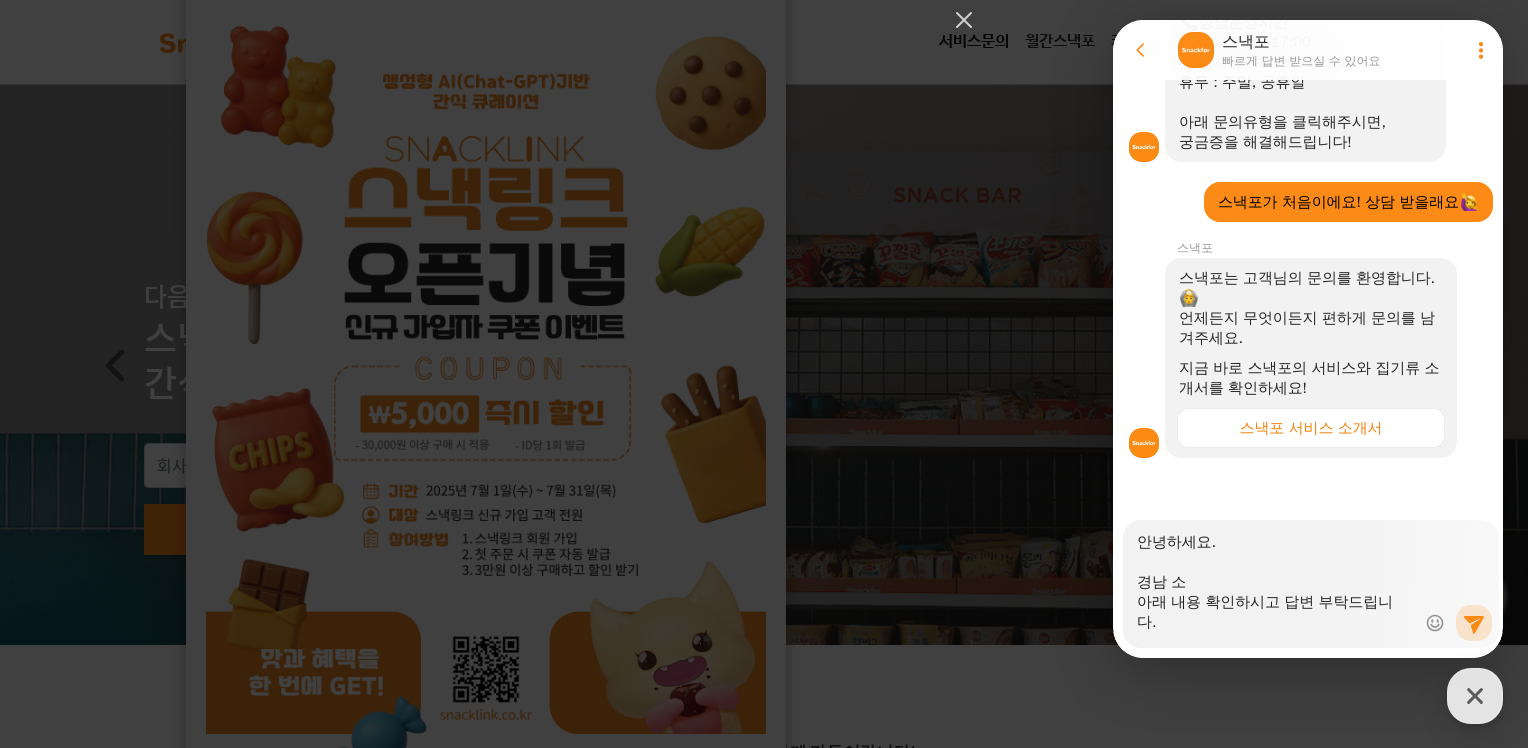 type on "x" 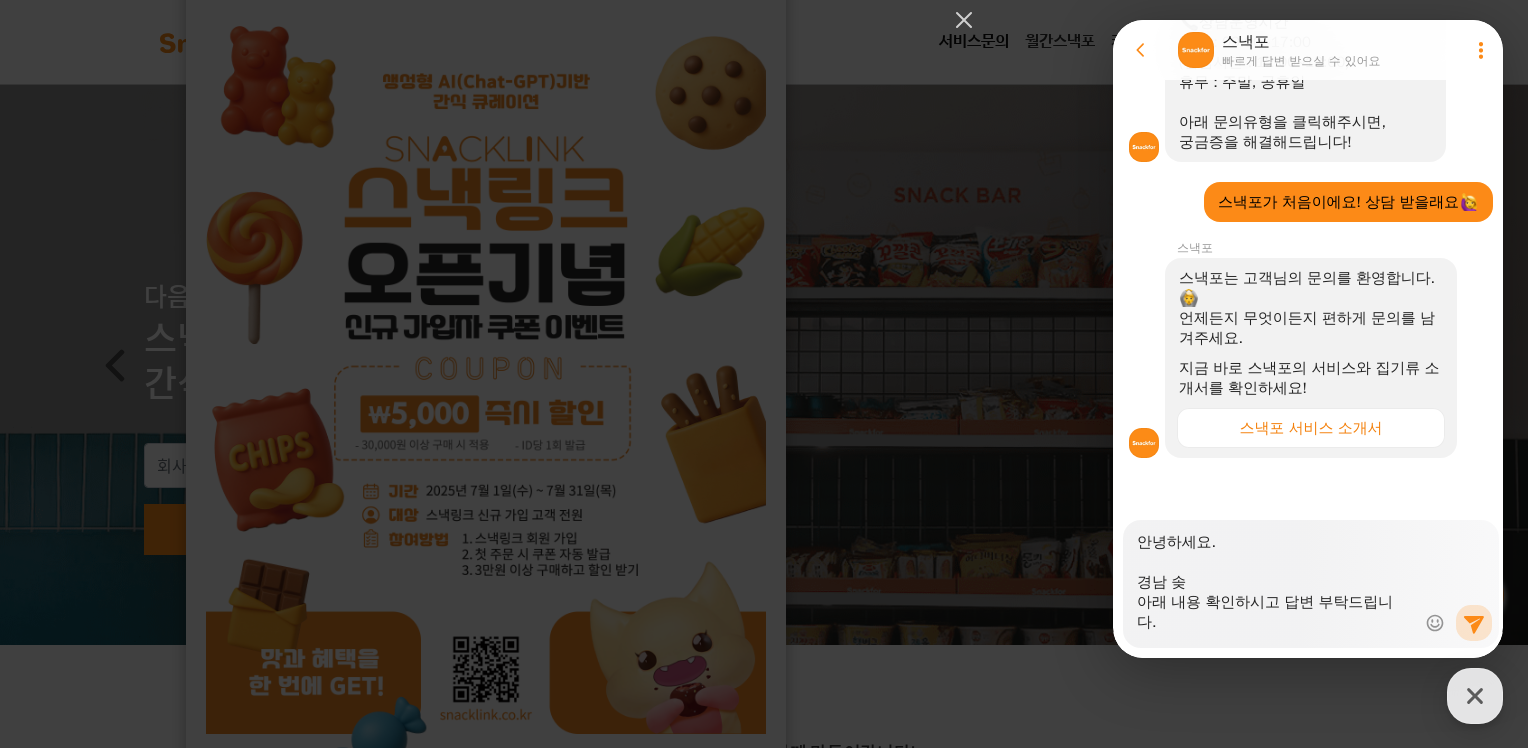 type on "x" 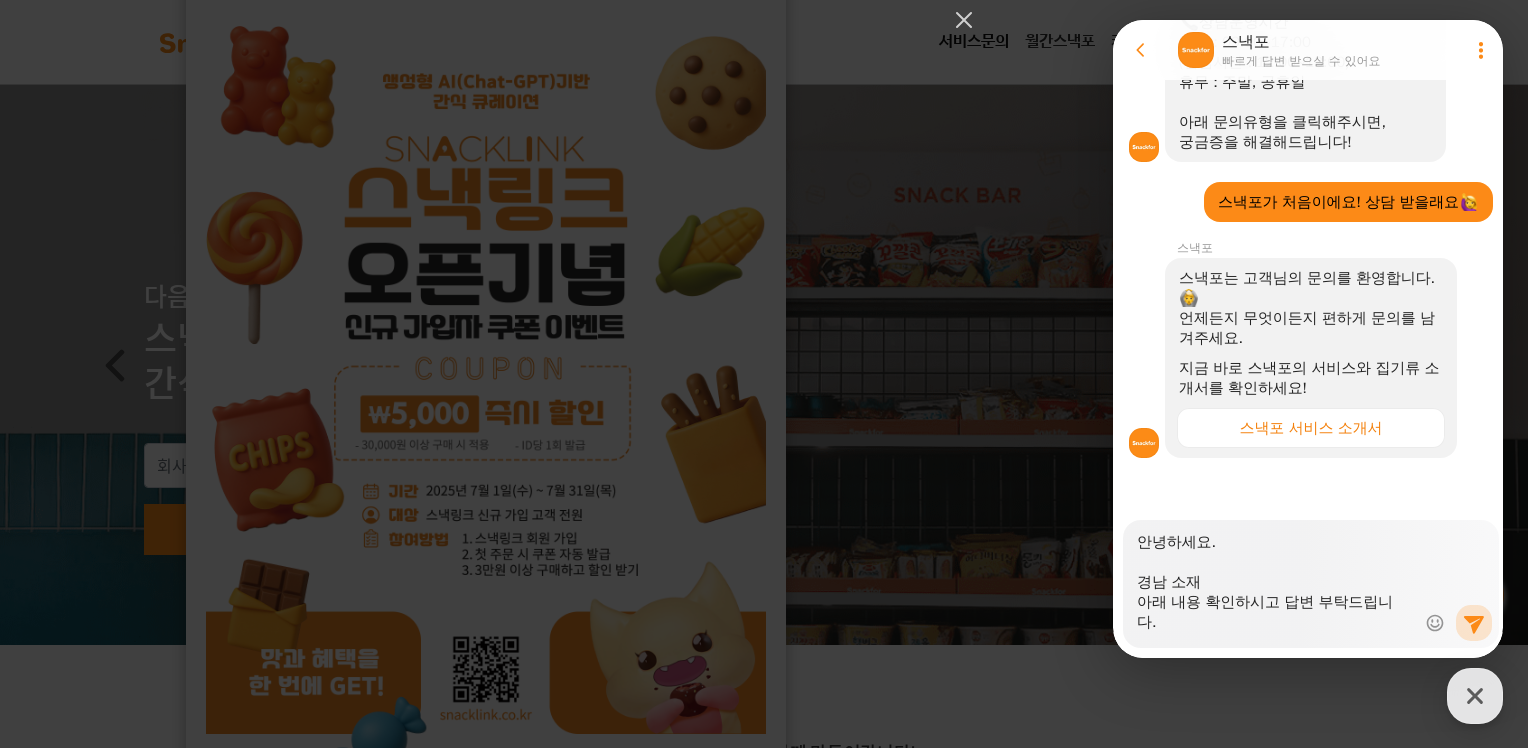 type on "x" 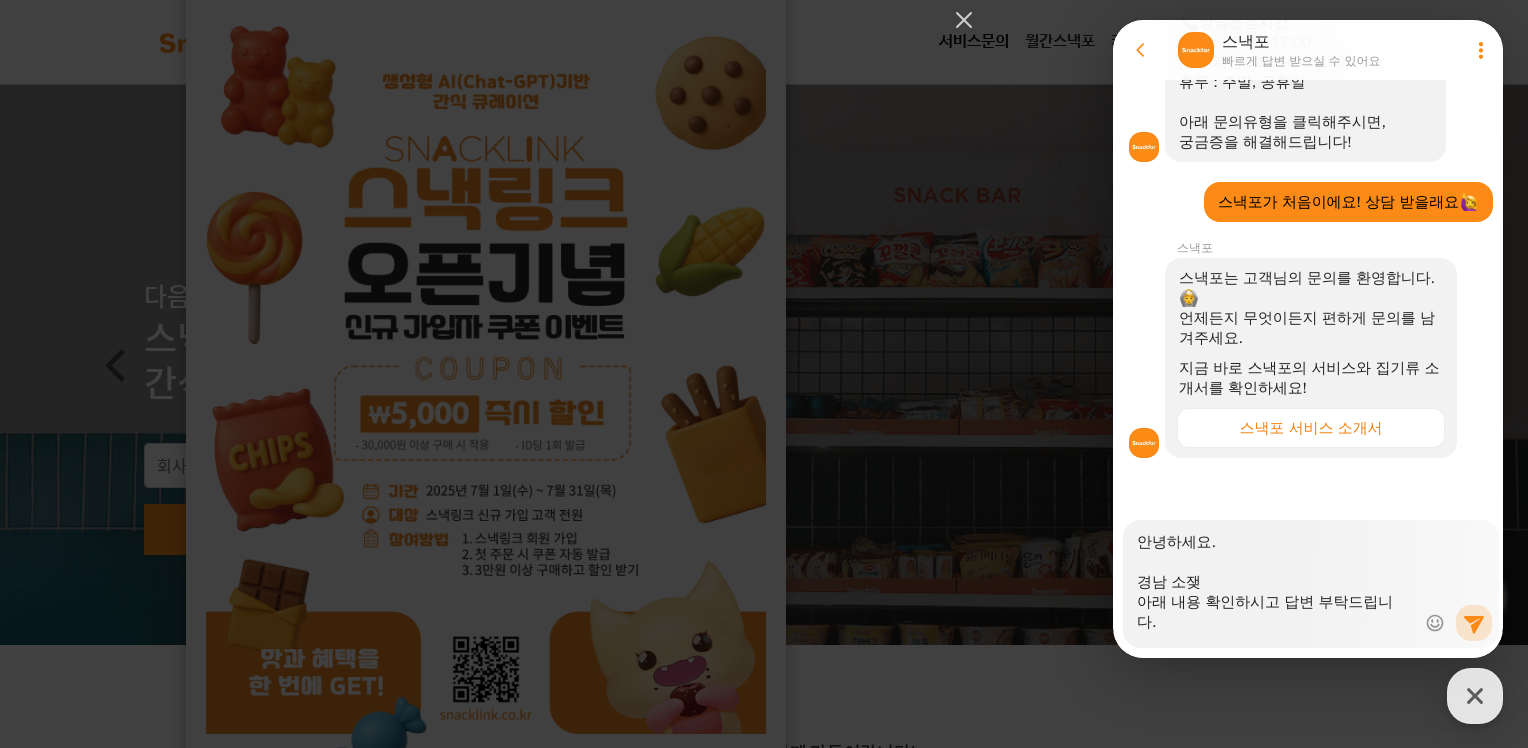 type on "x" 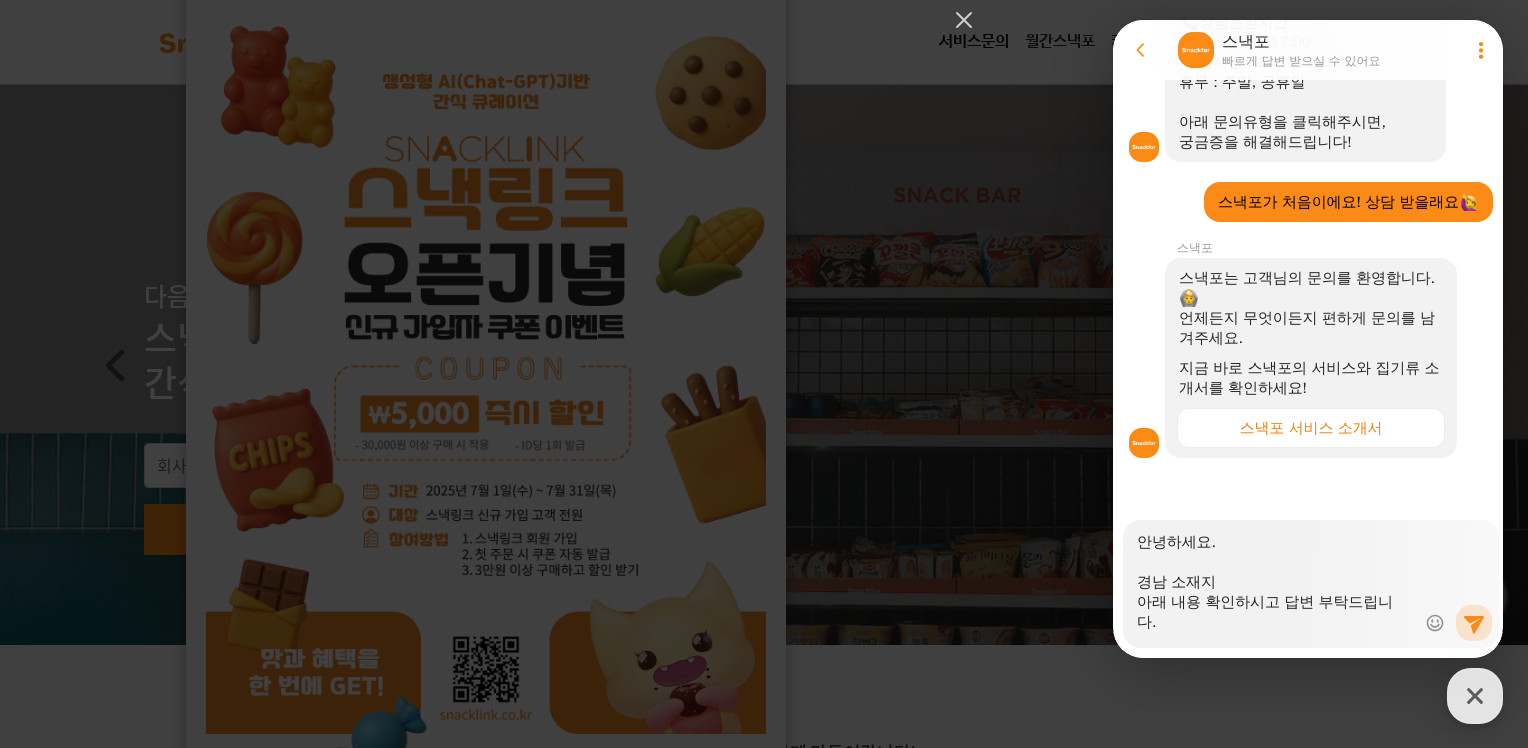 type on "x" 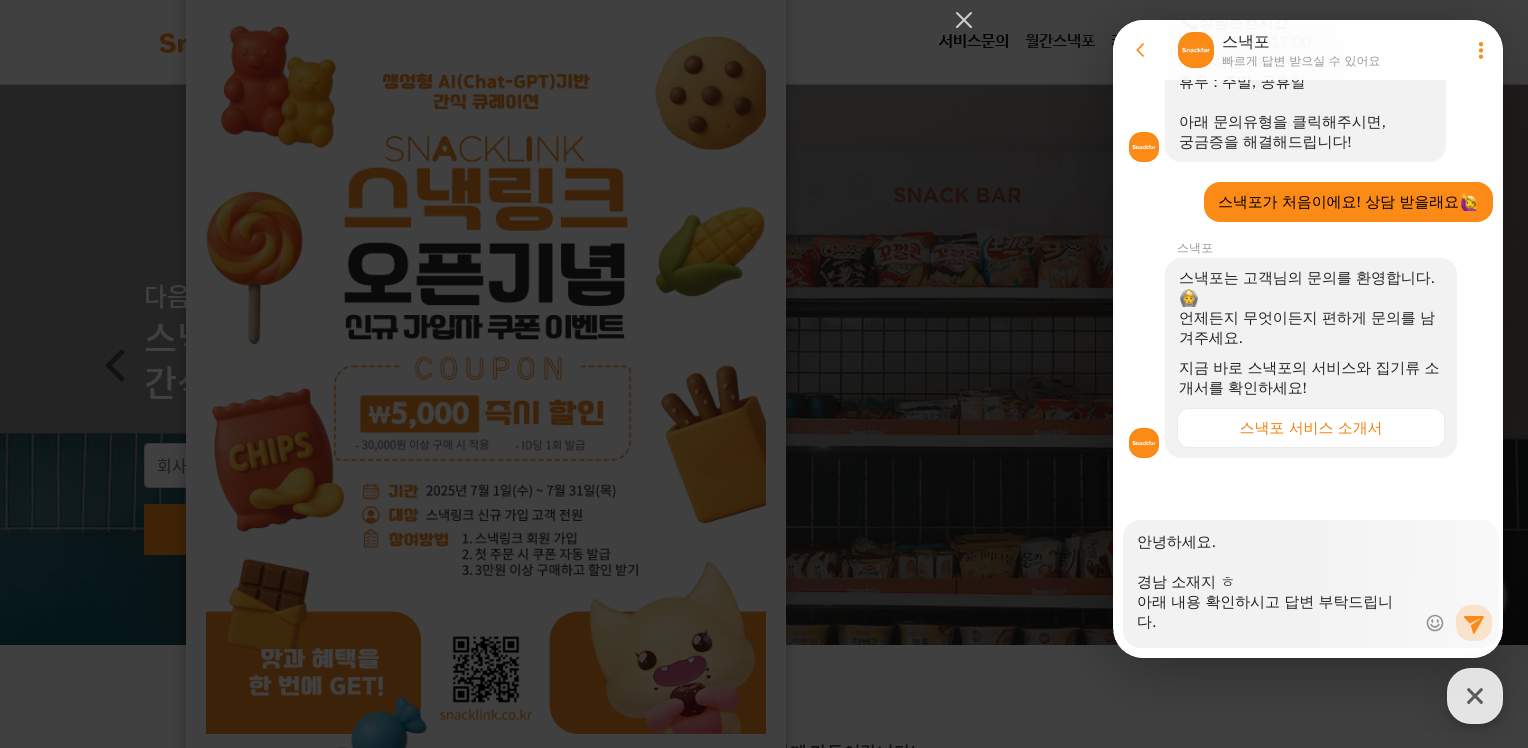 type on "x" 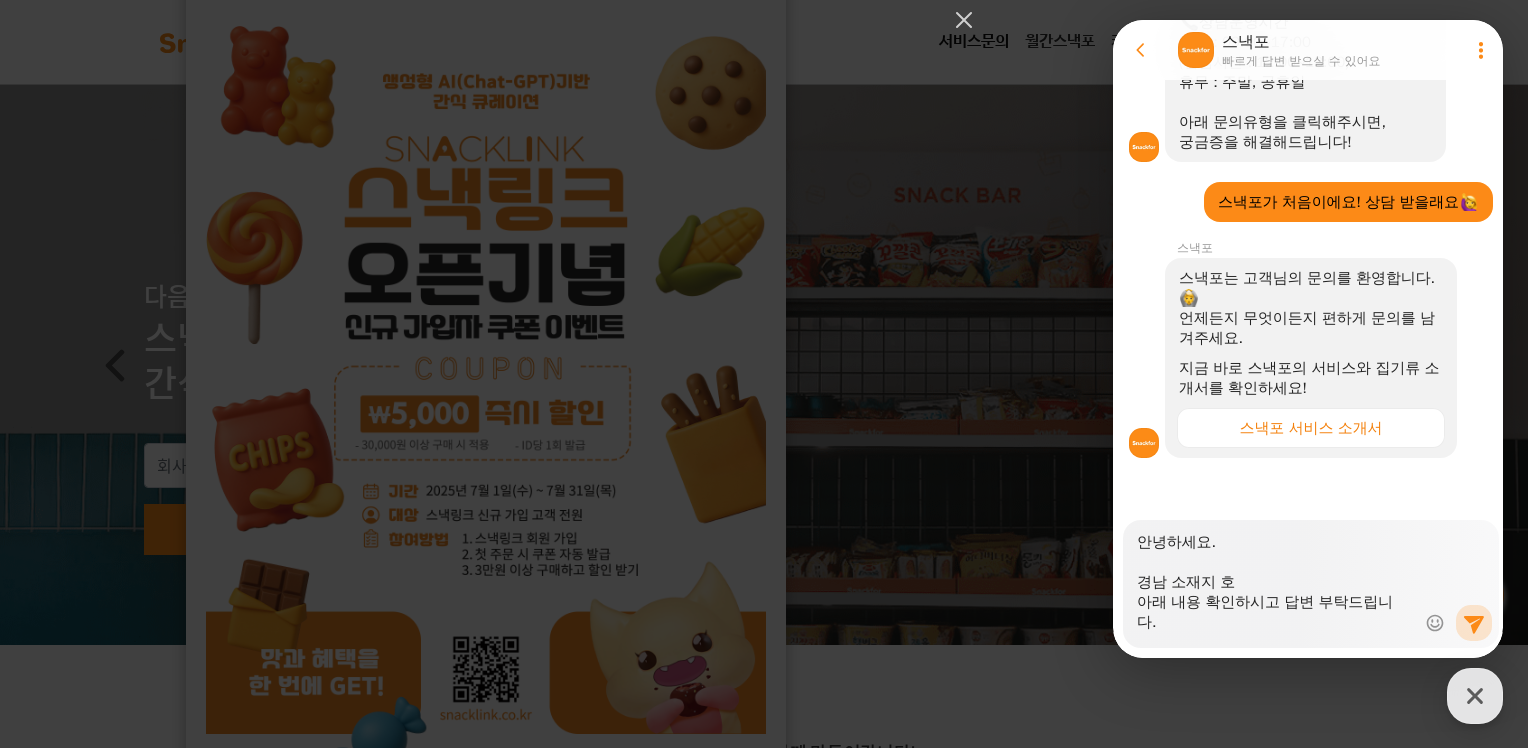 type on "x" 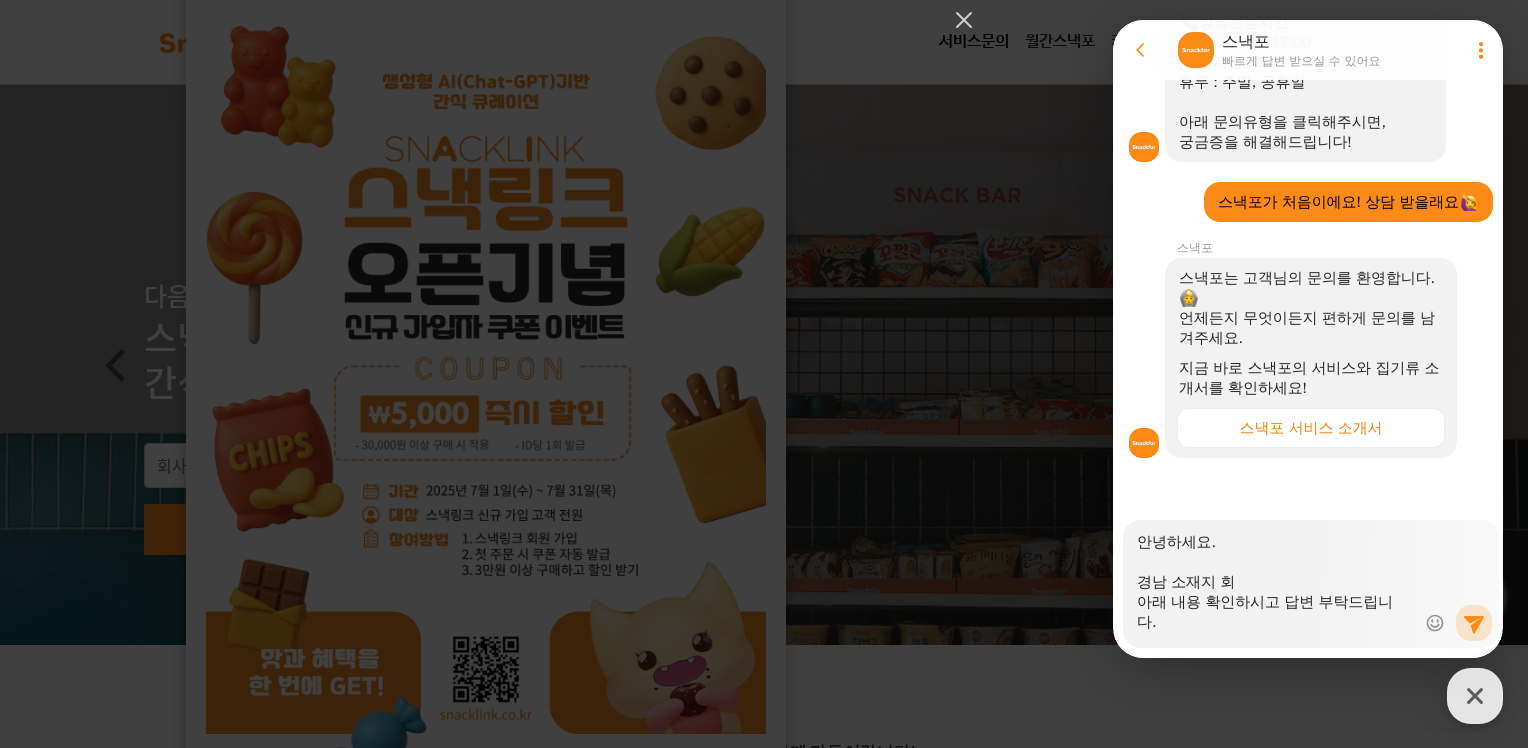 type on "x" 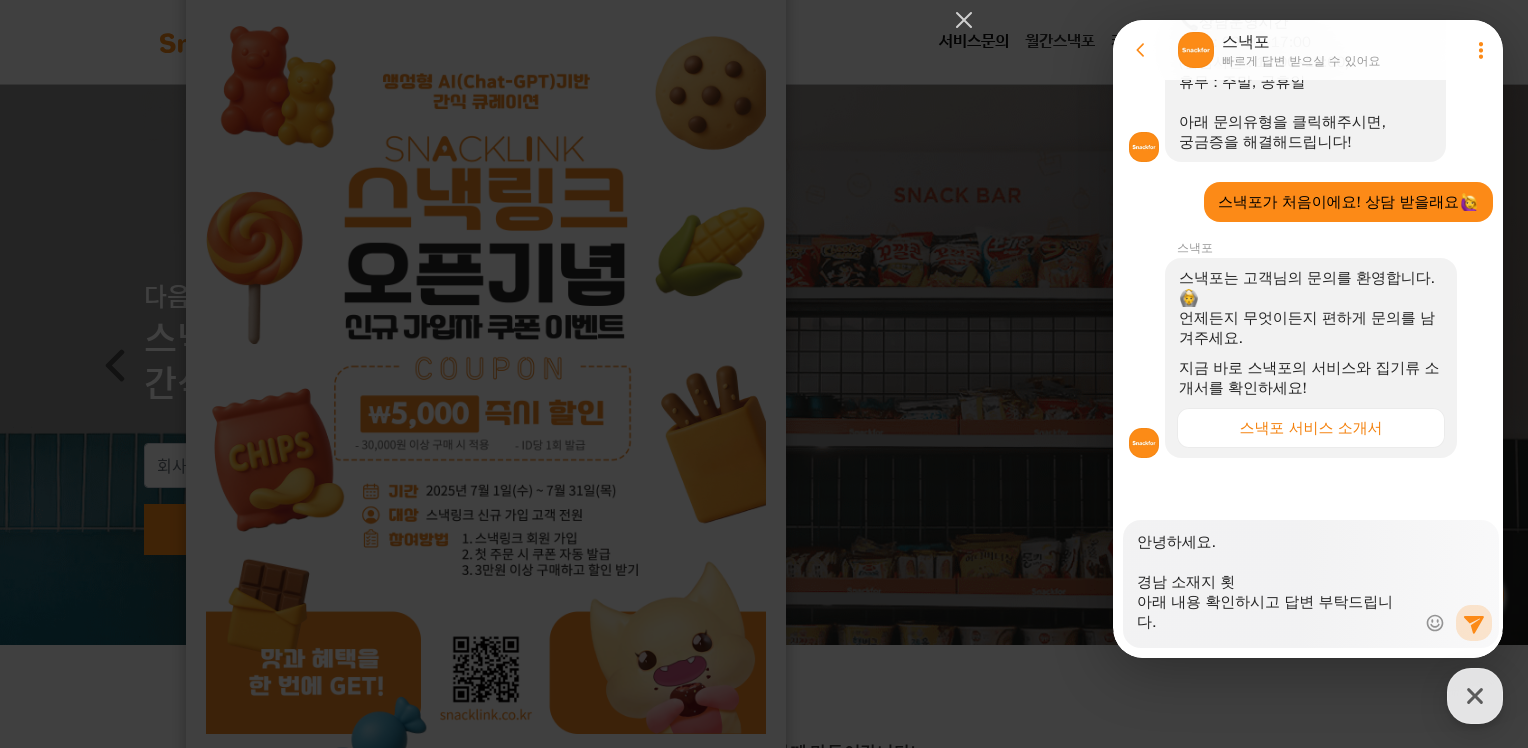 type on "x" 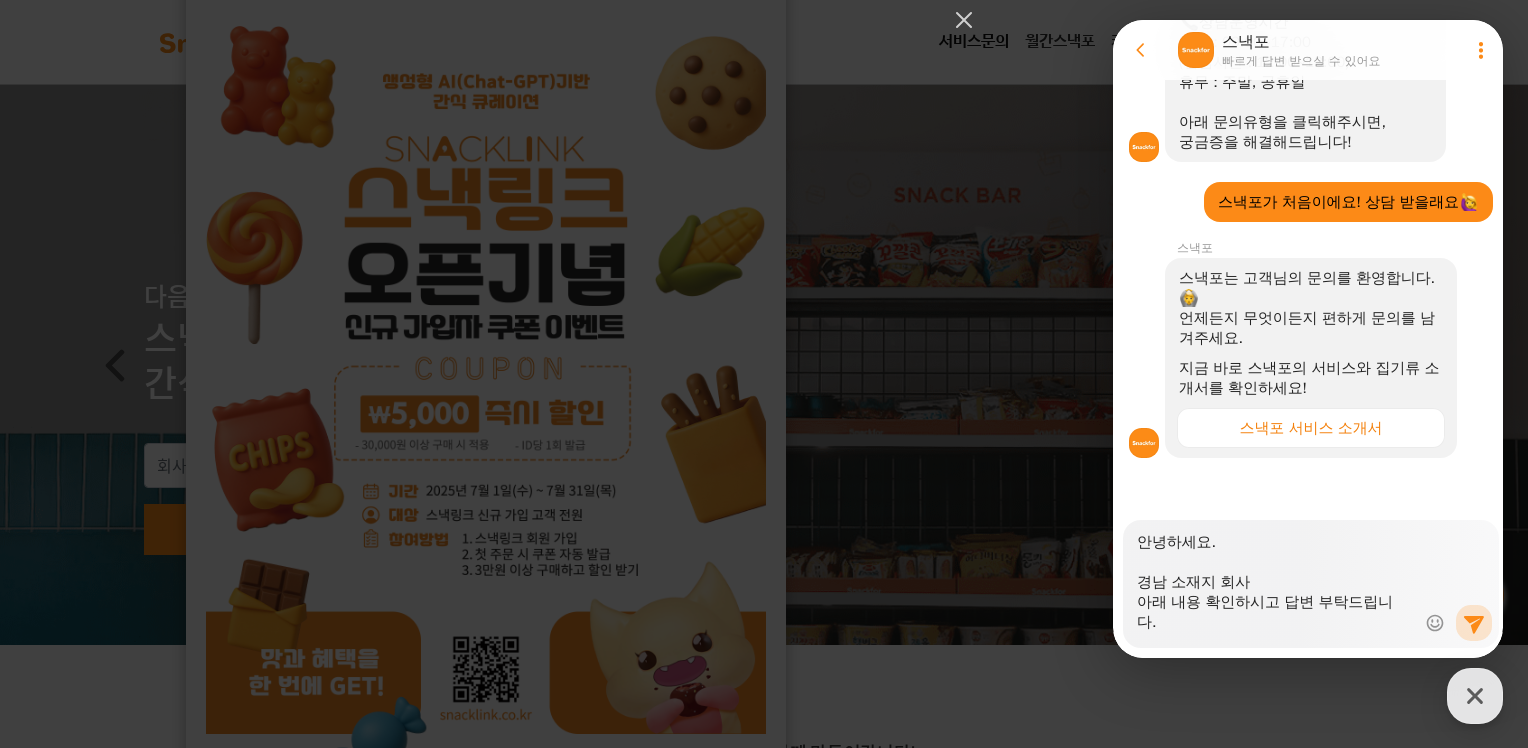 type on "x" 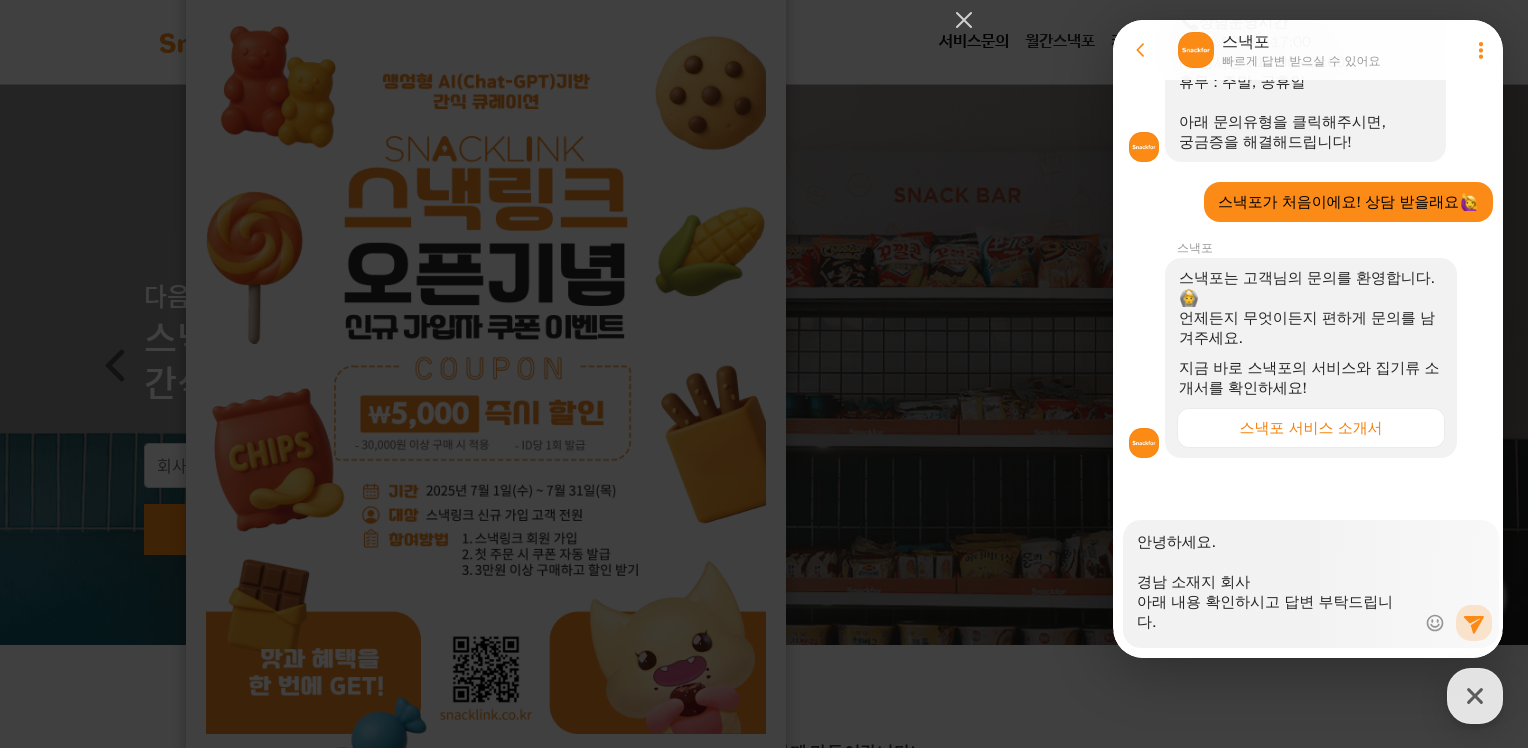 type on "x" 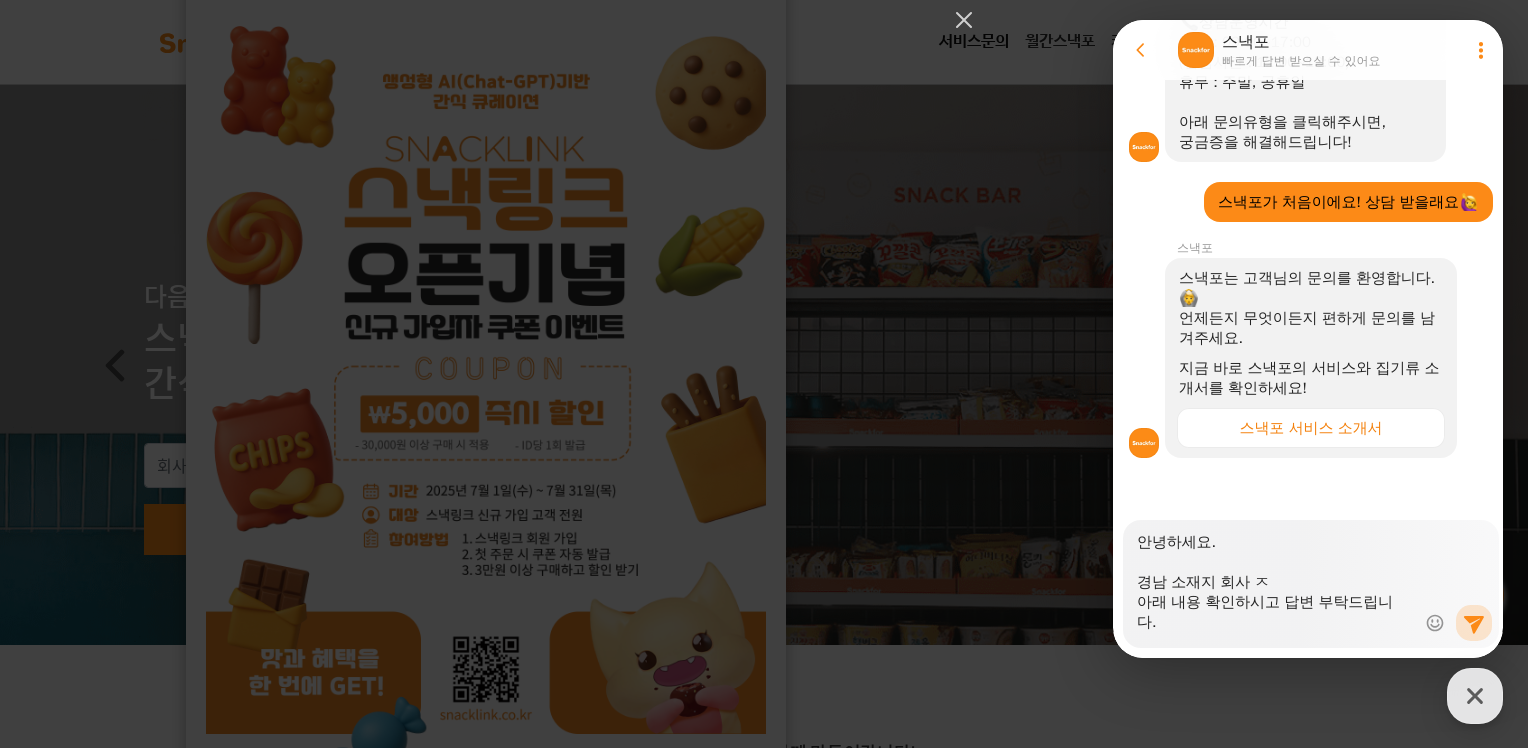 type on "x" 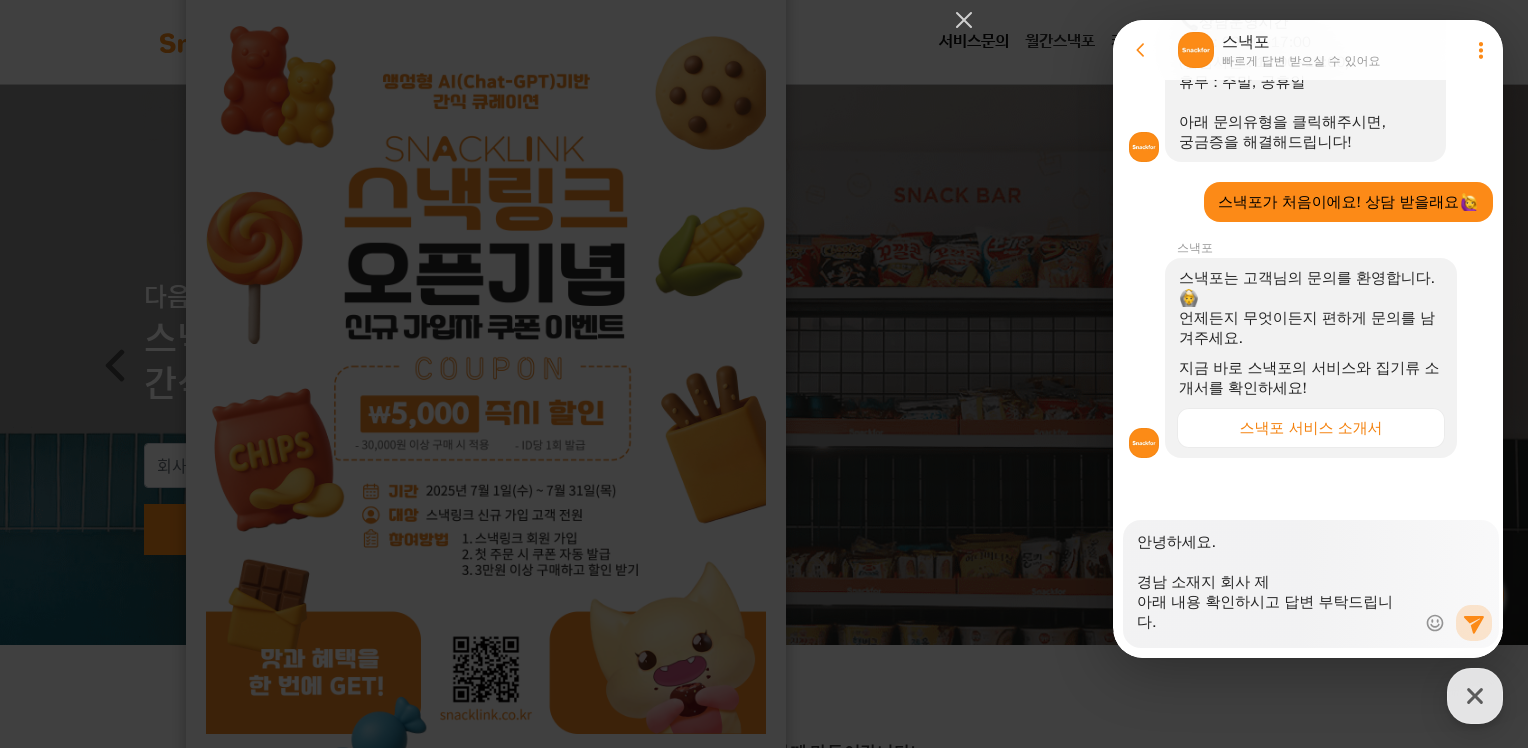 type on "x" 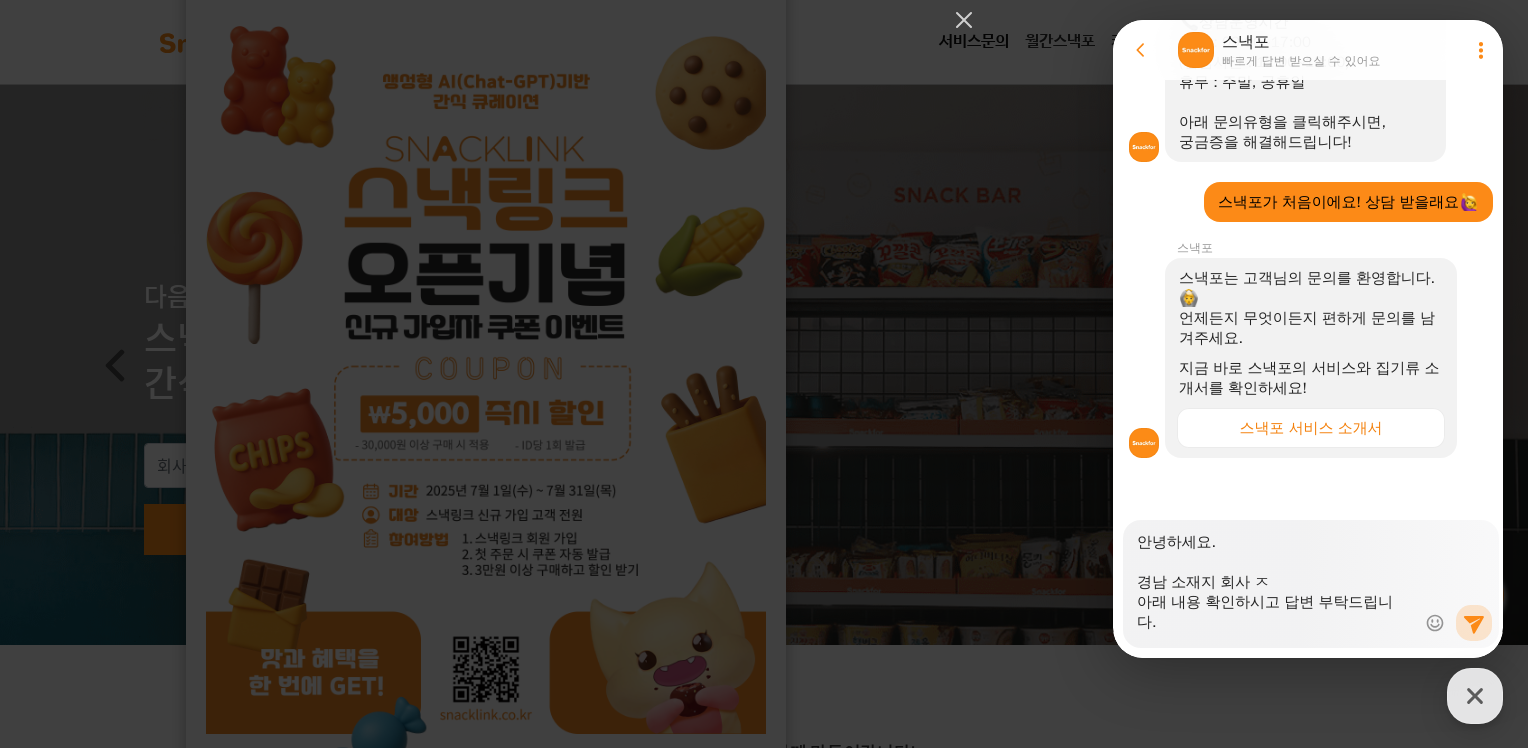 type on "x" 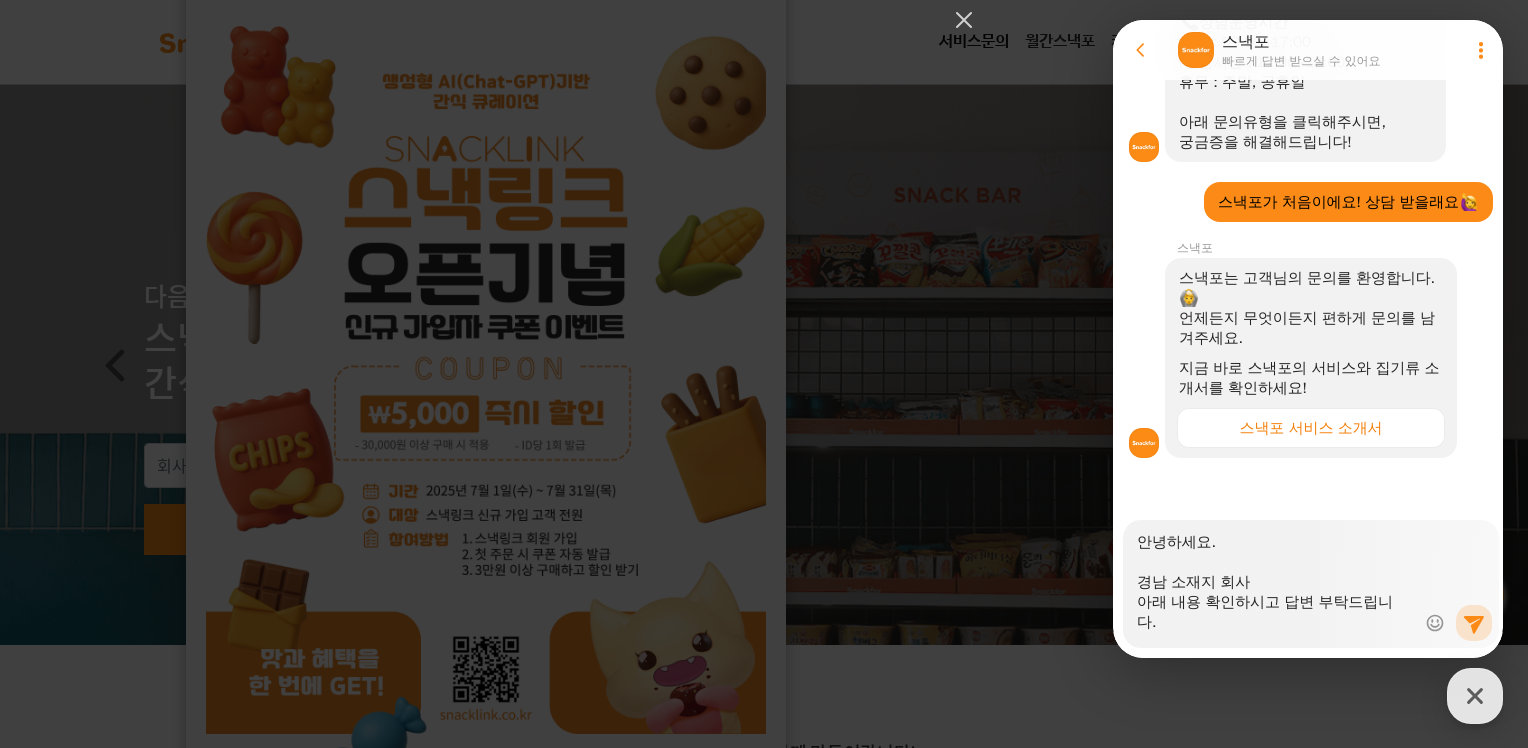 type on "x" 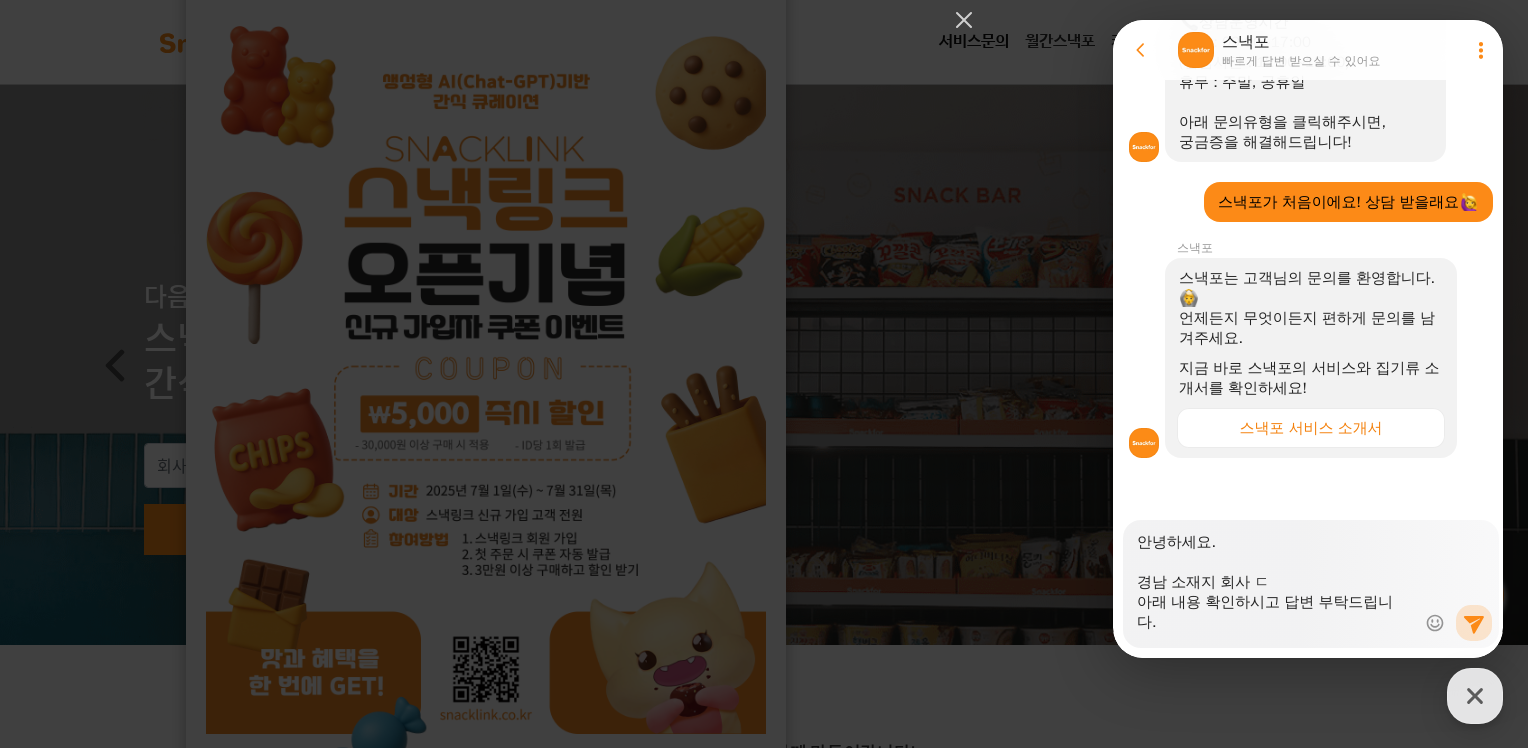 type on "x" 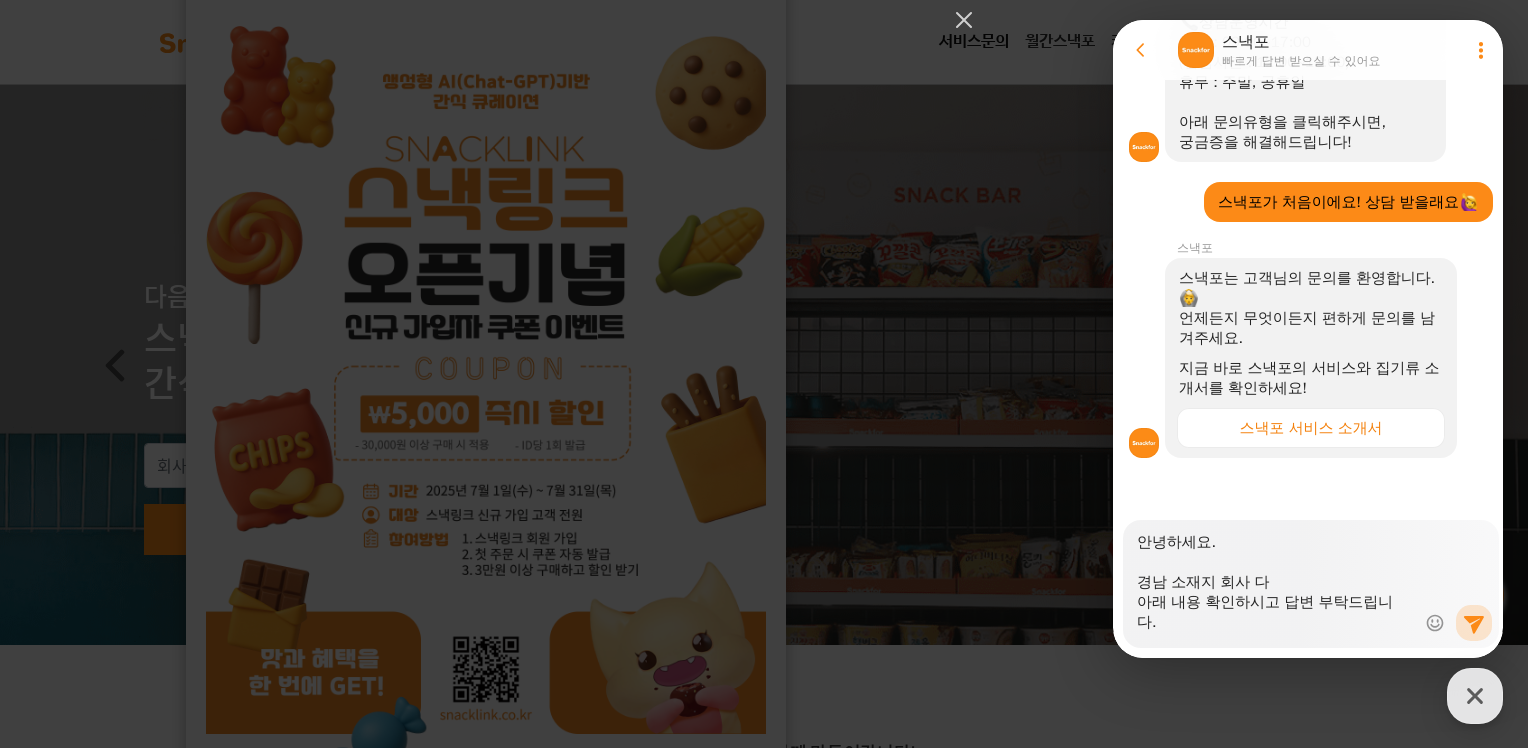 type on "x" 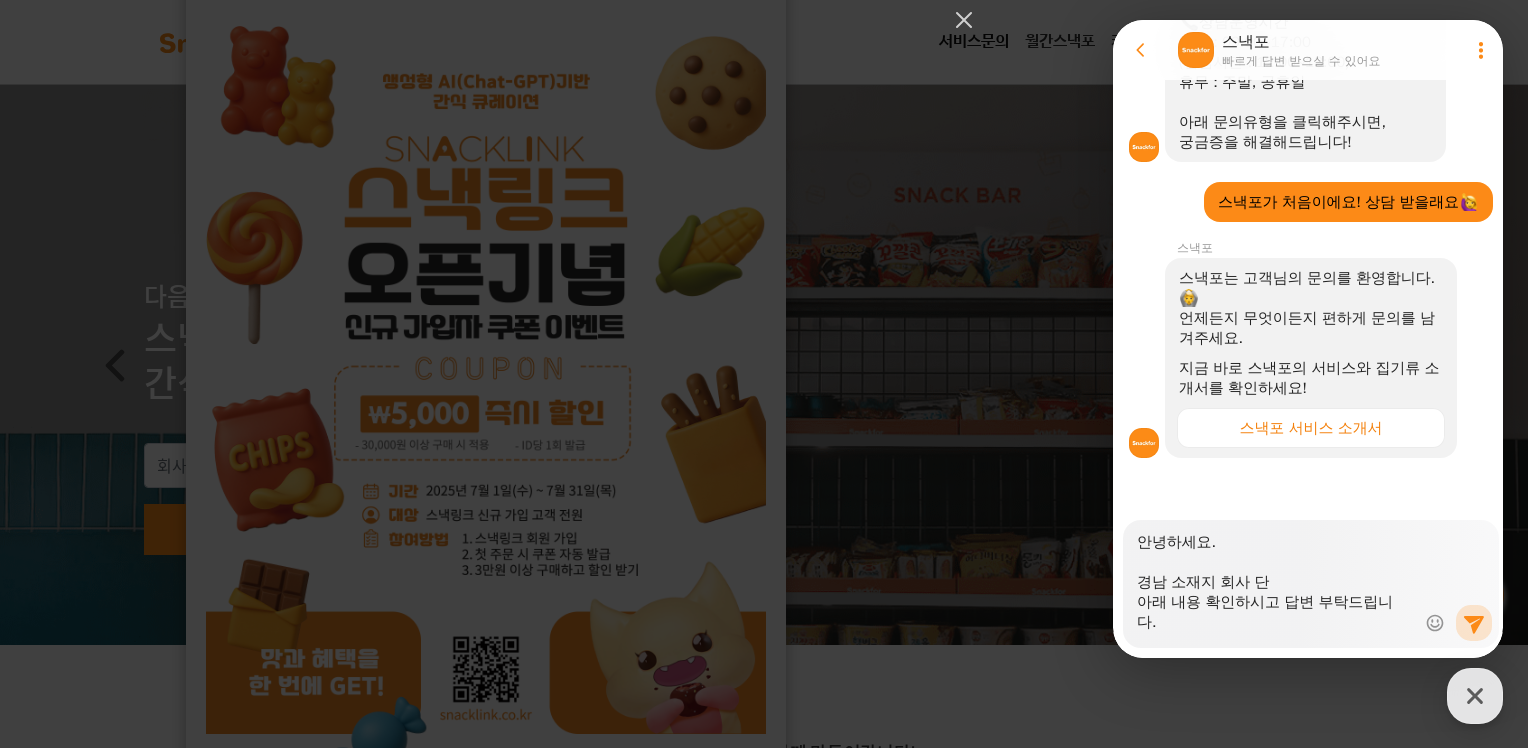 type on "x" 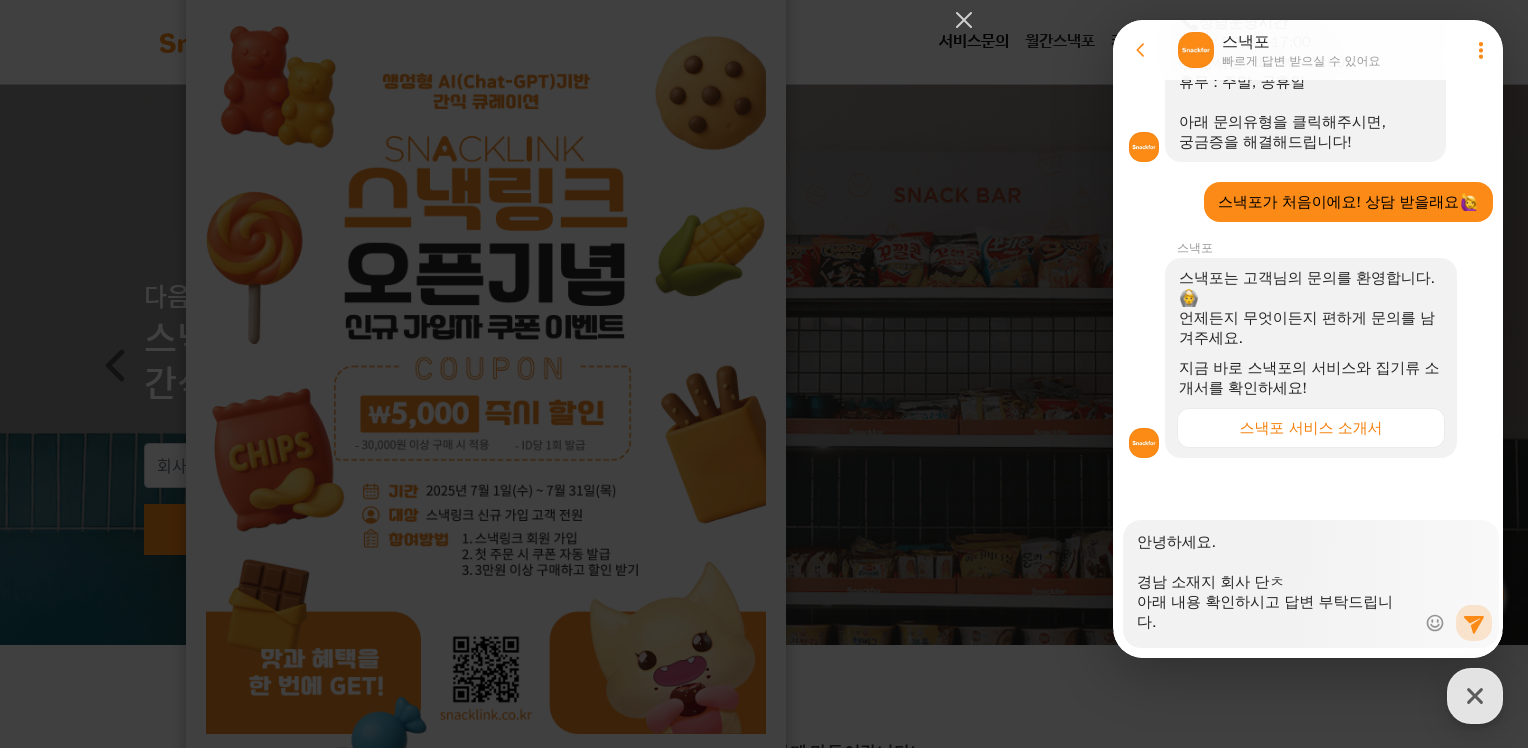 type on "x" 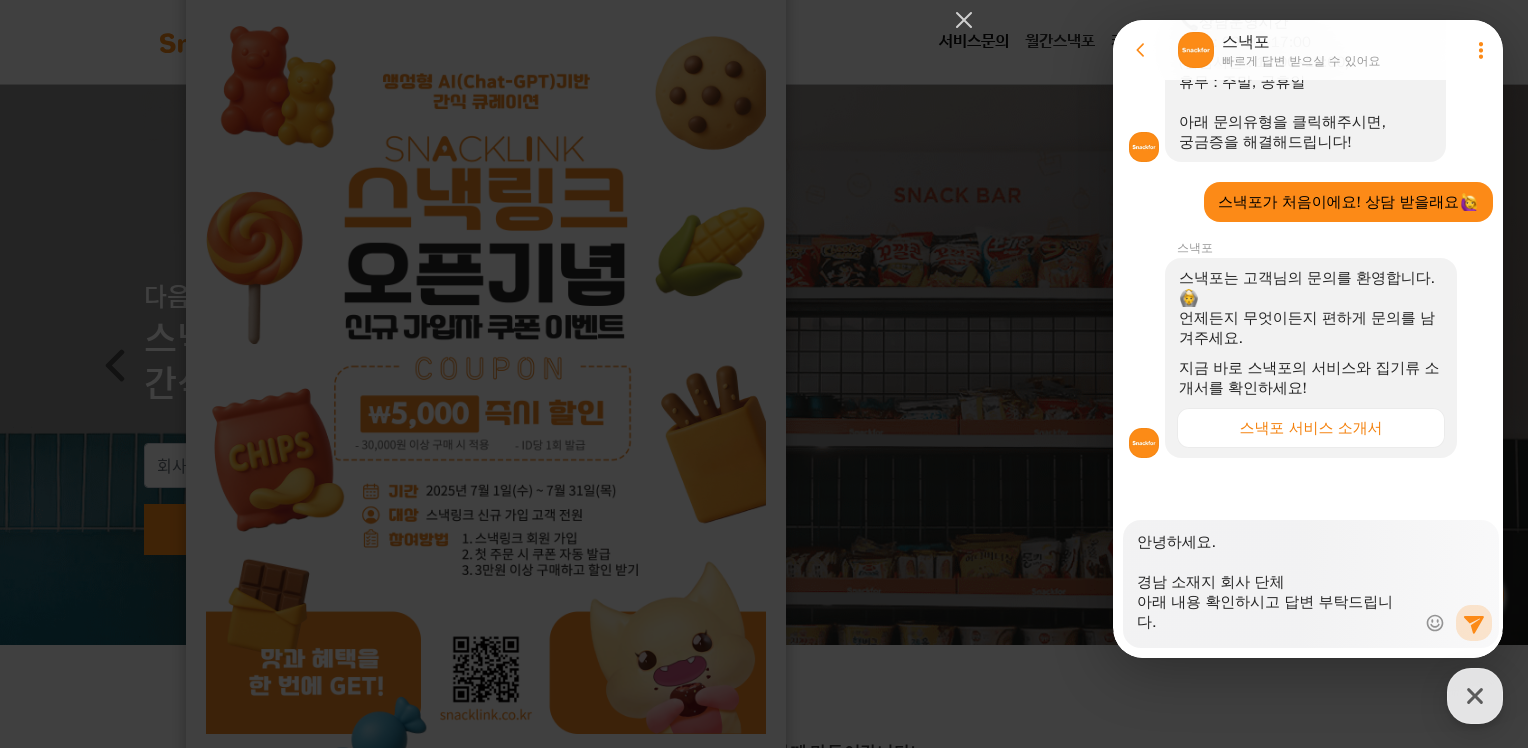 type on "x" 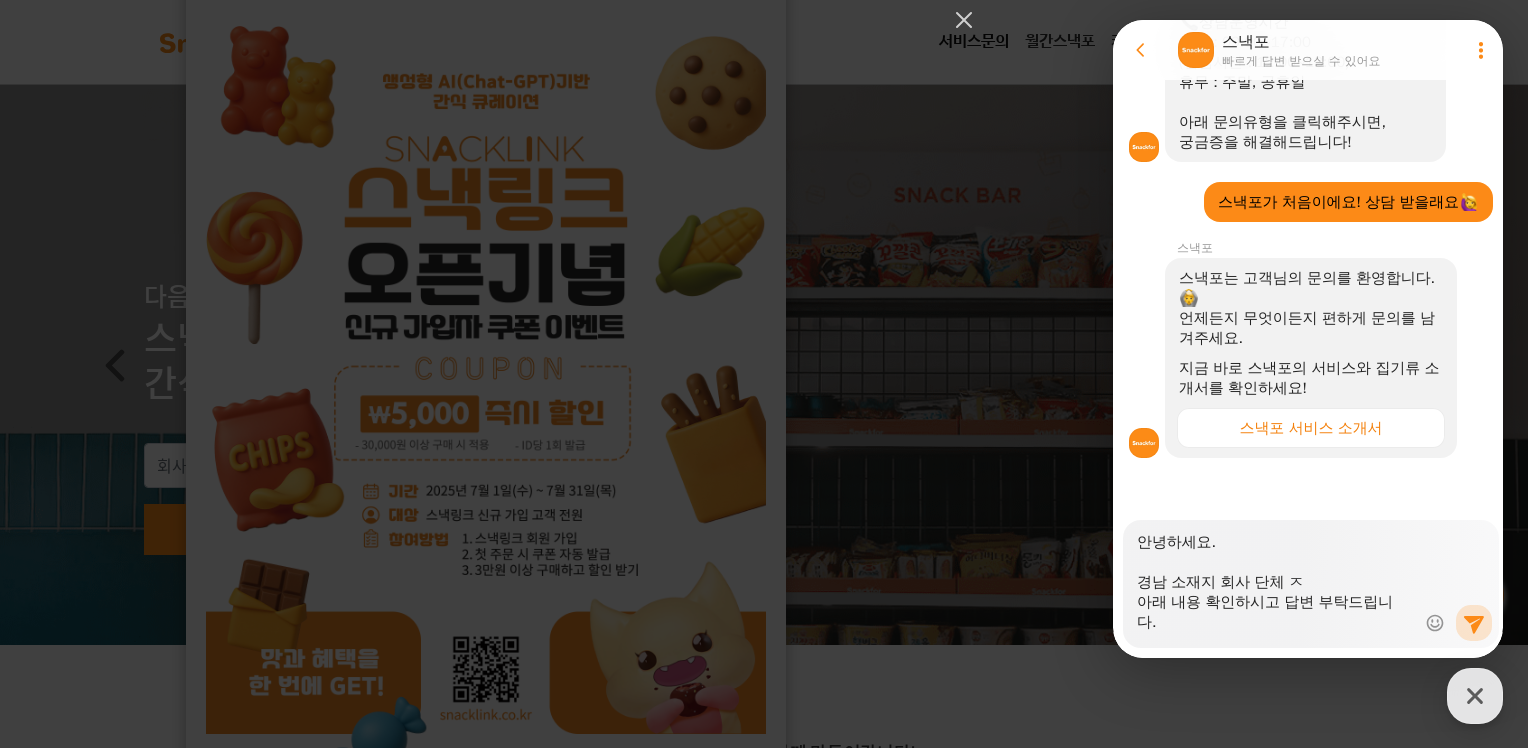 type on "x" 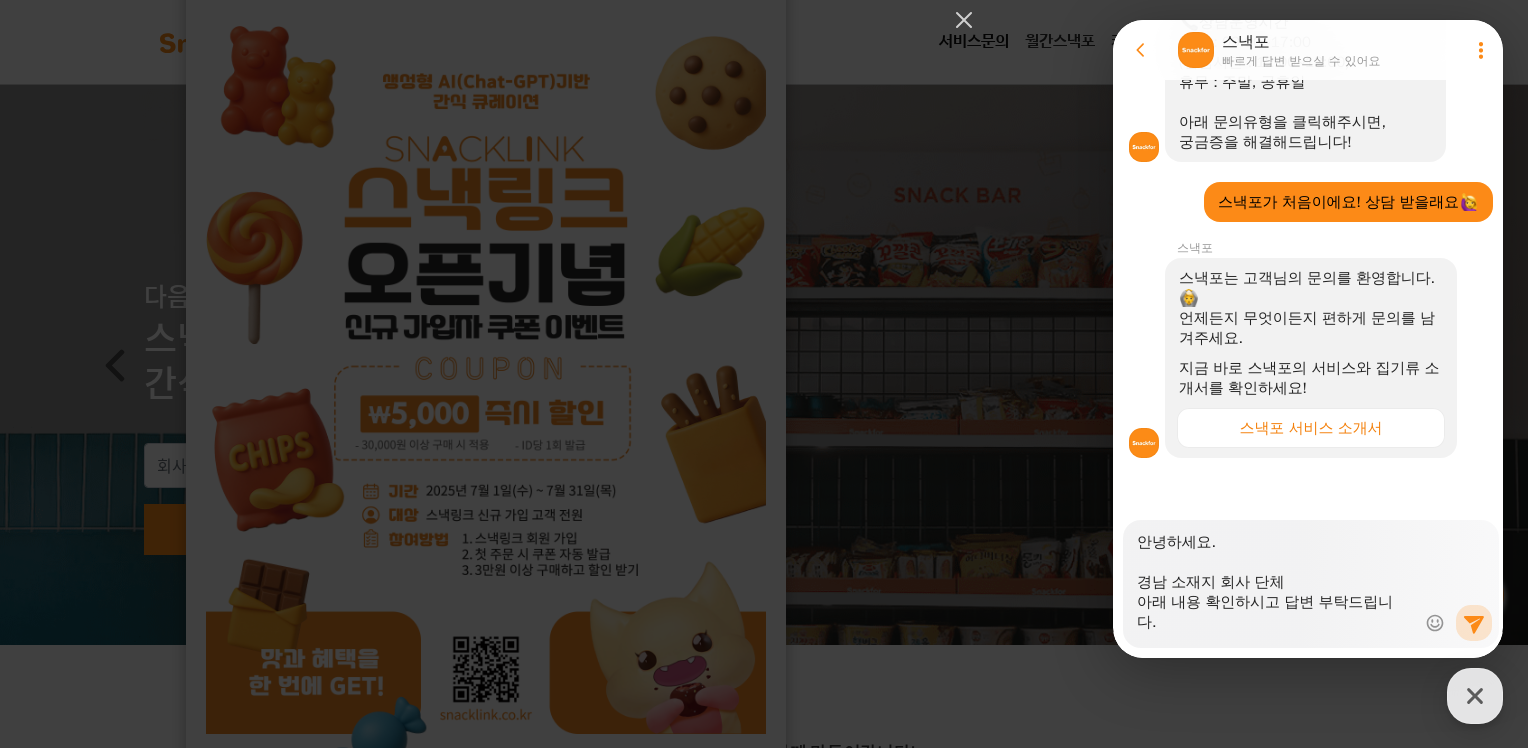 type on "x" 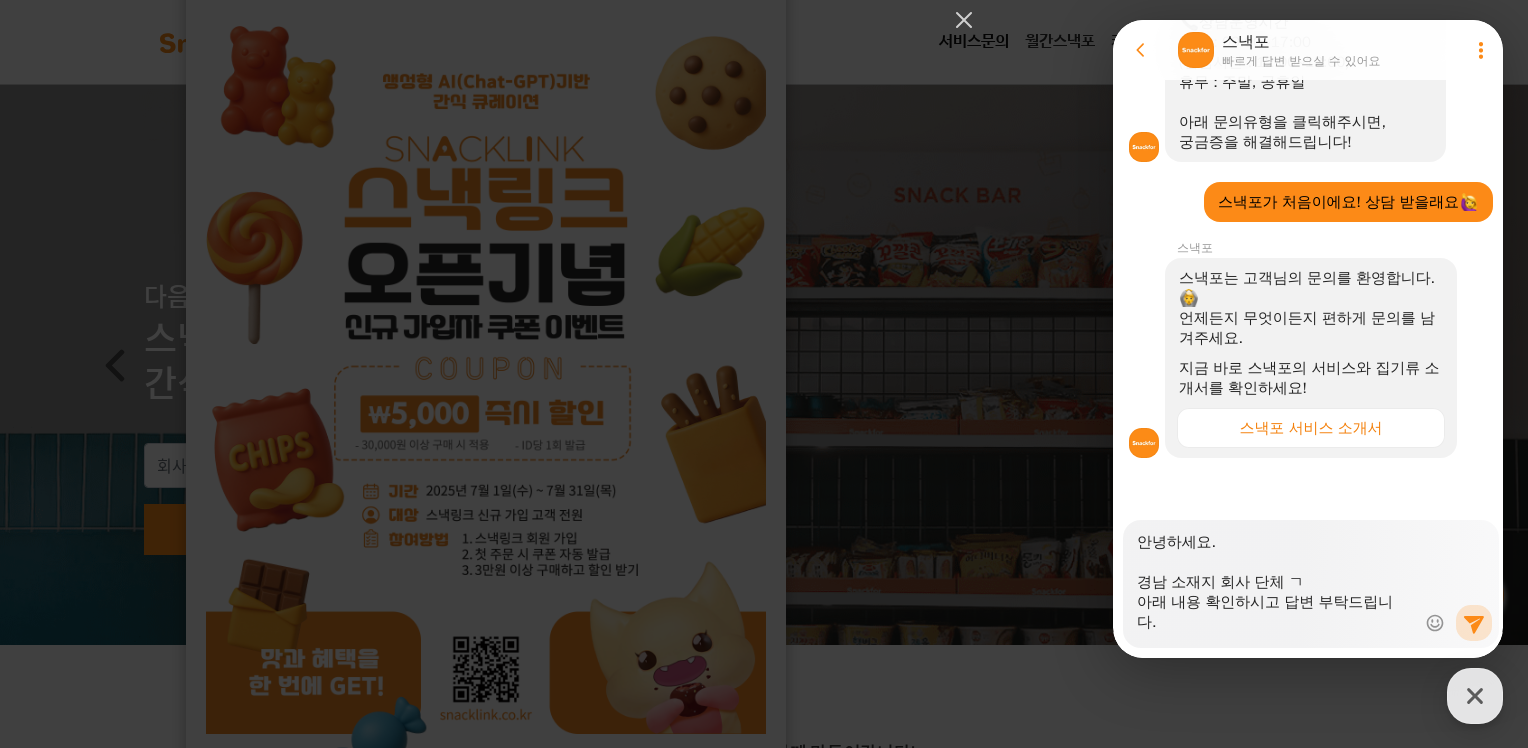 type on "x" 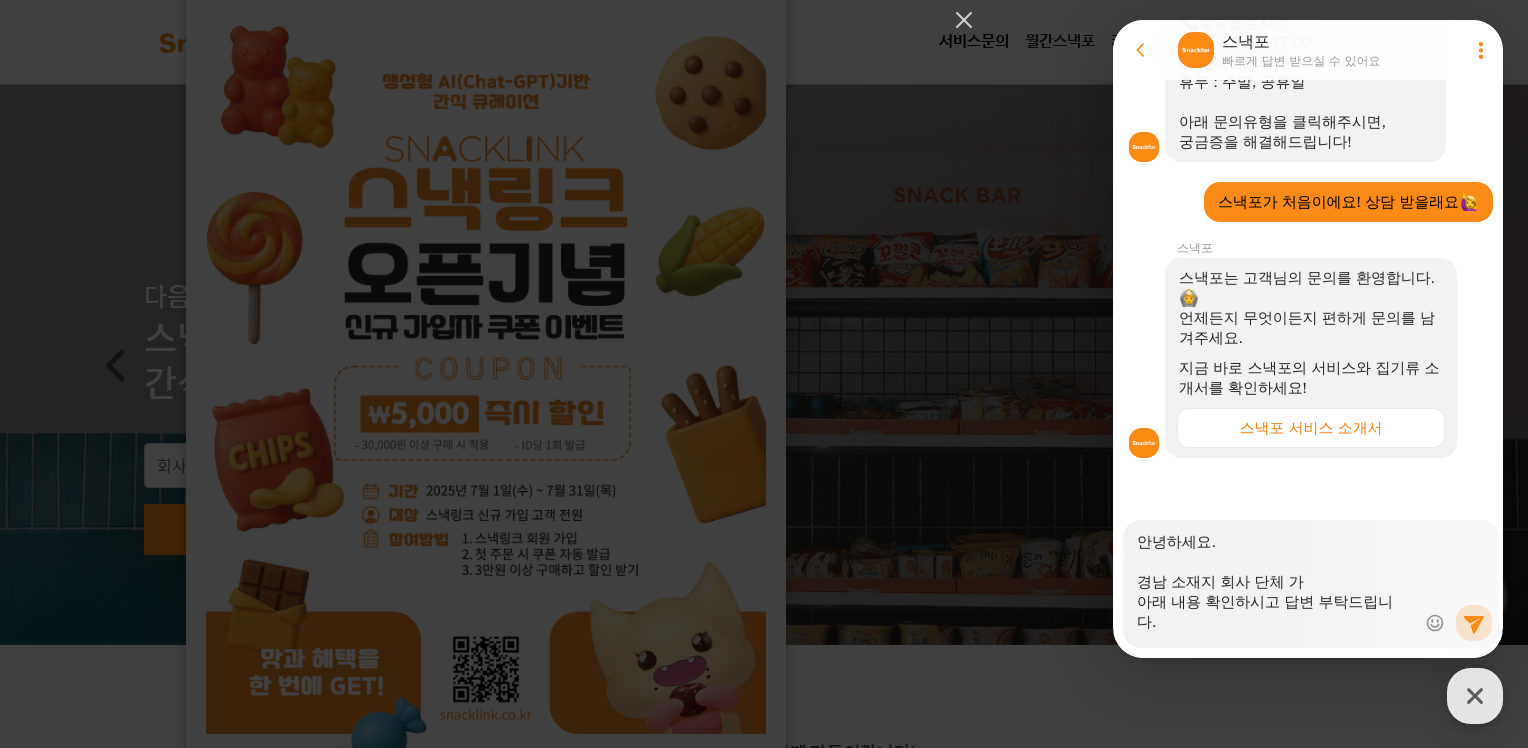 type on "x" 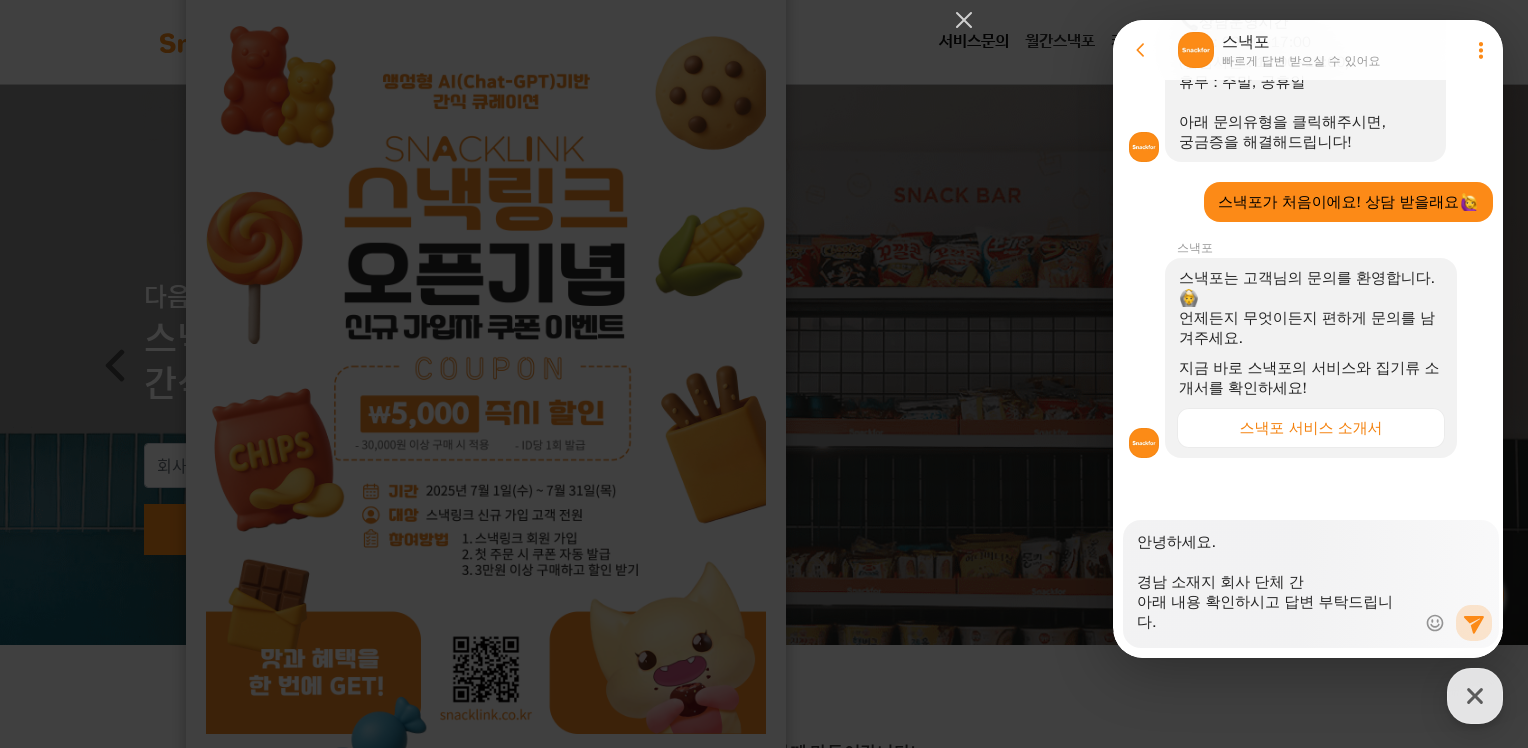 type on "x" 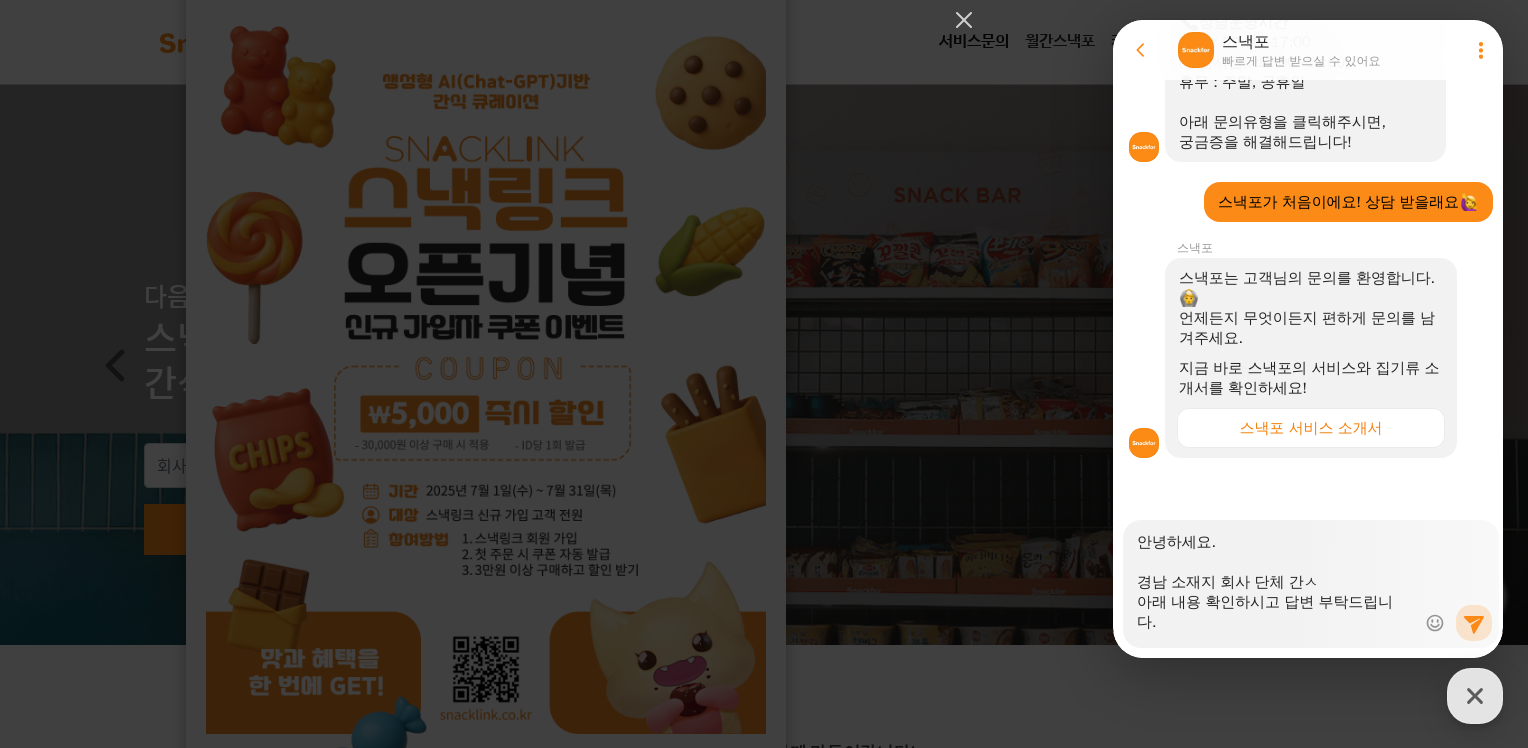 type on "x" 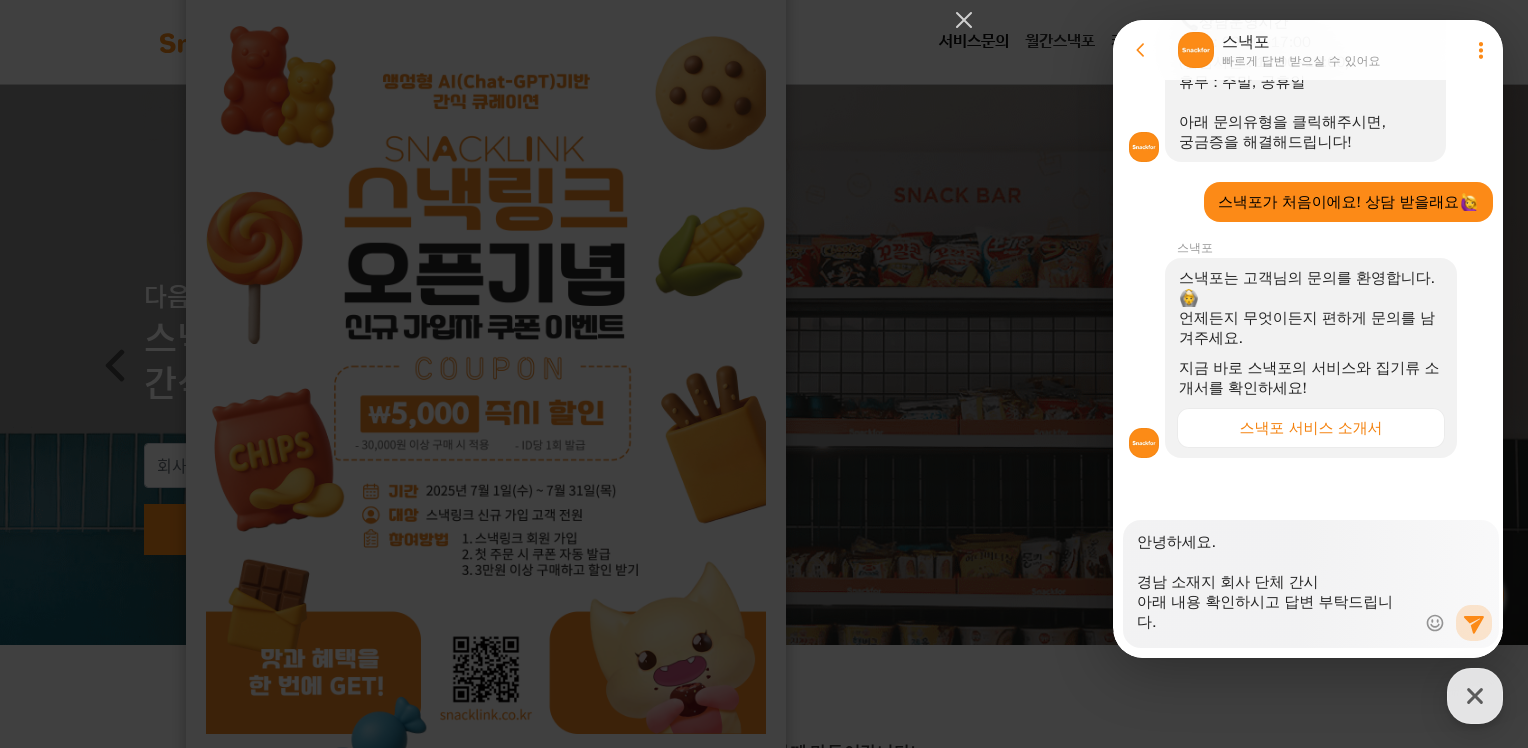 type on "x" 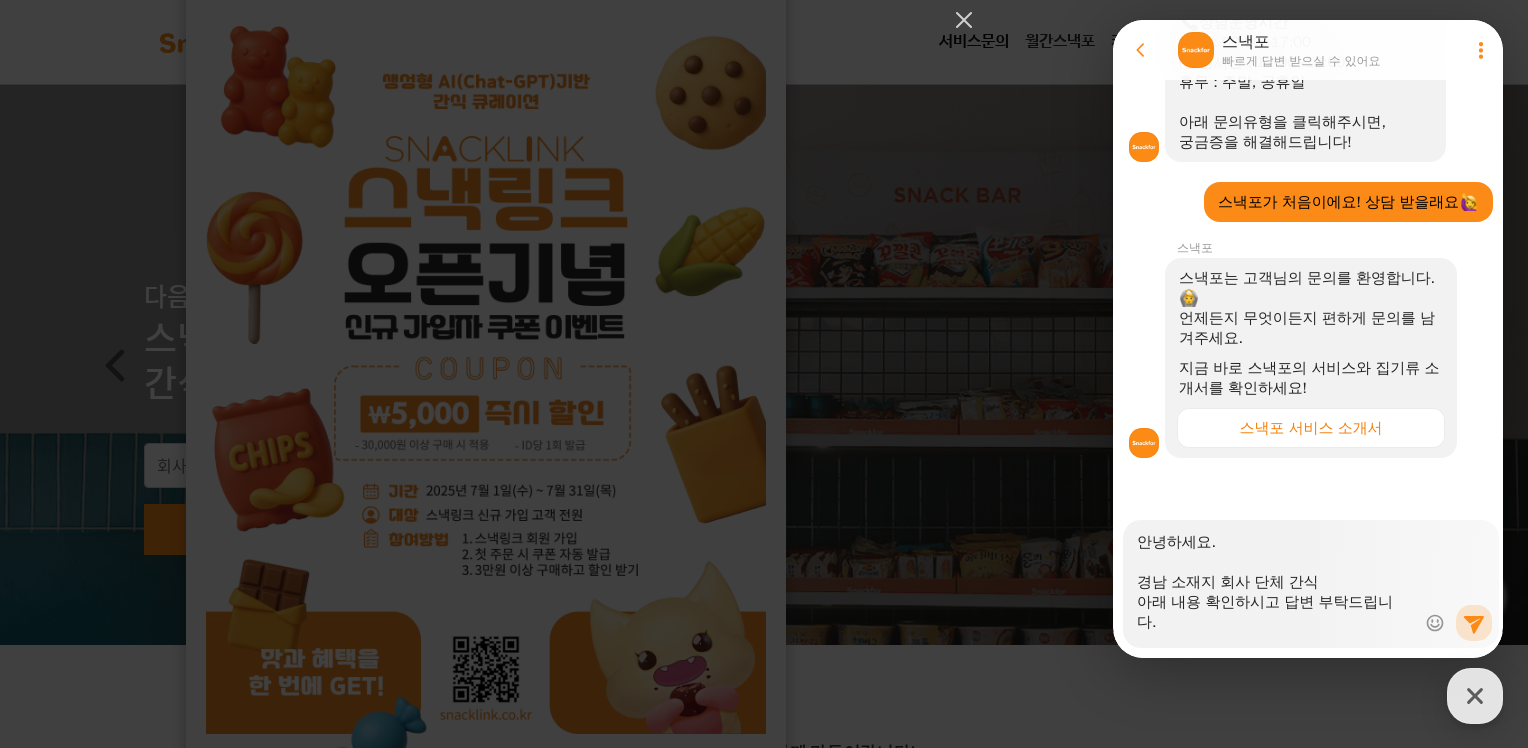 type on "x" 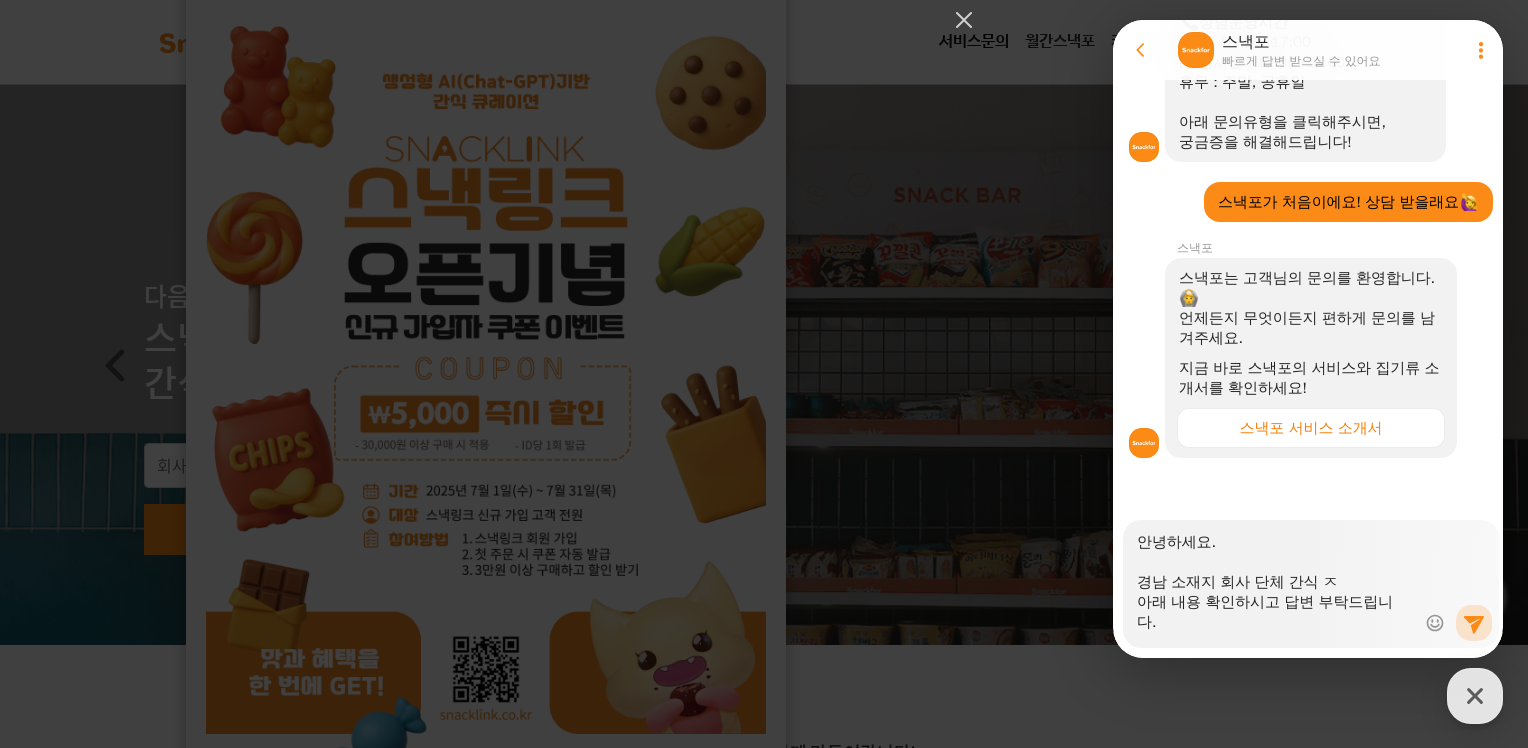 type on "x" 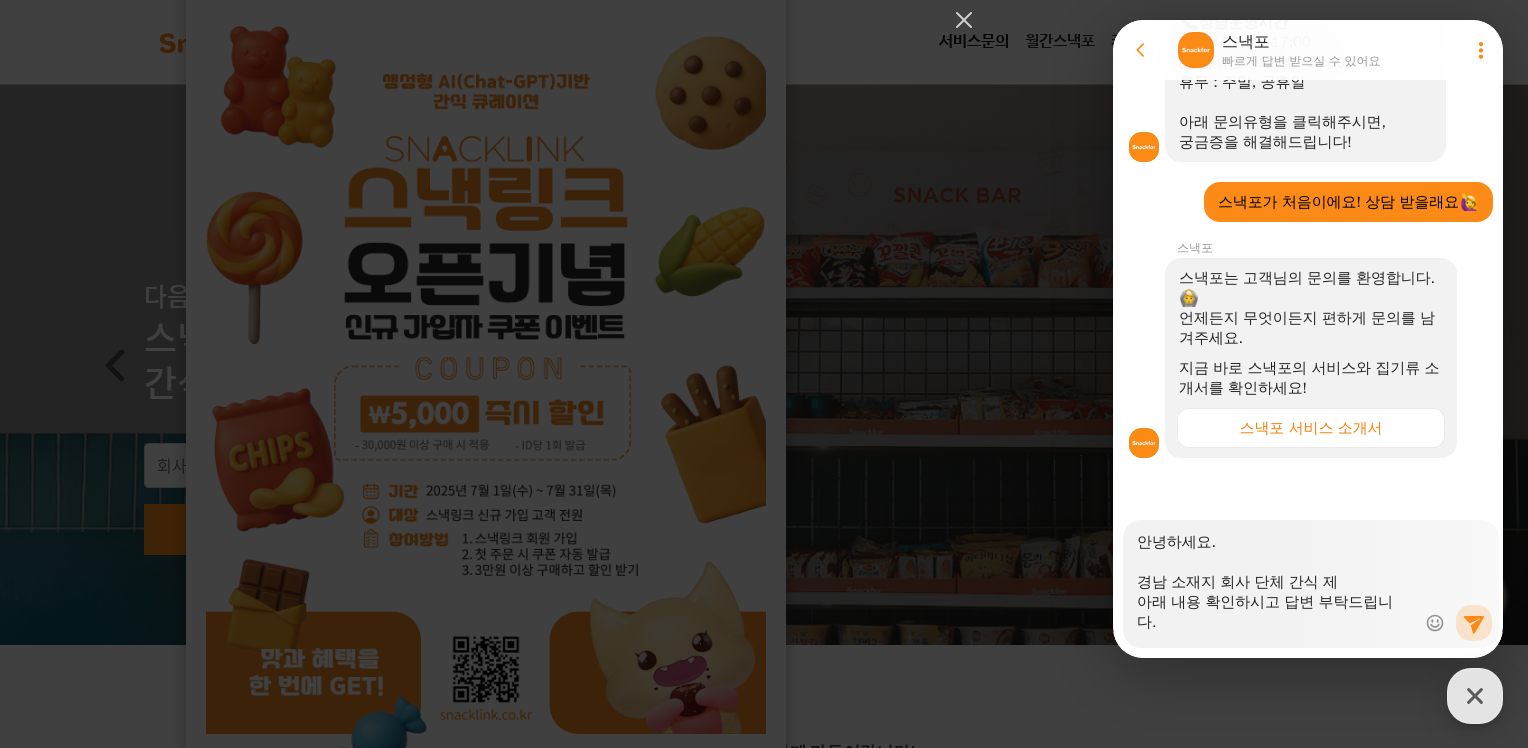 type on "안녕하세요.
​
경남 소재지 회사 단체 간식 젲
아래 내용 확인하시고 답변 부탁드립니다.
** 1인 기준 입니다.
1. 예상 인원: 1주 당 약 400~500명
(7~8월 예상 인원이고 그 후로는 더 늘어날 수 있다는 점 참고 부탁드립니다.)
2. 단가: 3000원 (포장비, 배송비 등 기타비용 모두 포함)
3. 포장 방식: 종이로 된 포장지 (크라프트 각대봉투, 상자 등)
4. 간식구성:
- 홍심스틱, 꿀스틱, 견과류 같은 건강식품류
- 과자류
- 음료
감사합니다." 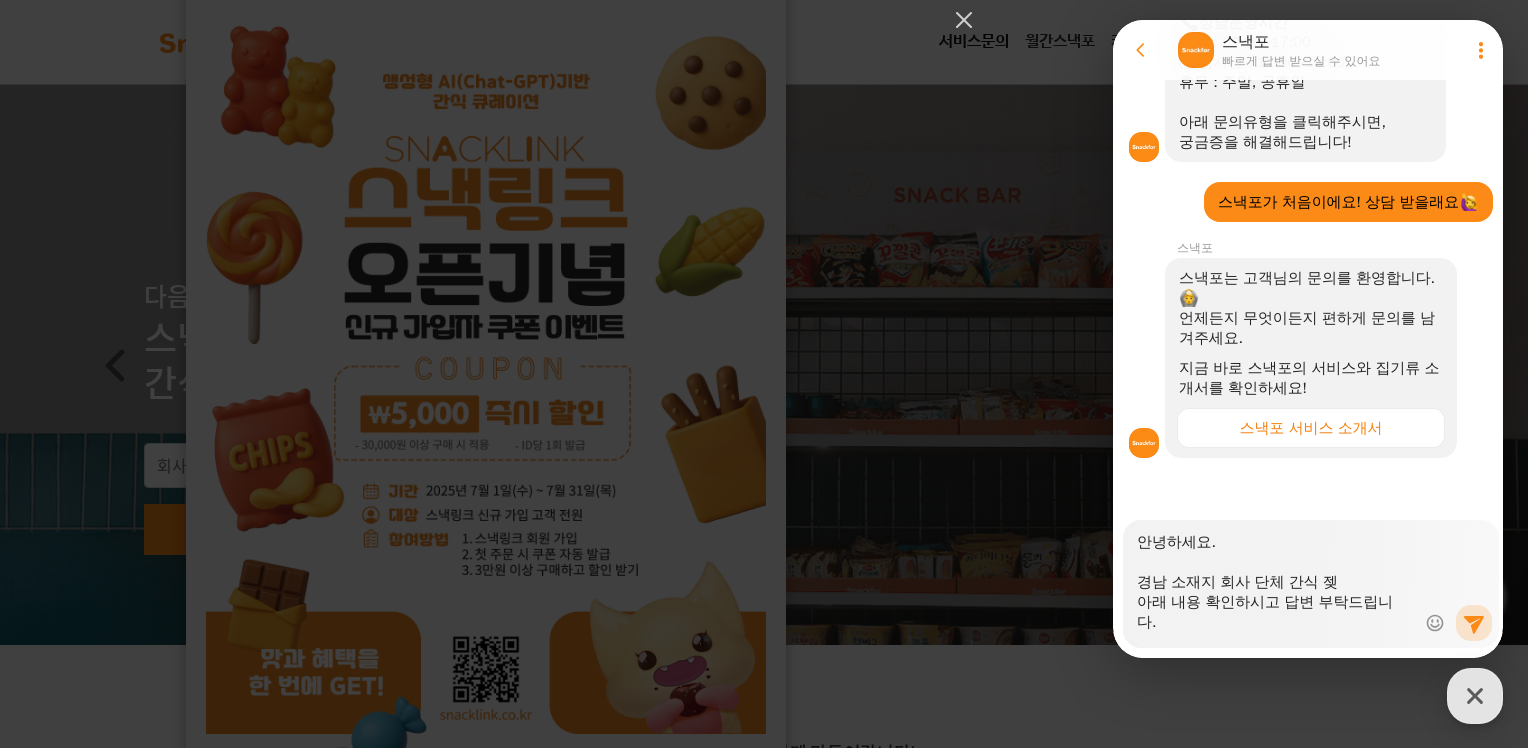 type on "x" 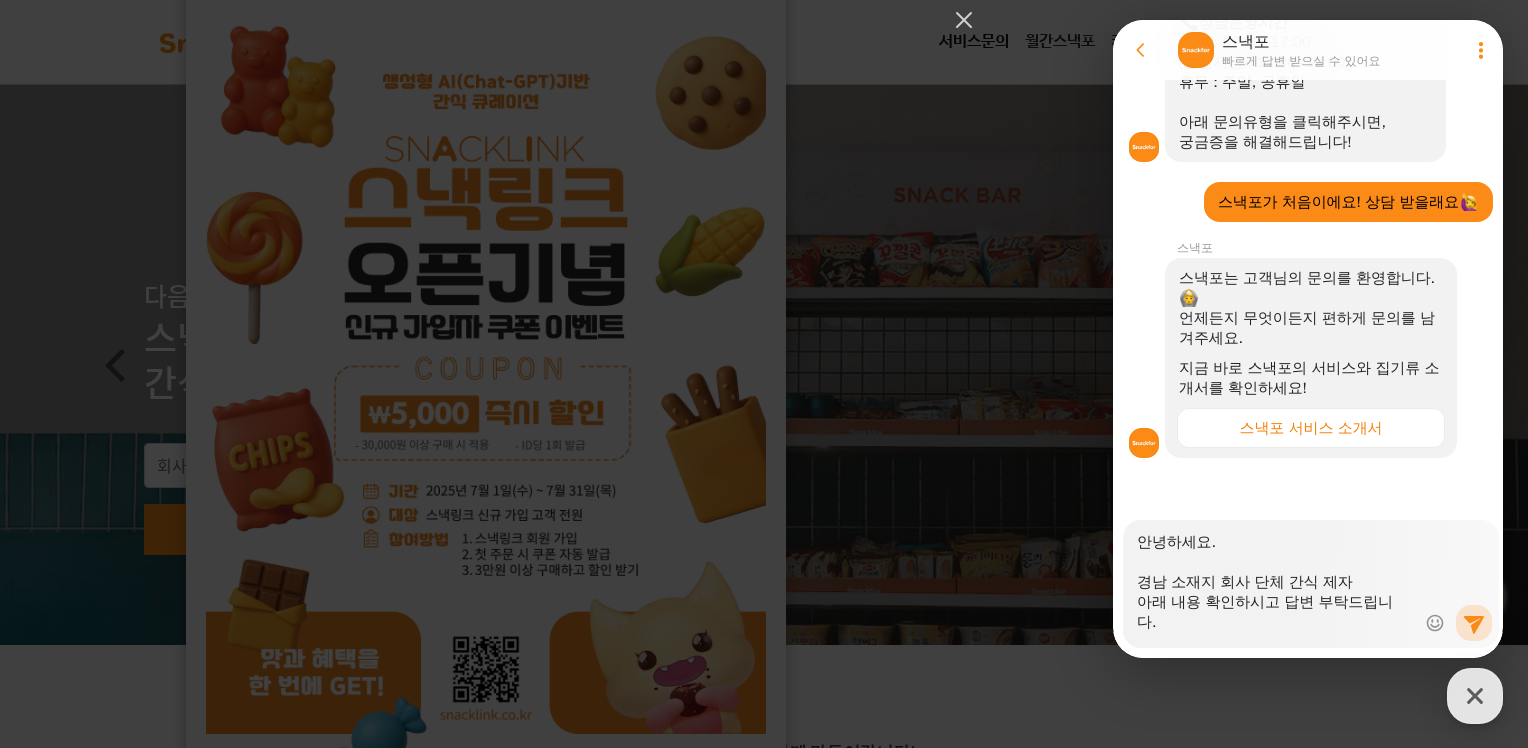 type on "x" 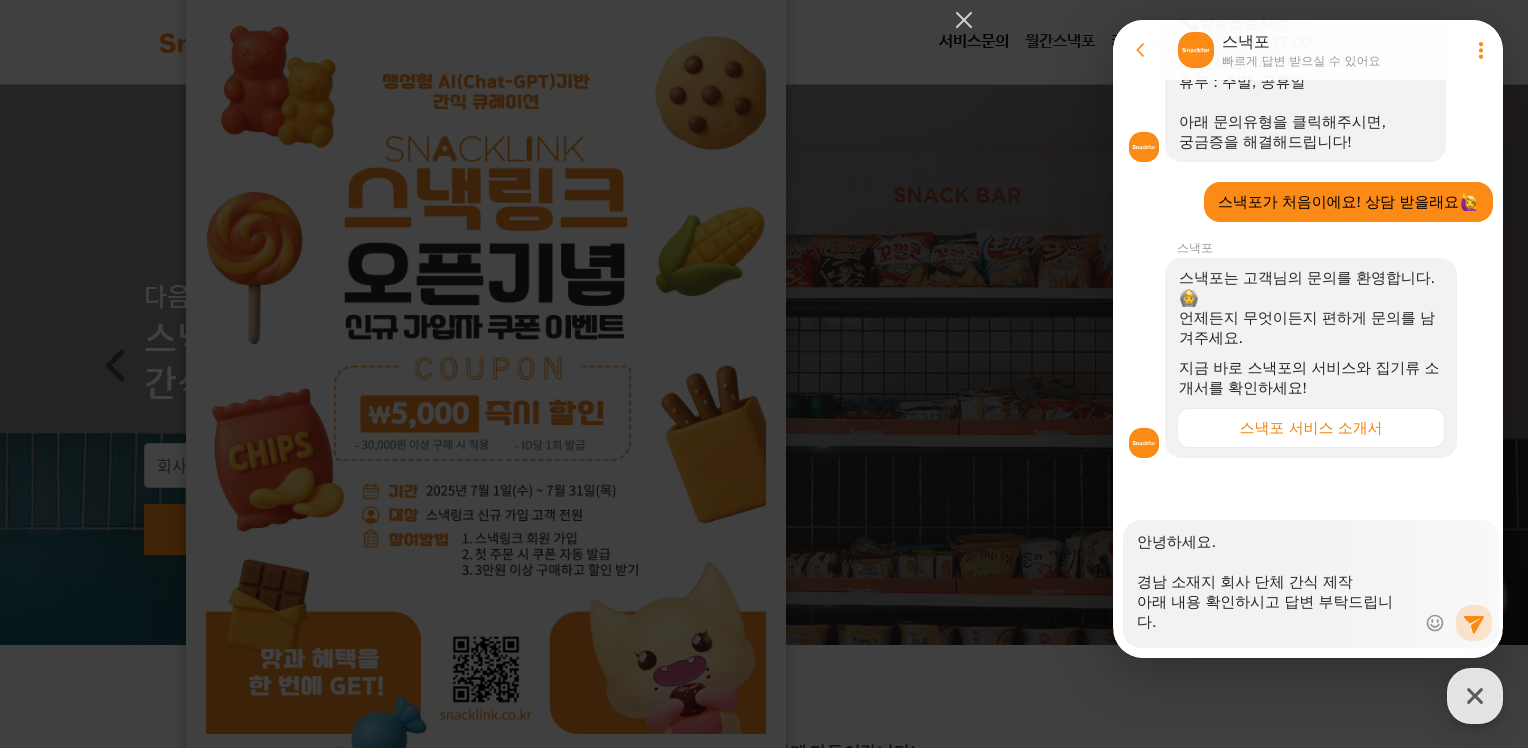 type on "안녕하세요.
​
경남 소재지 회사 단체 간식 제작
아래 내용 확인하시고 답변 부탁드립니다.
** 1인 기준 입니다.
1. 예상 인원: 1주 당 약 400~500명
(7~8월 예상 인원이고 그 후로는 더 늘어날 수 있다는 점 참고 부탁드립니다.)
2. 단가: 3000원 (포장비, 배송비 등 기타비용 모두 포함)
3. 포장 방식: 종이로 된 포장지 (크라프트 각대봉투, 상자 등)
4. 간식구성:
- 홍심스틱, 꿀스틱, 견과류 같은 건강식품류
- 과자류
- 음료
감사합니다." 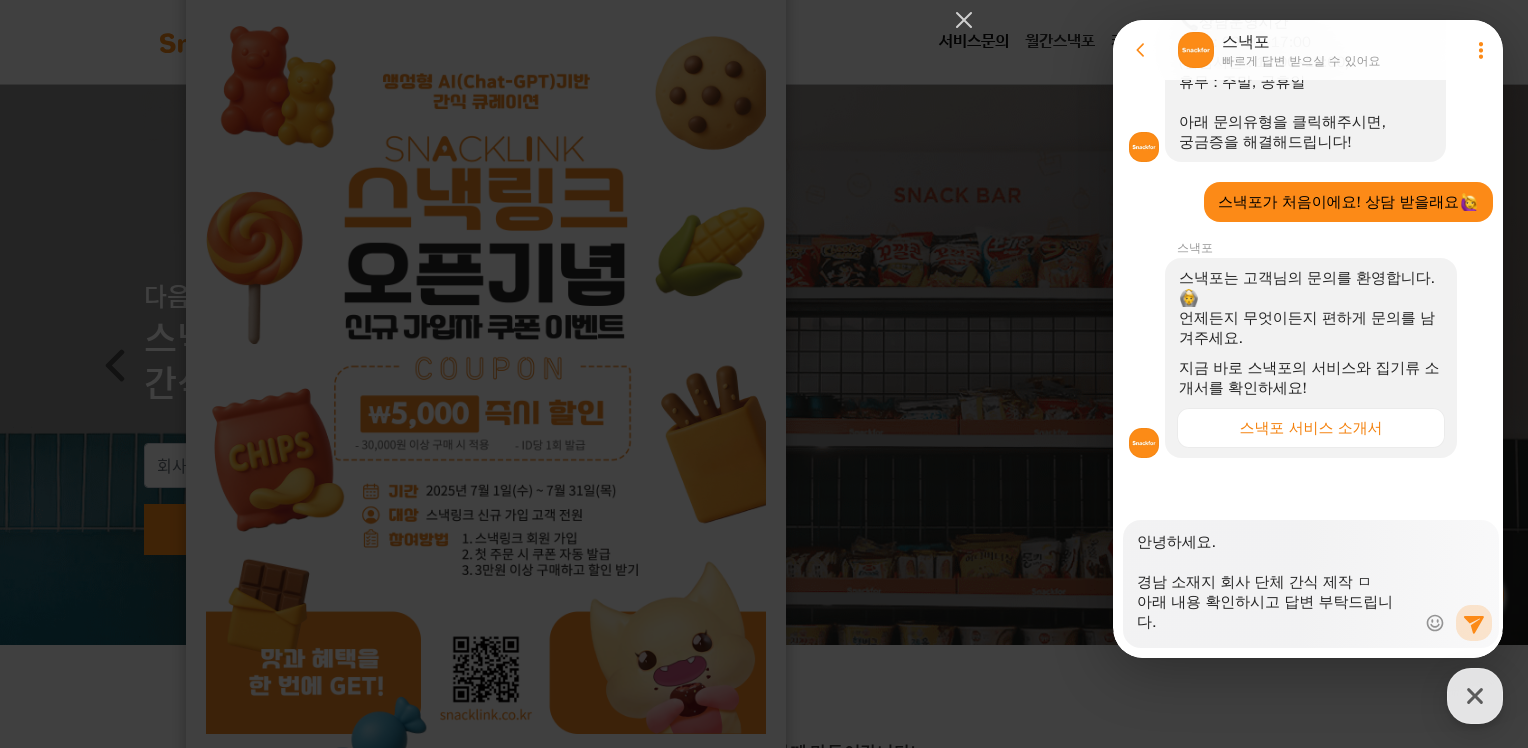 type on "x" 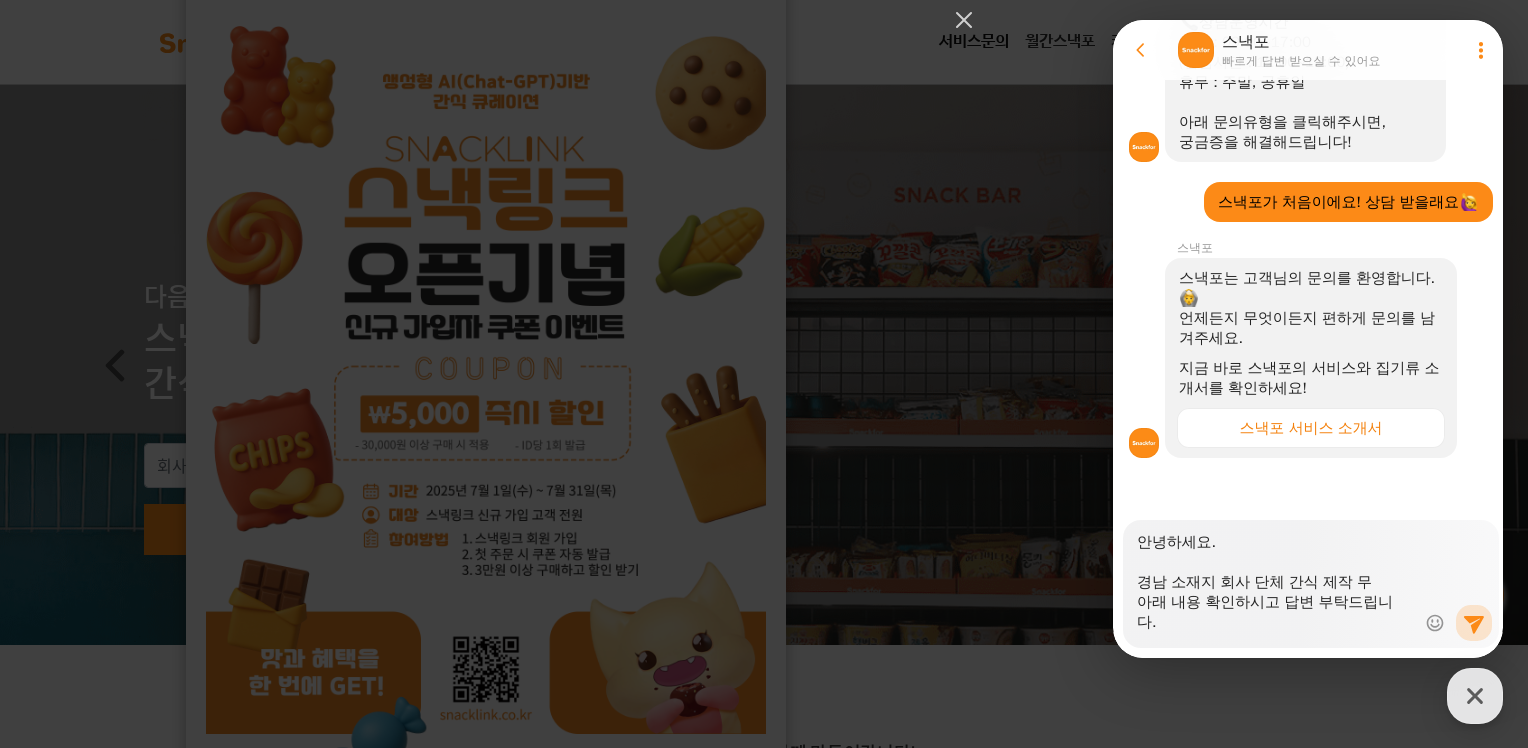 type on "안녕하세요.
​
경남 소재지 회사 단체 간식 제작 문
아래 내용 확인하시고 답변 부탁드립니다.
** 1인 기준 입니다.
1. 예상 인원: 1주 당 약 400~500명
(7~8월 예상 인원이고 그 후로는 더 늘어날 수 있다는 점 참고 부탁드립니다.)
2. 단가: 3000원 (포장비, 배송비 등 기타비용 모두 포함)
3. 포장 방식: 종이로 된 포장지 (크라프트 각대봉투, 상자 등)
4. 간식구성:
- 홍심스틱, 꿀스틱, 견과류 같은 건강식품류
- 과자류
- 음료
감사합니다." 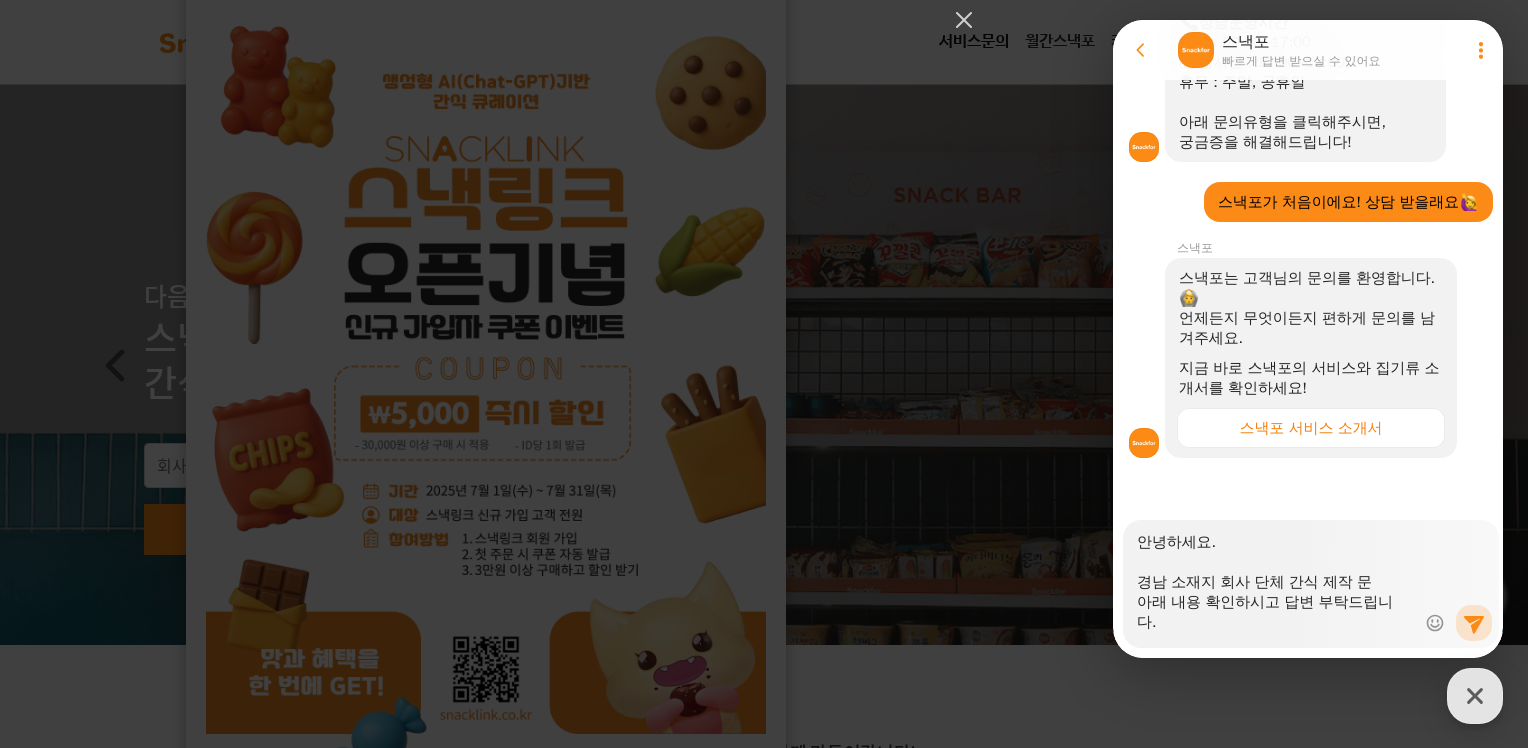 type on "x" 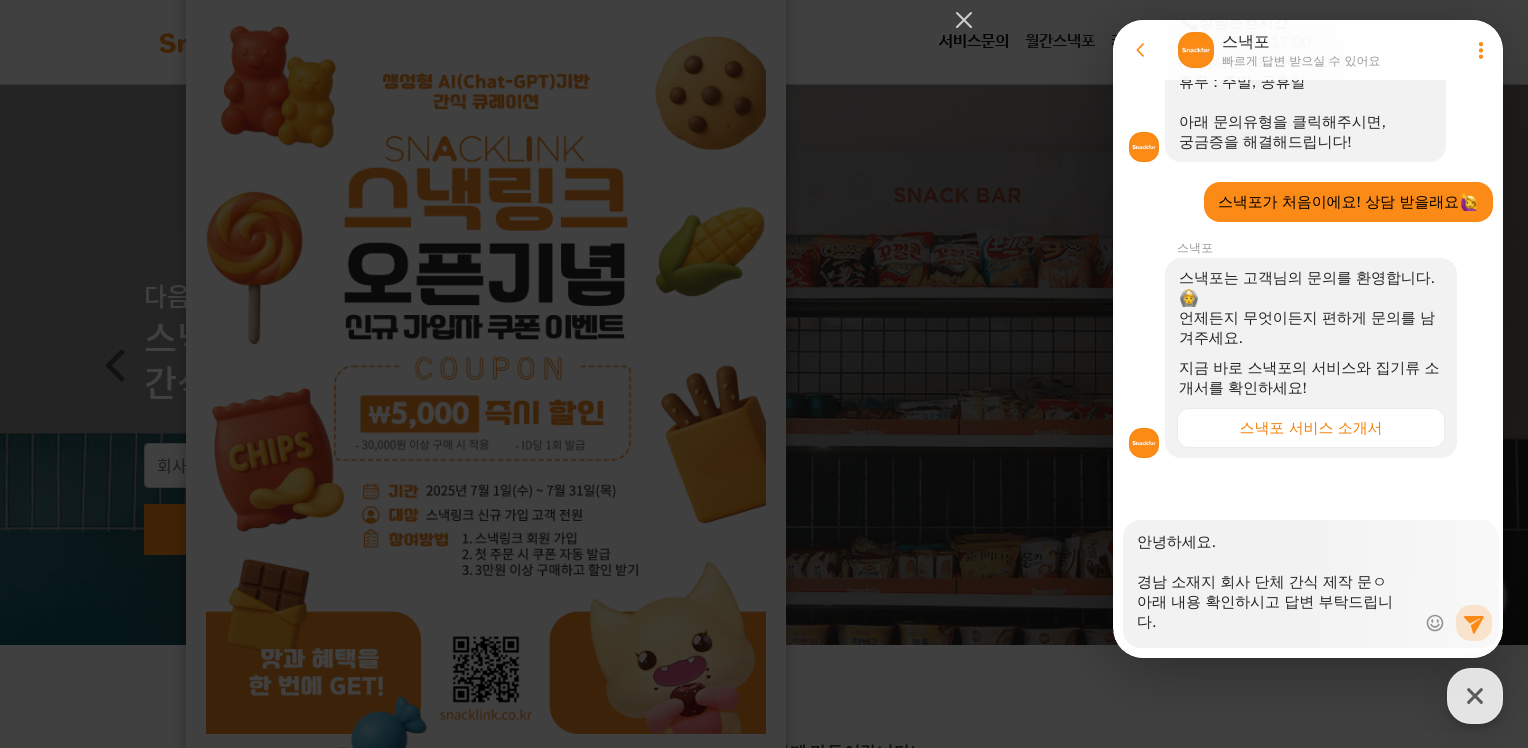 type on "x" 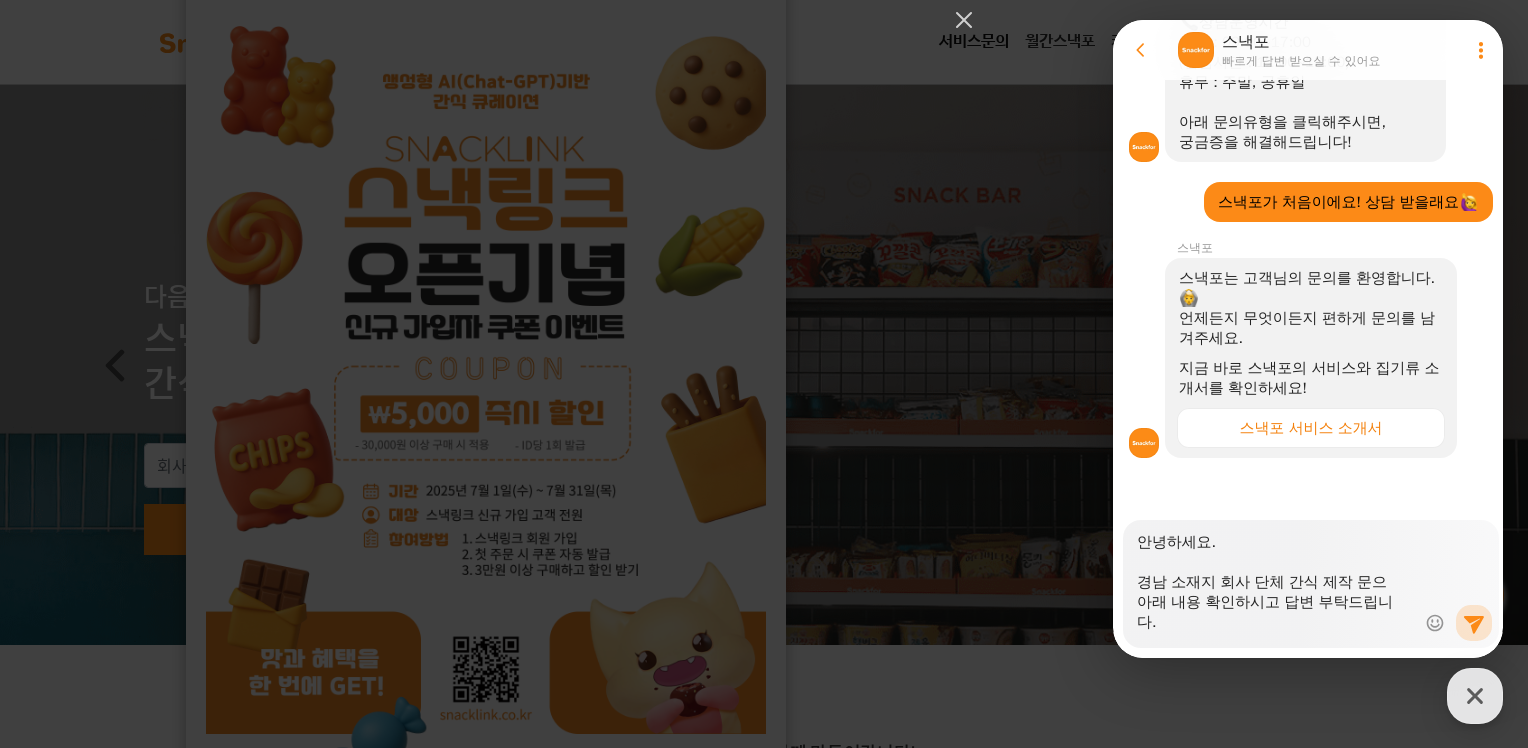 type on "x" 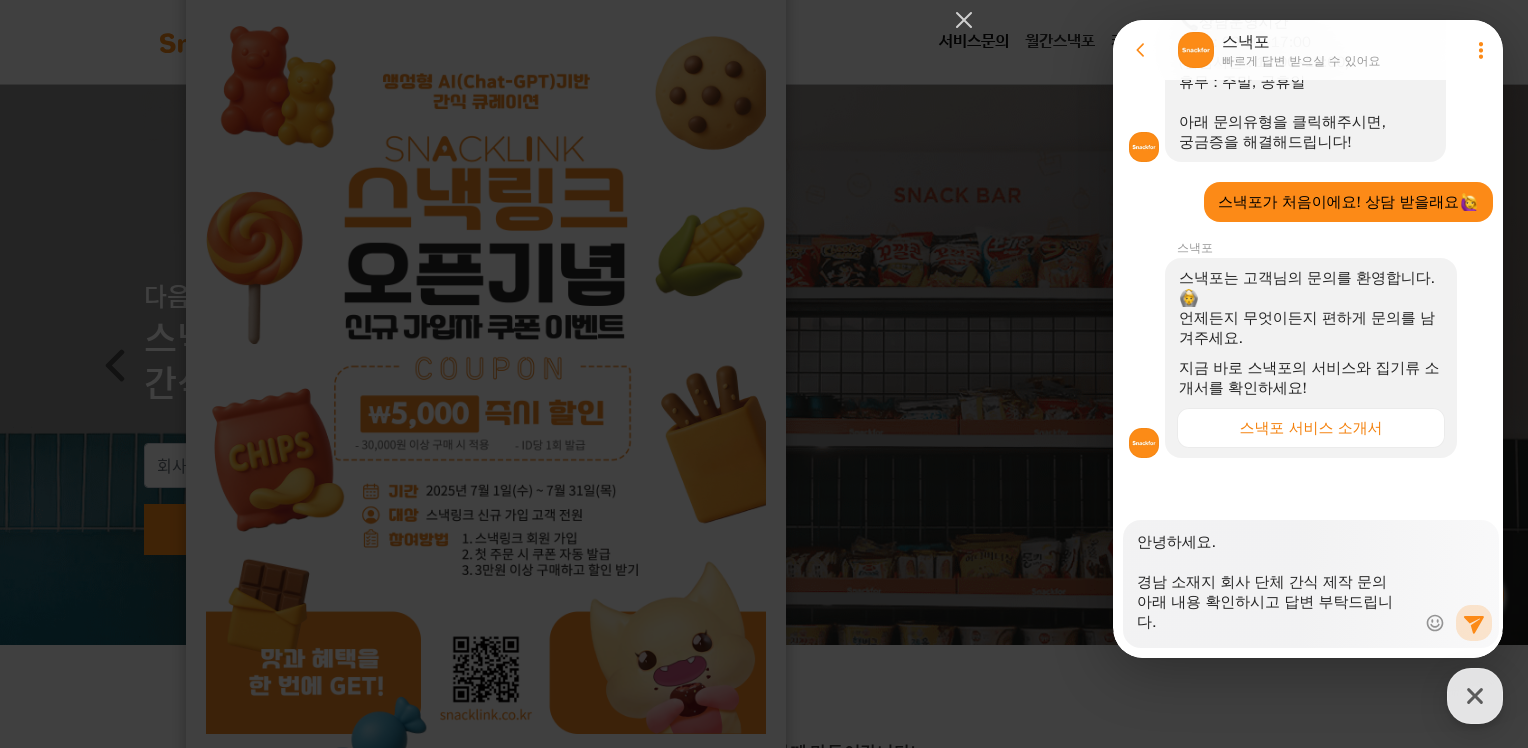 type on "x" 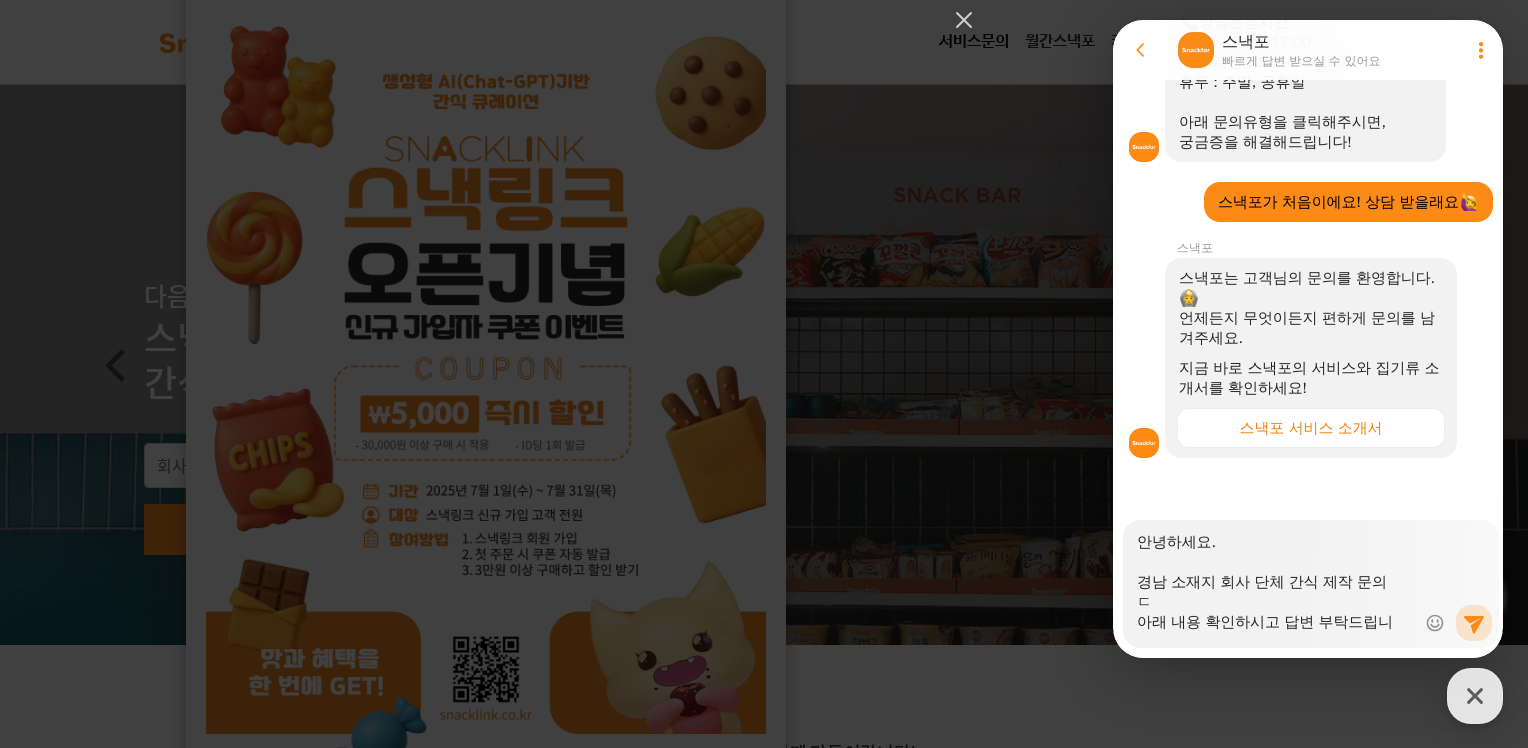 type on "x" 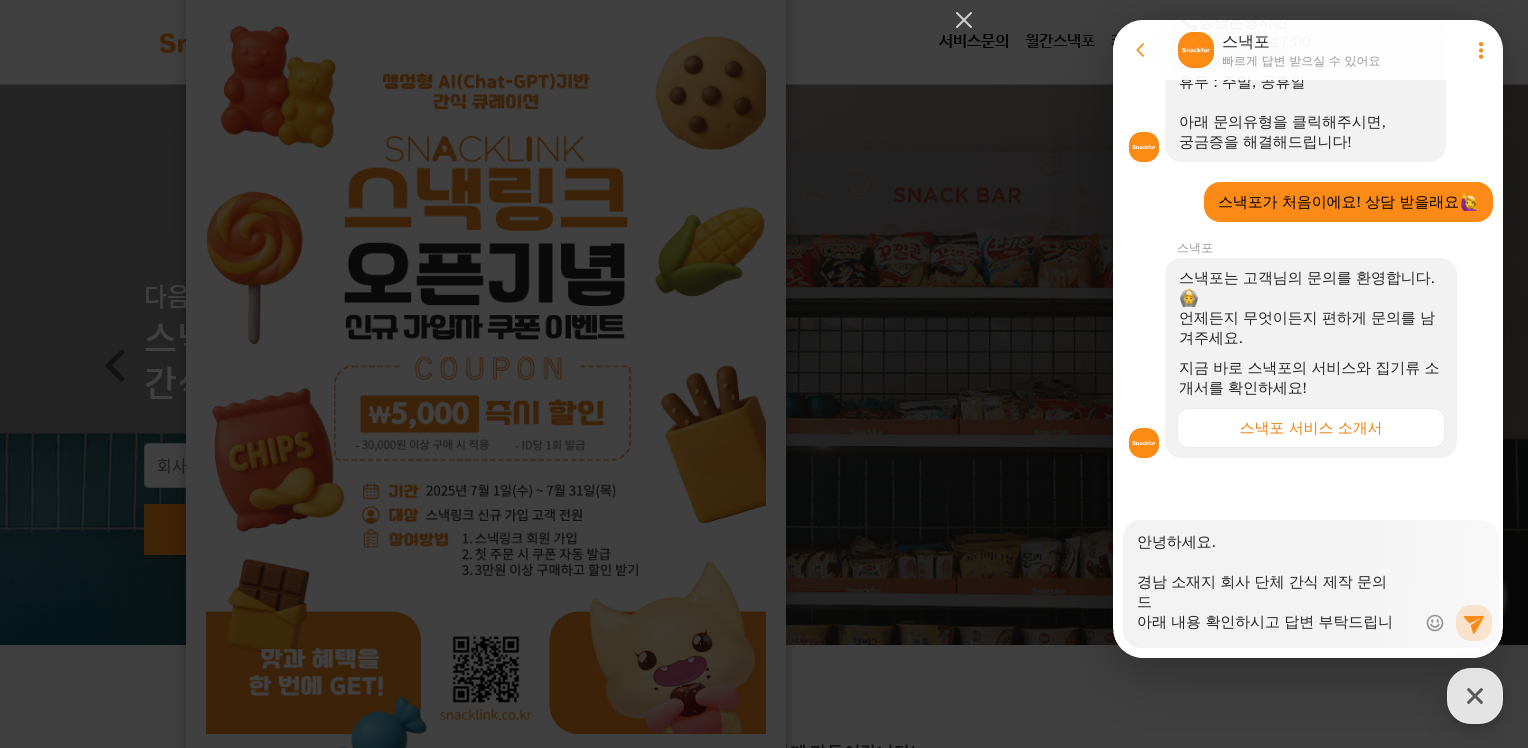 type on "x" 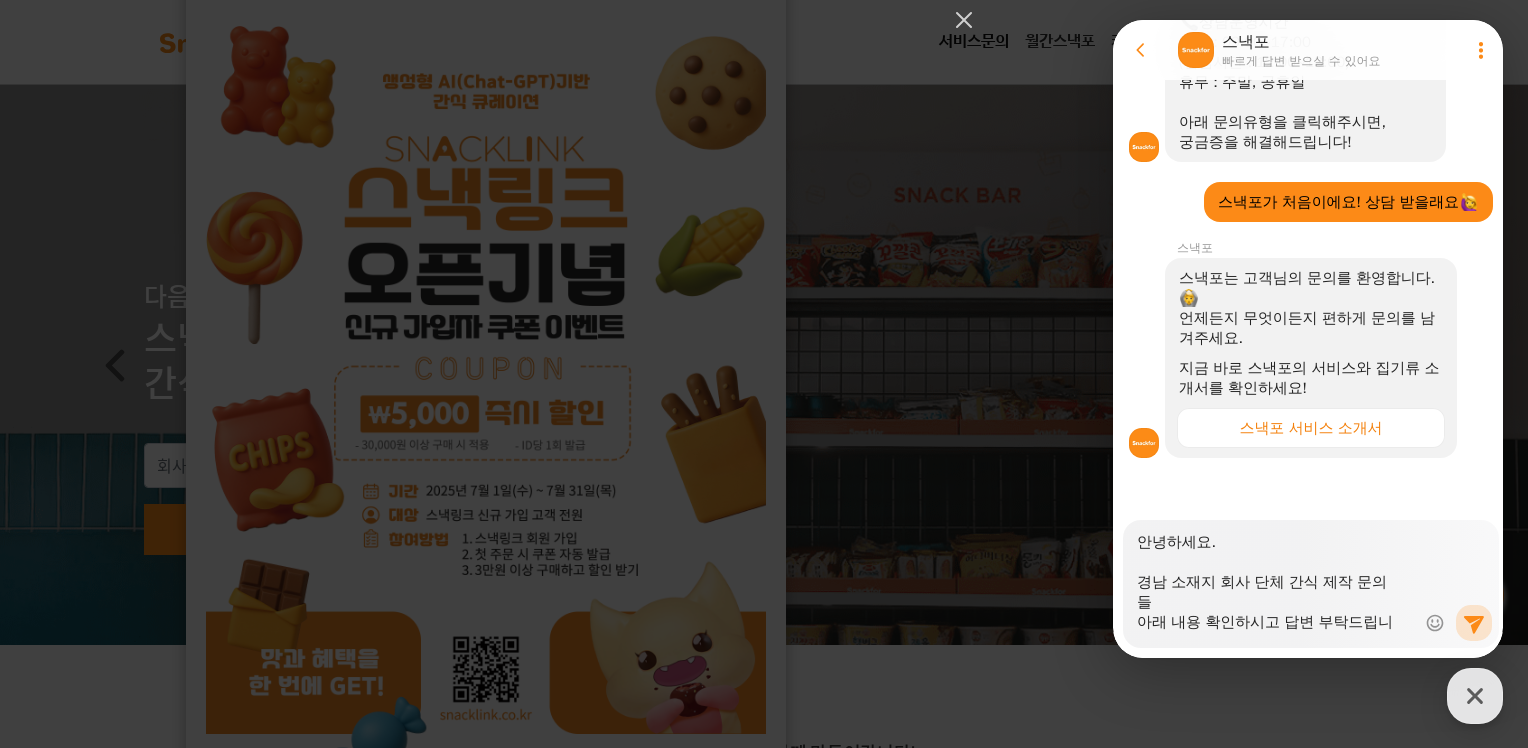 type on "x" 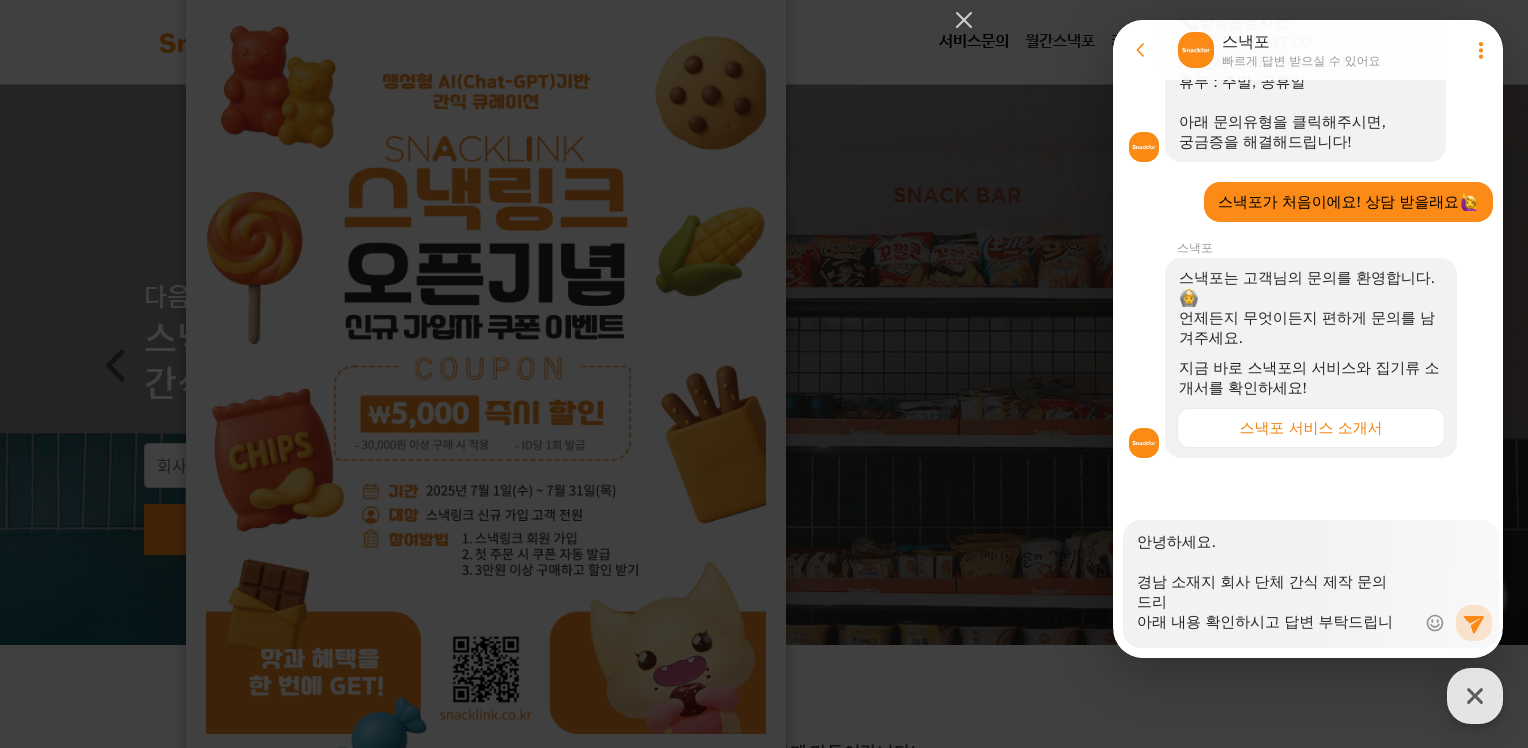 type on "x" 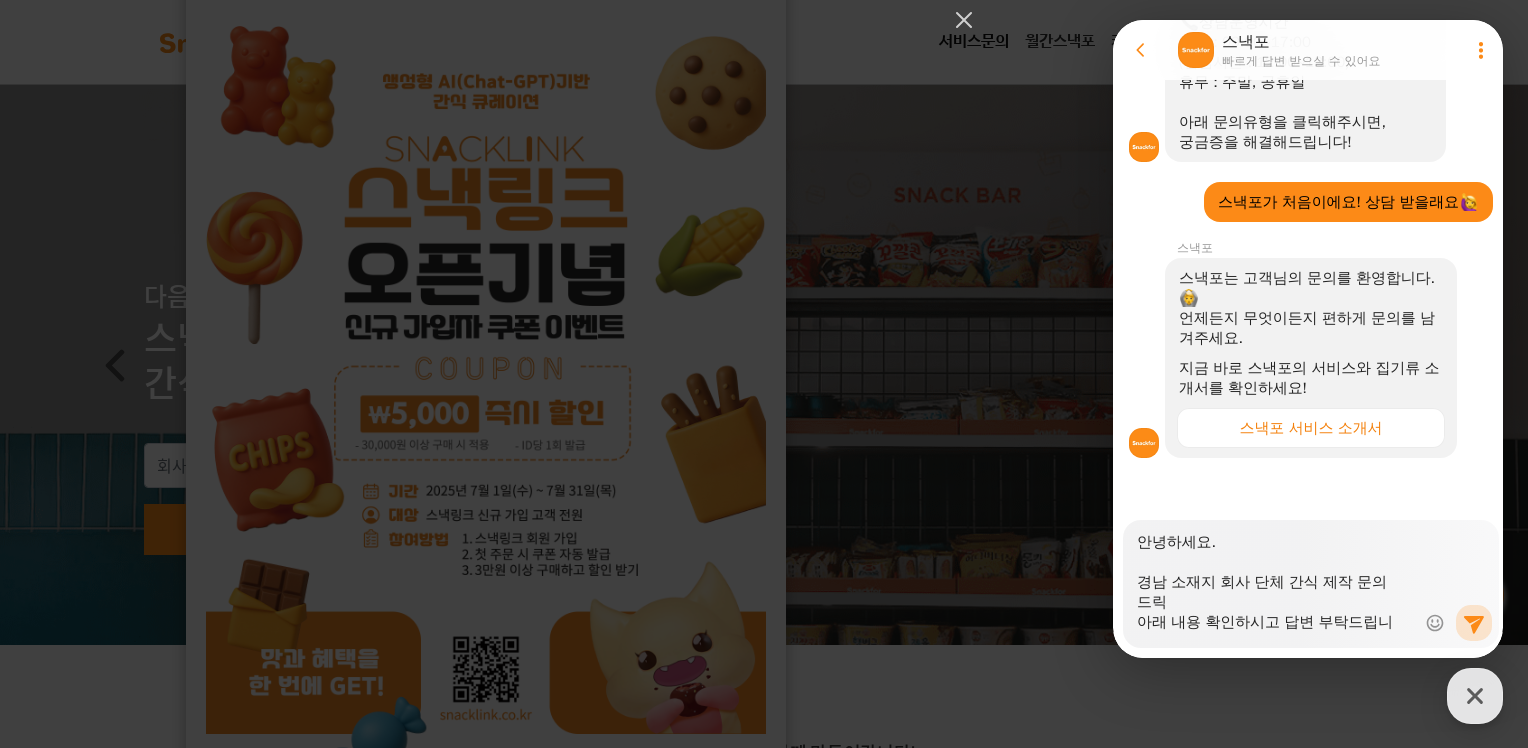 type on "x" 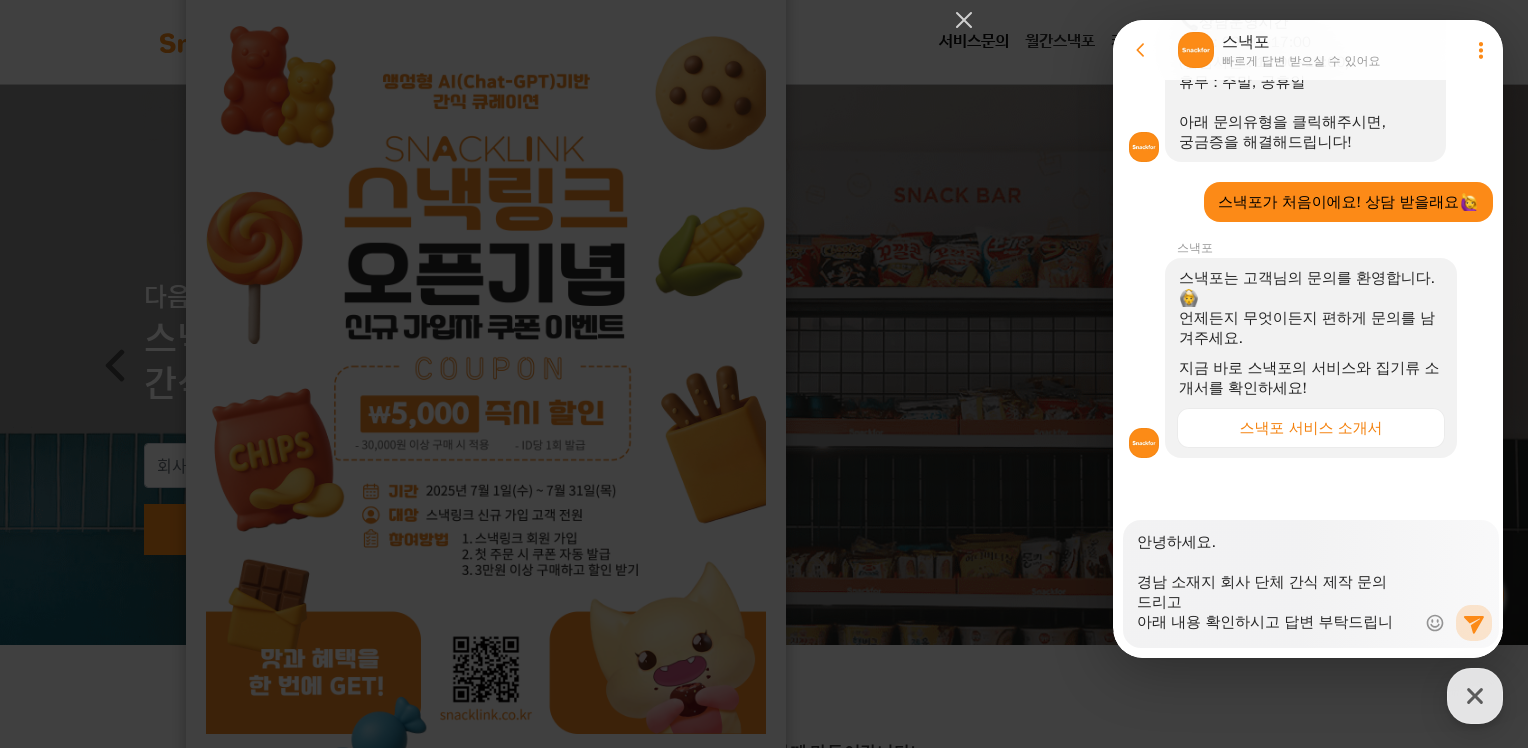 type on "x" 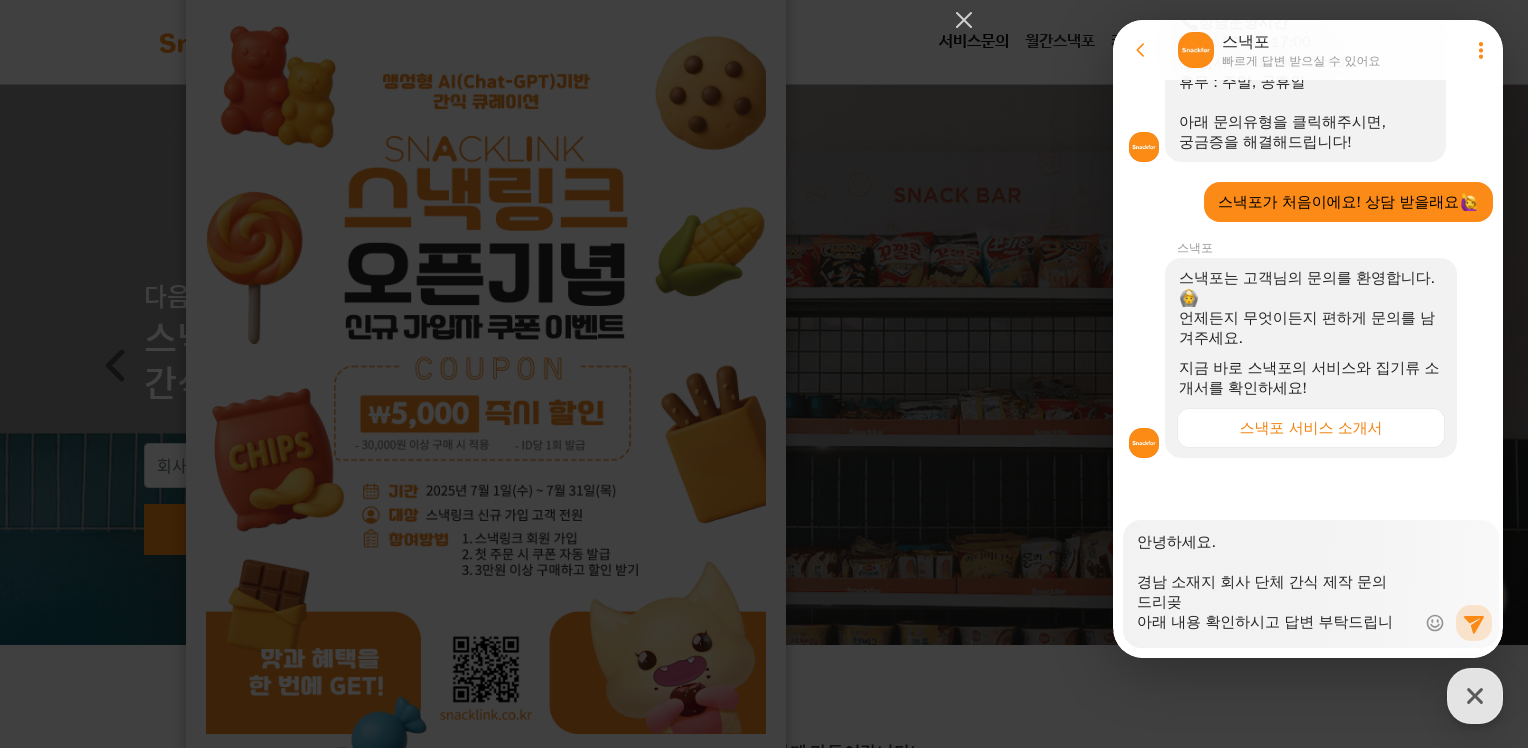 type on "x" 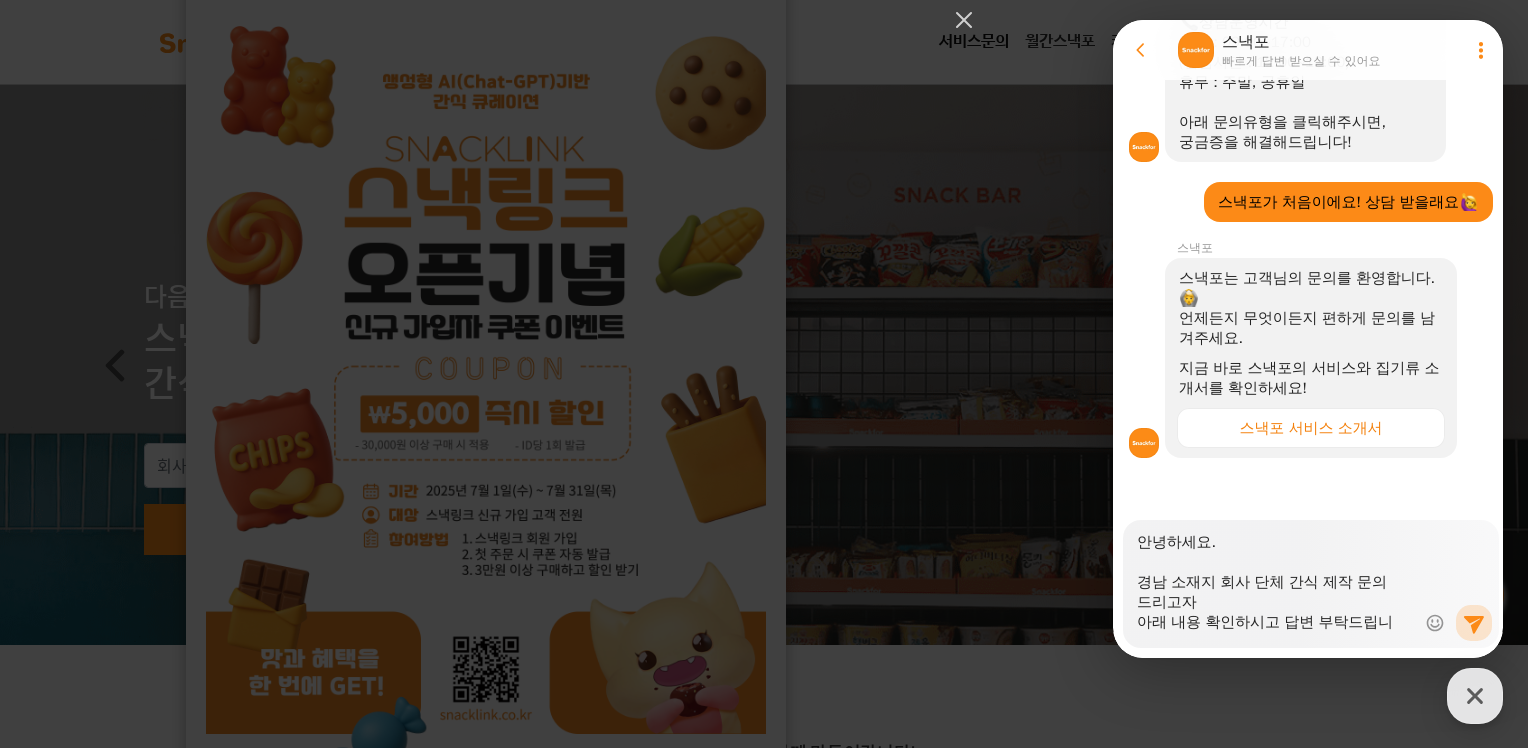 type on "x" 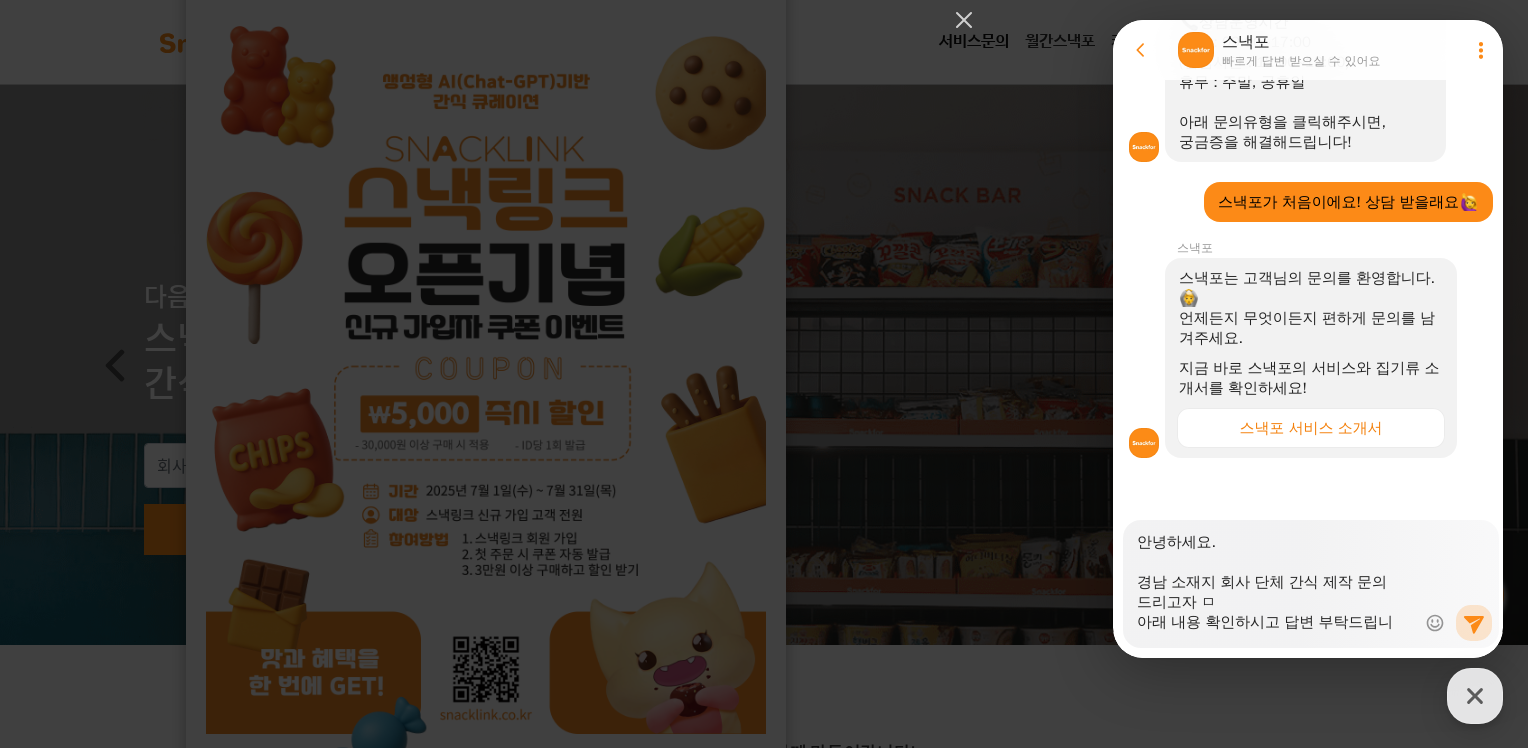type on "x" 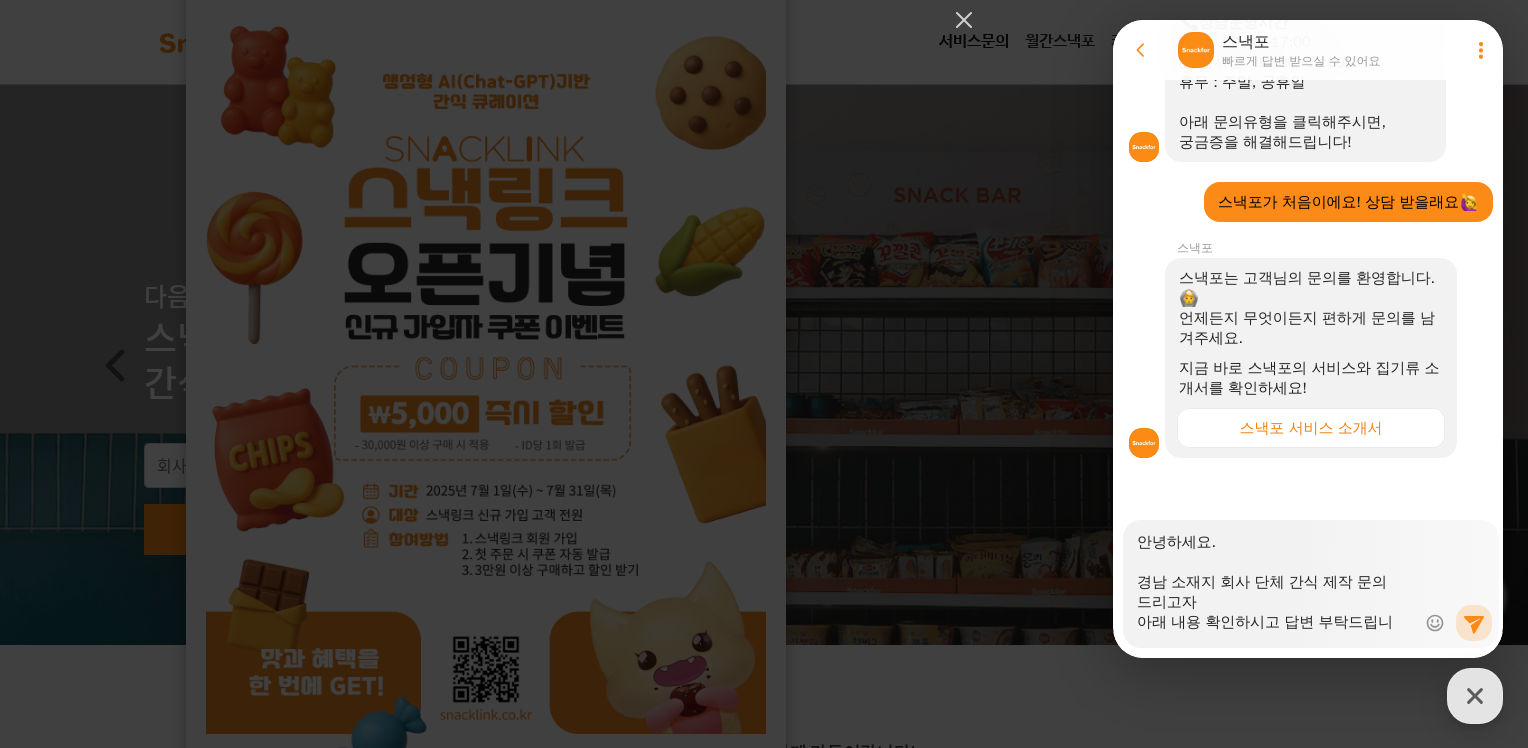 type on "x" 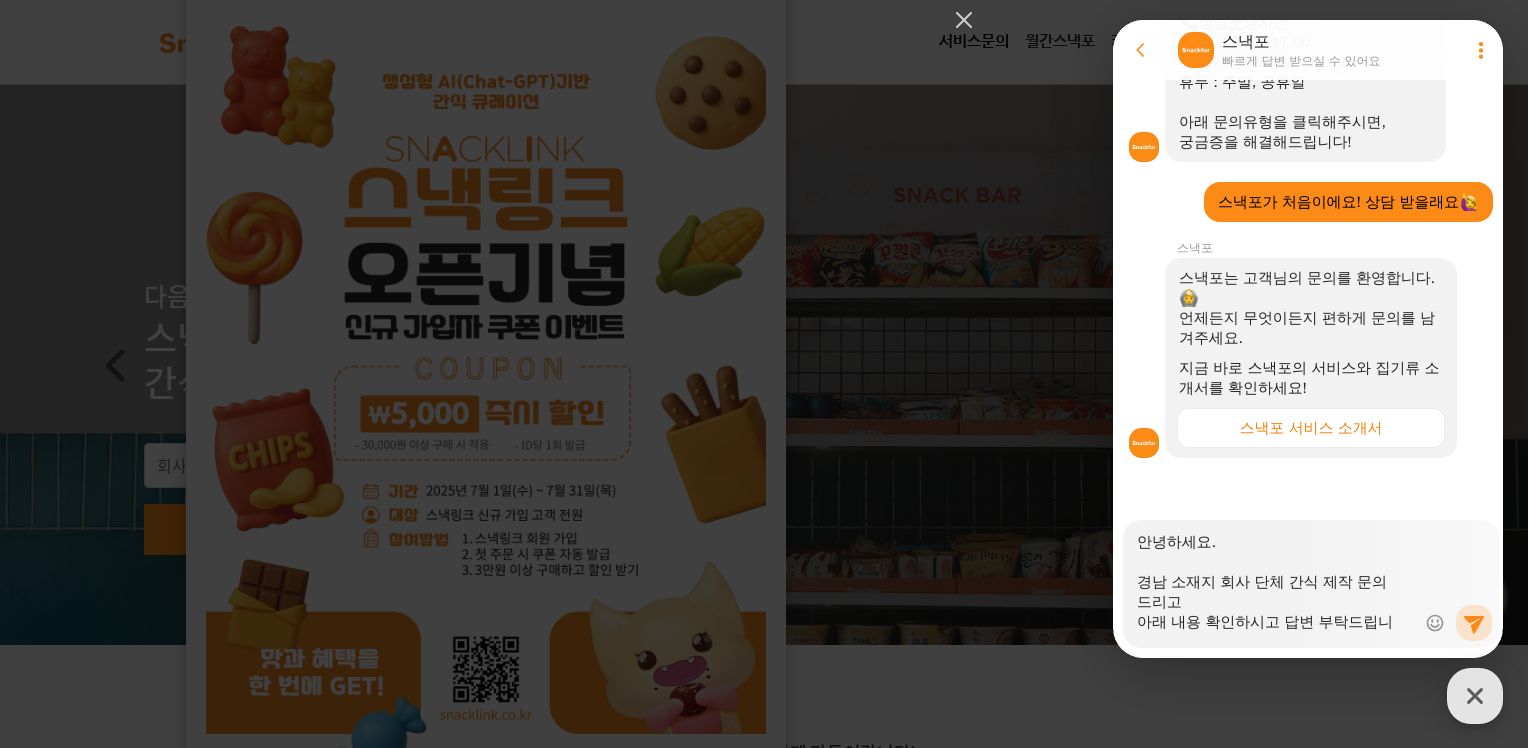 type on "x" 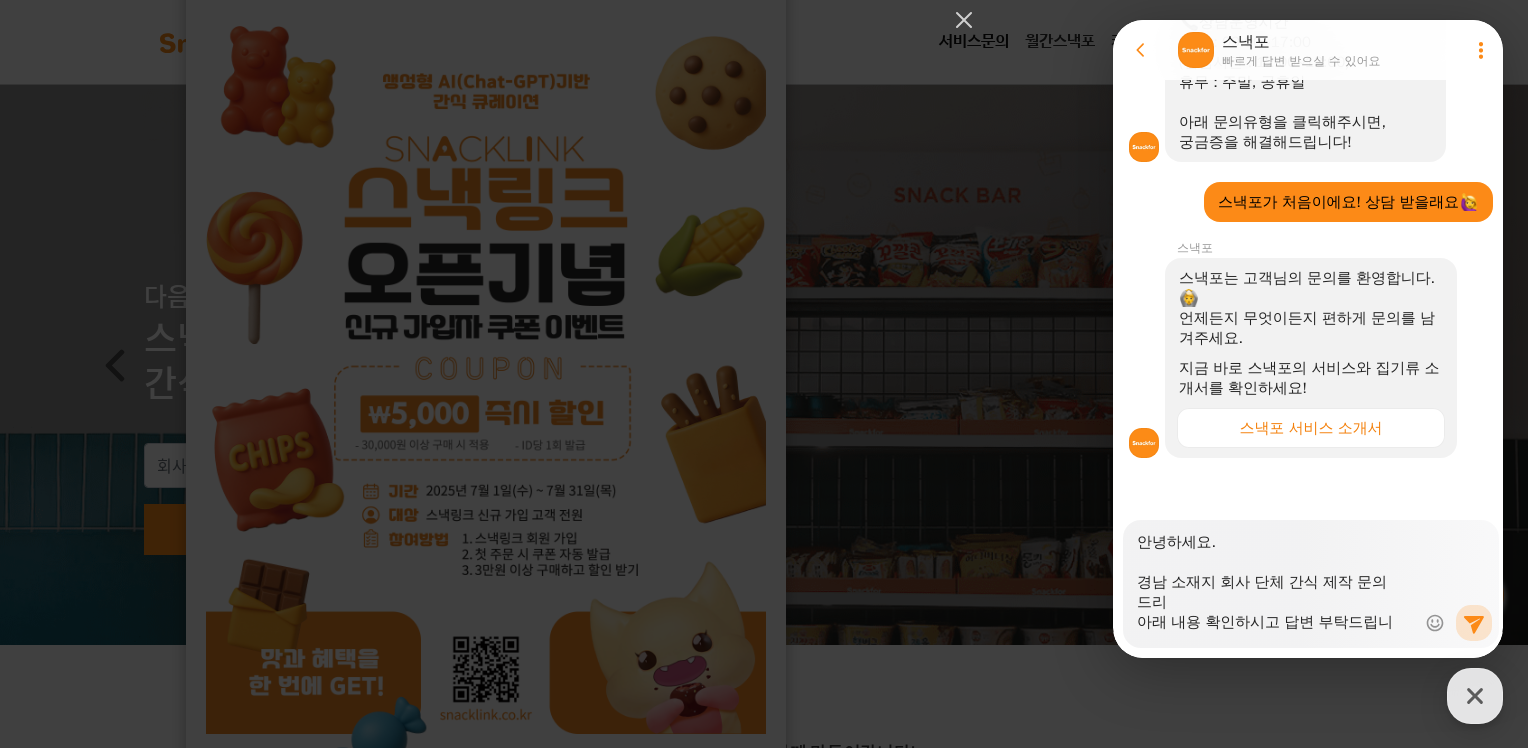 type on "x" 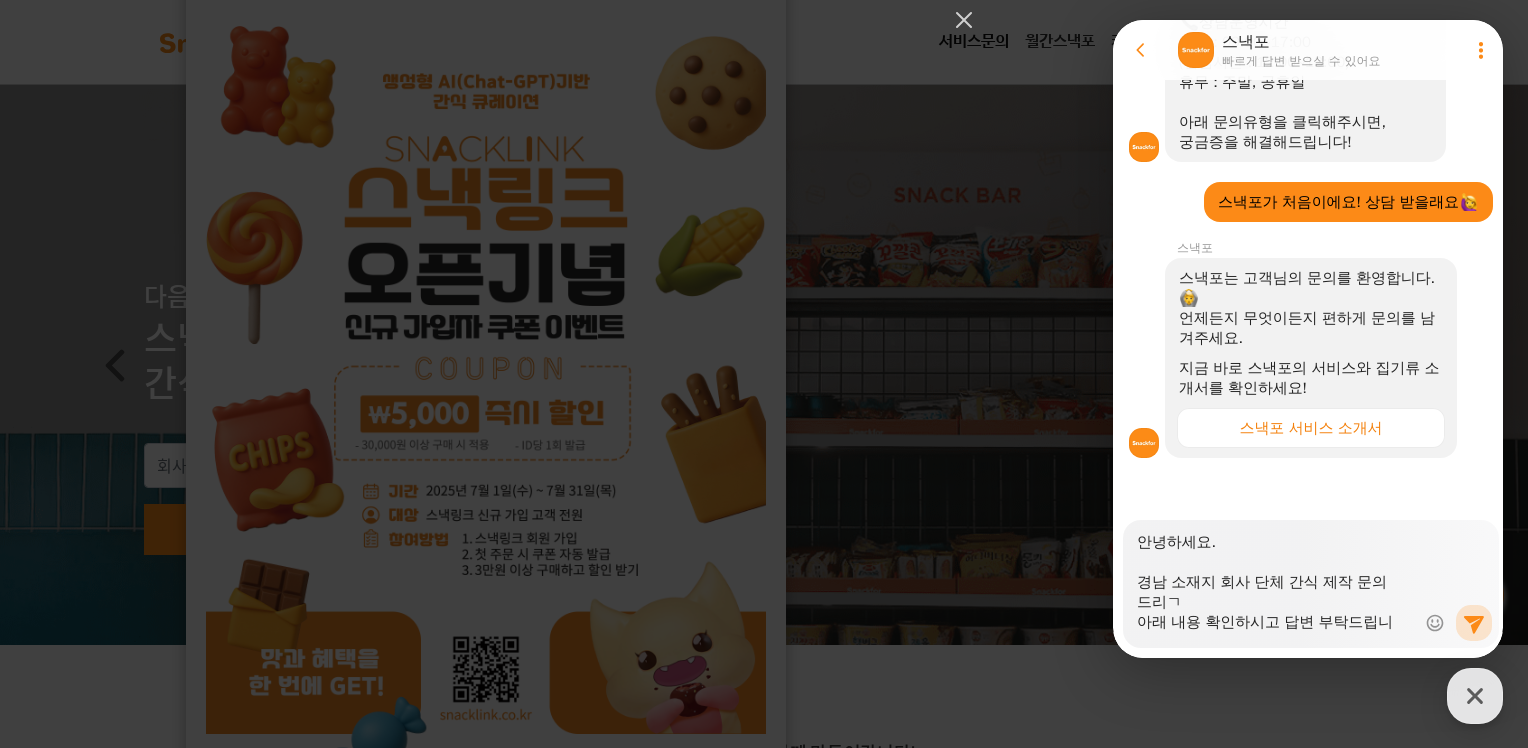 type on "x" 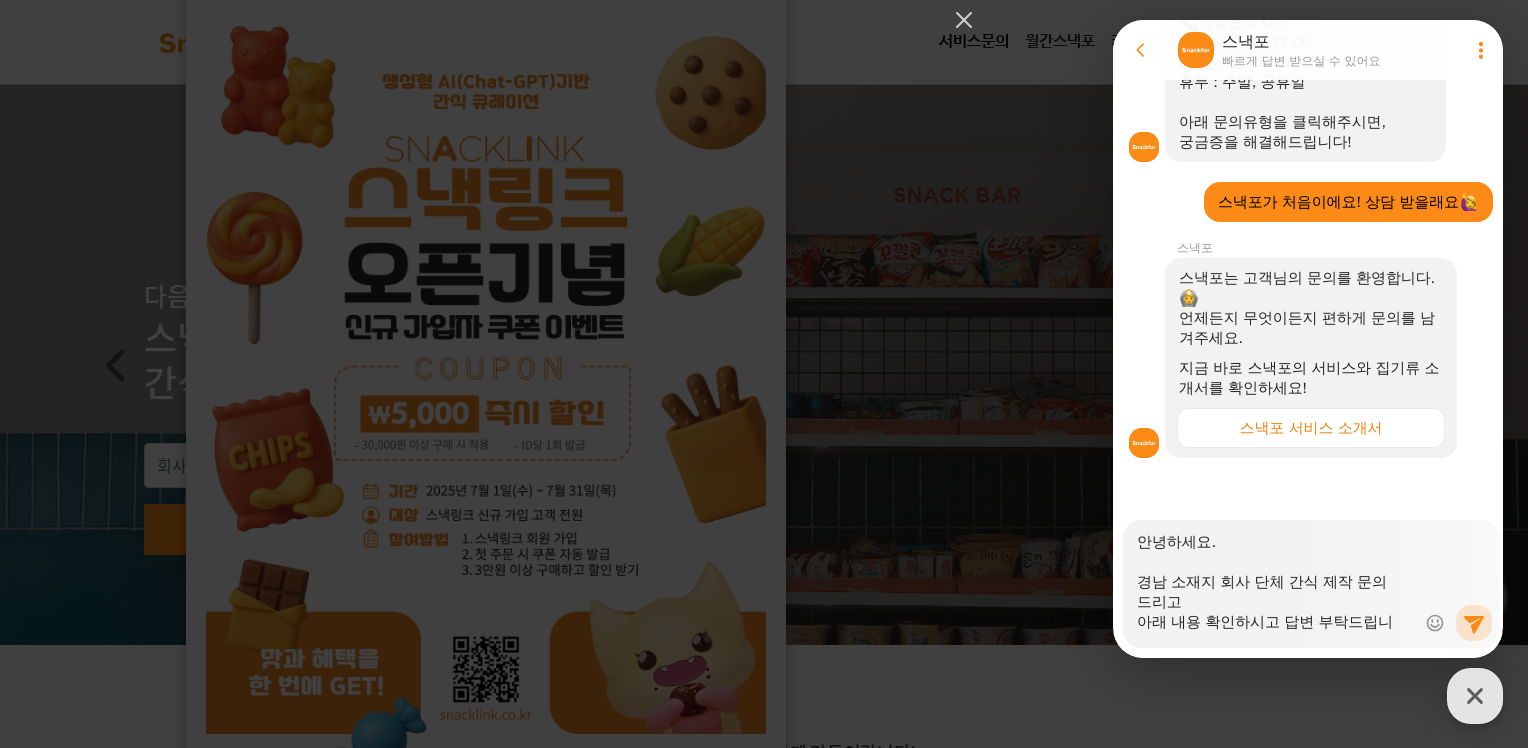 type on "안녕하세요.
​
경남 소재지 회사 단체 간식 제작 문의 드리곶
아래 내용 확인하시고 답변 부탁드립니다.
** 1인 기준 입니다.
1. 예상 인원: 1주 당 약 400~500명
(7~8월 예상 인원이고 그 후로는 더 늘어날 수 있다는 점 참고 부탁드립니다.)
2. 단가: 3000원 (포장비, 배송비 등 기타비용 모두 포함)
3. 포장 방식: 종이로 된 포장지 (크라프트 각대봉투, 상자 등)
4. 간식구성:
- 홍심스틱, 꿀스틱, 견과류 같은 건강식품류
- 과자류
- 음료
감사합니다." 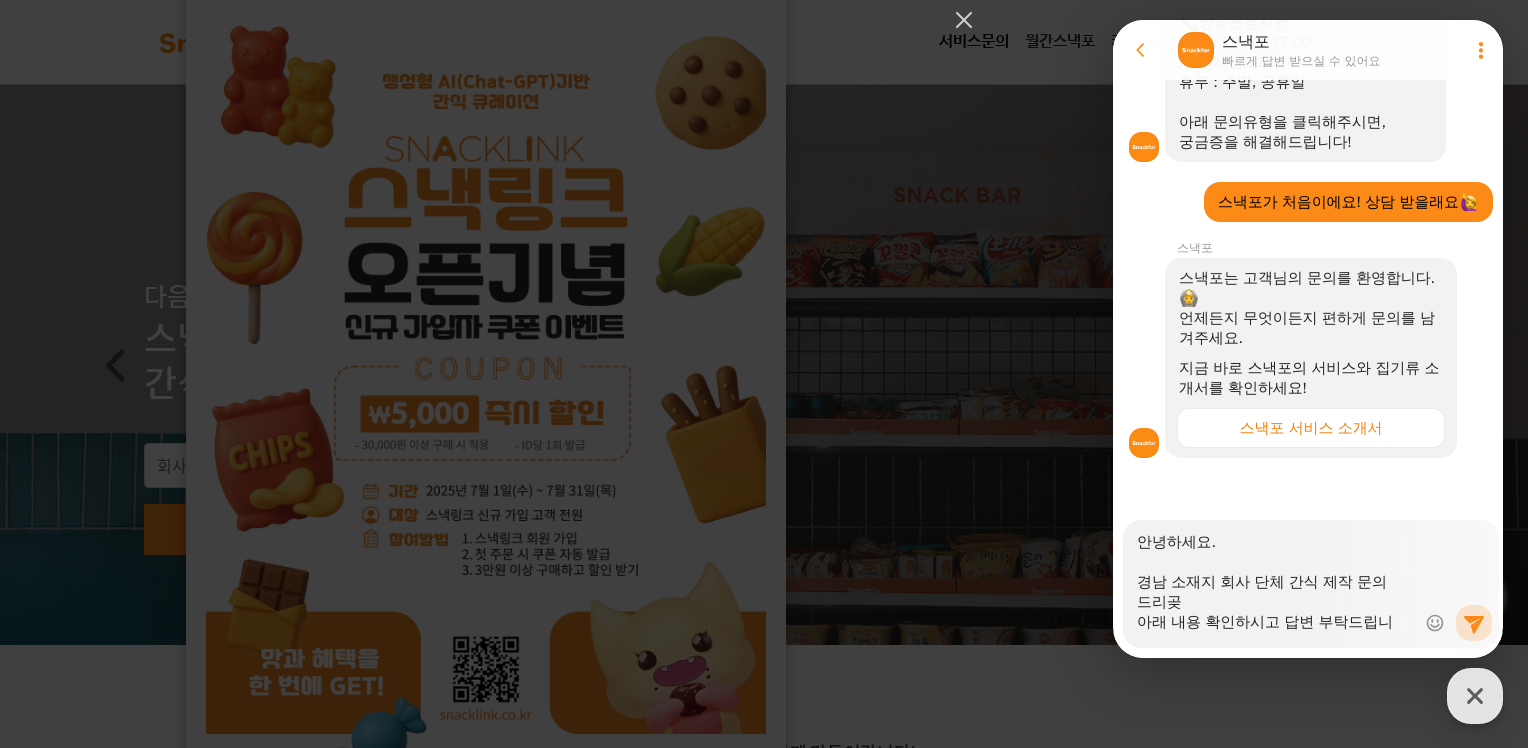 type on "x" 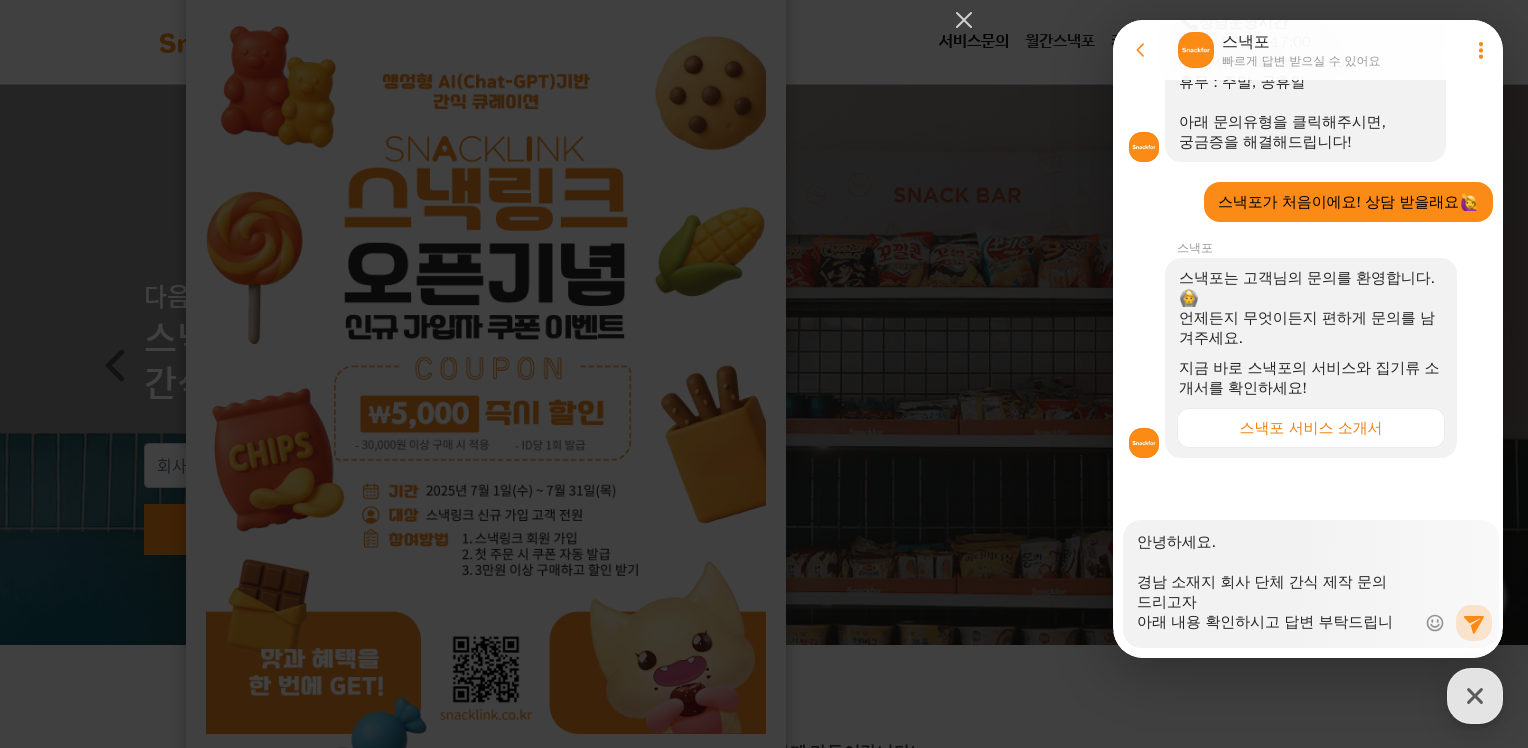 type on "x" 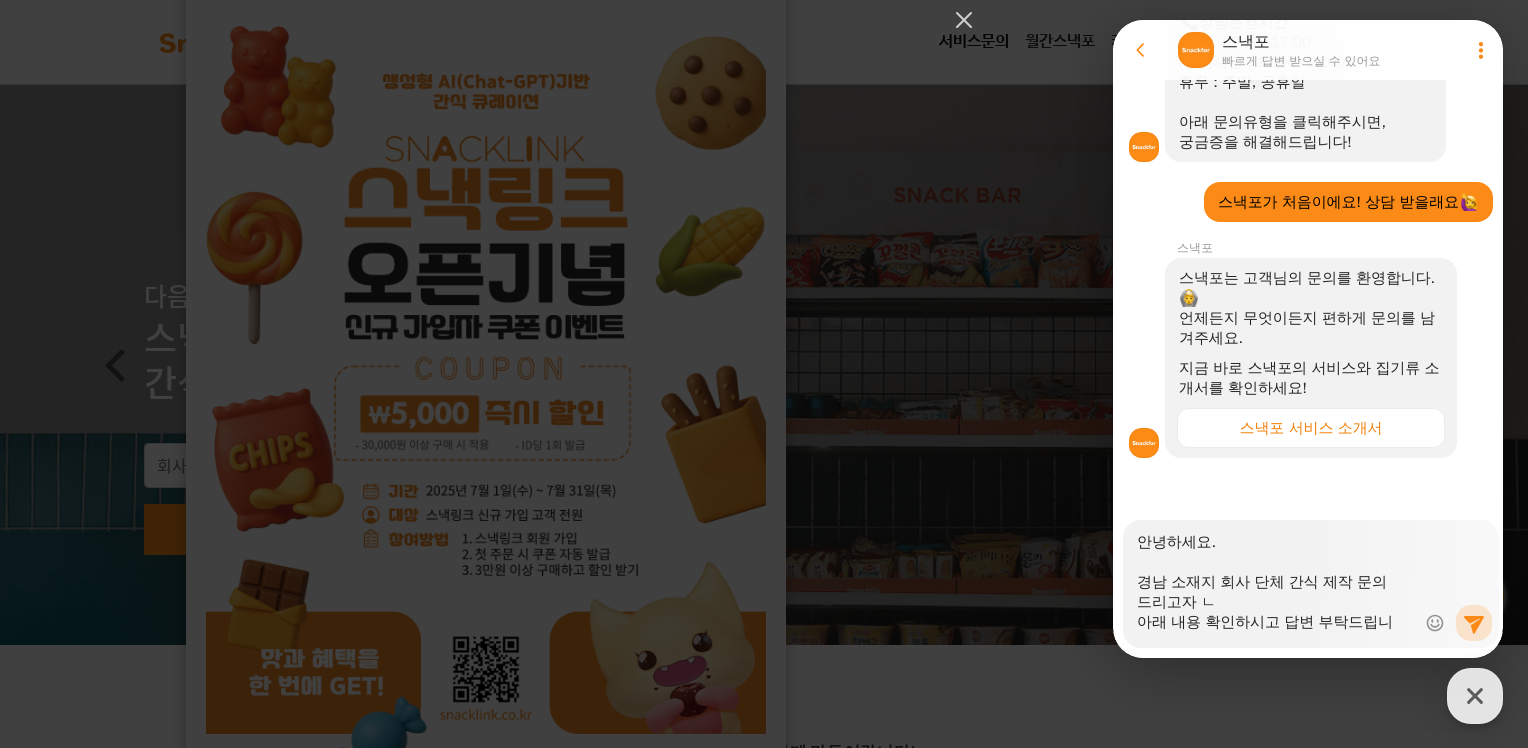 type on "x" 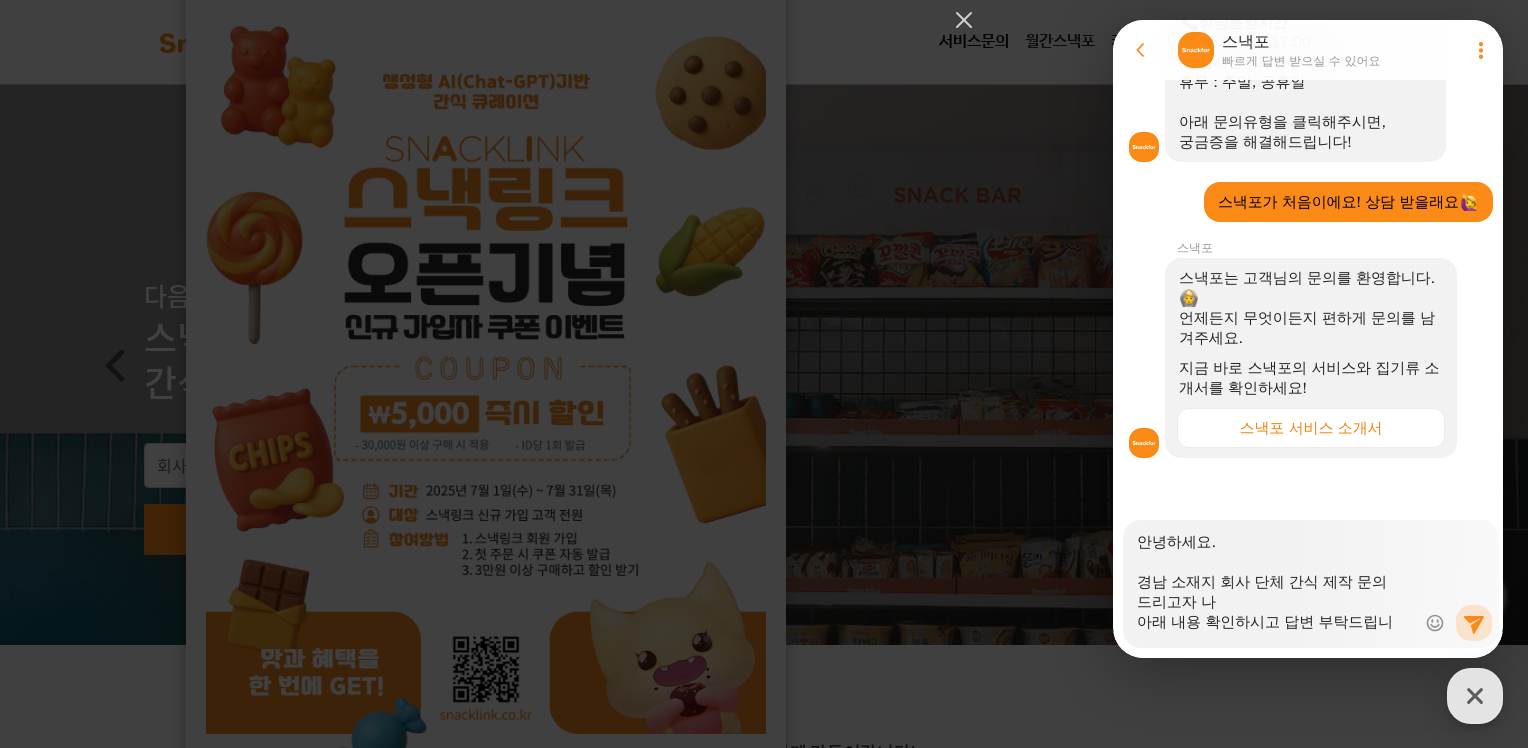 type on "x" 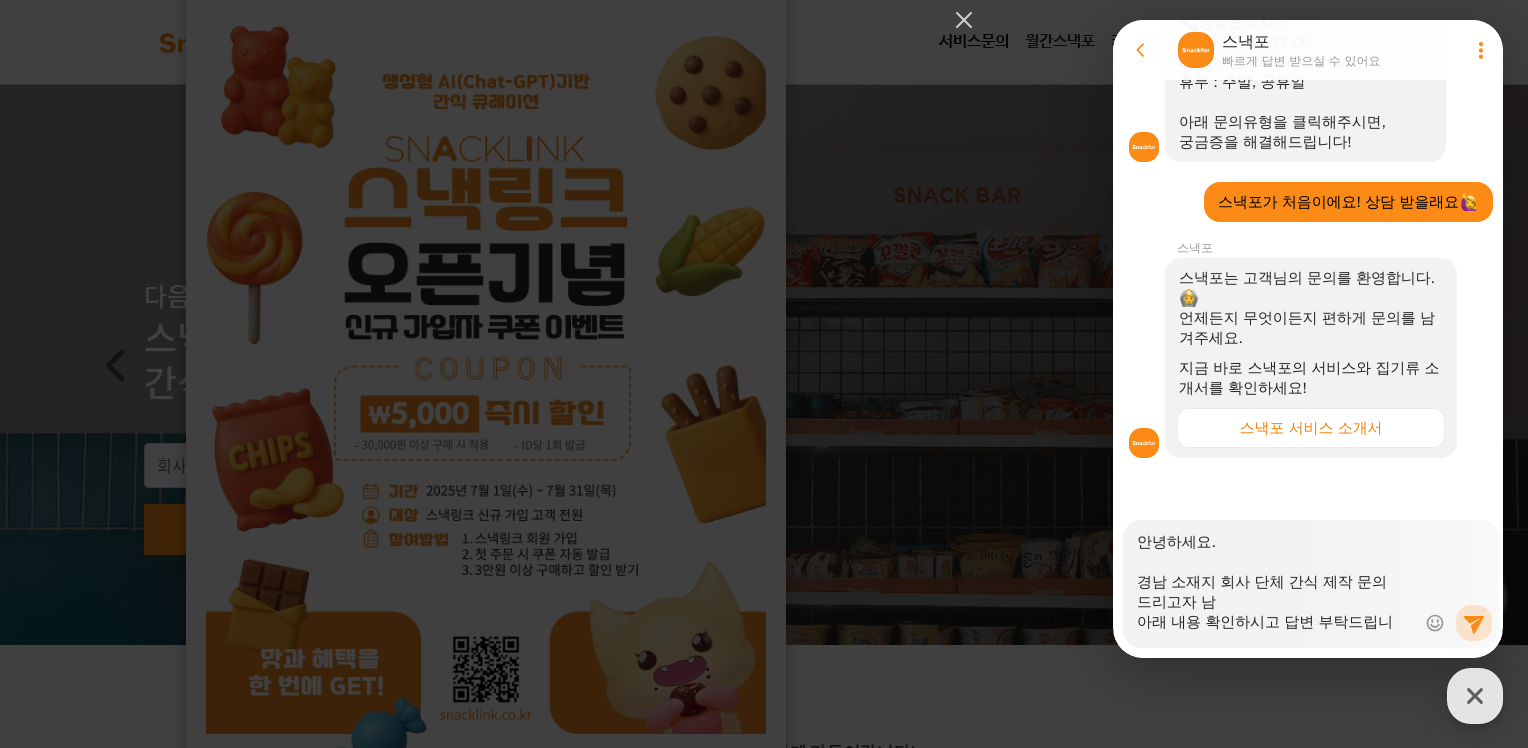 type on "x" 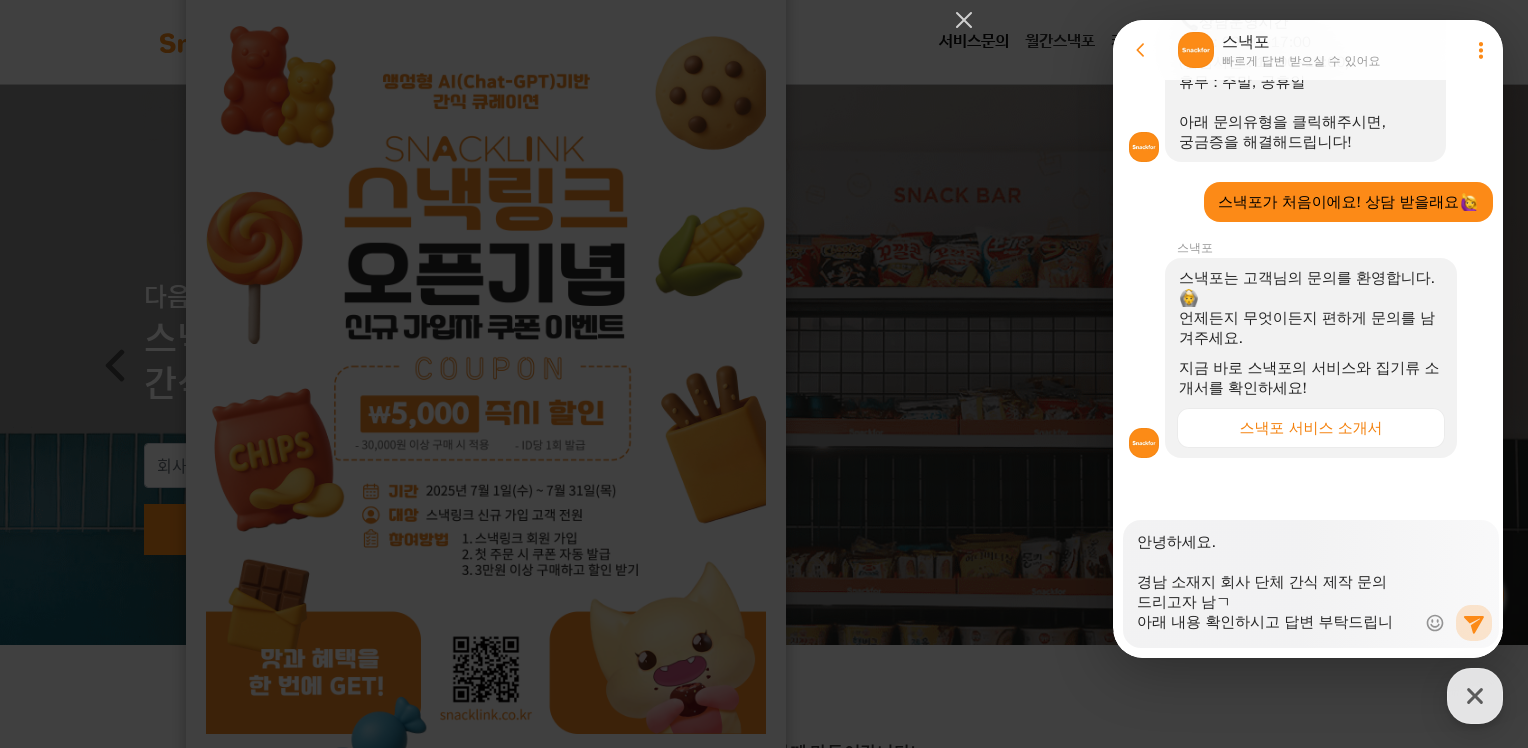 type on "x" 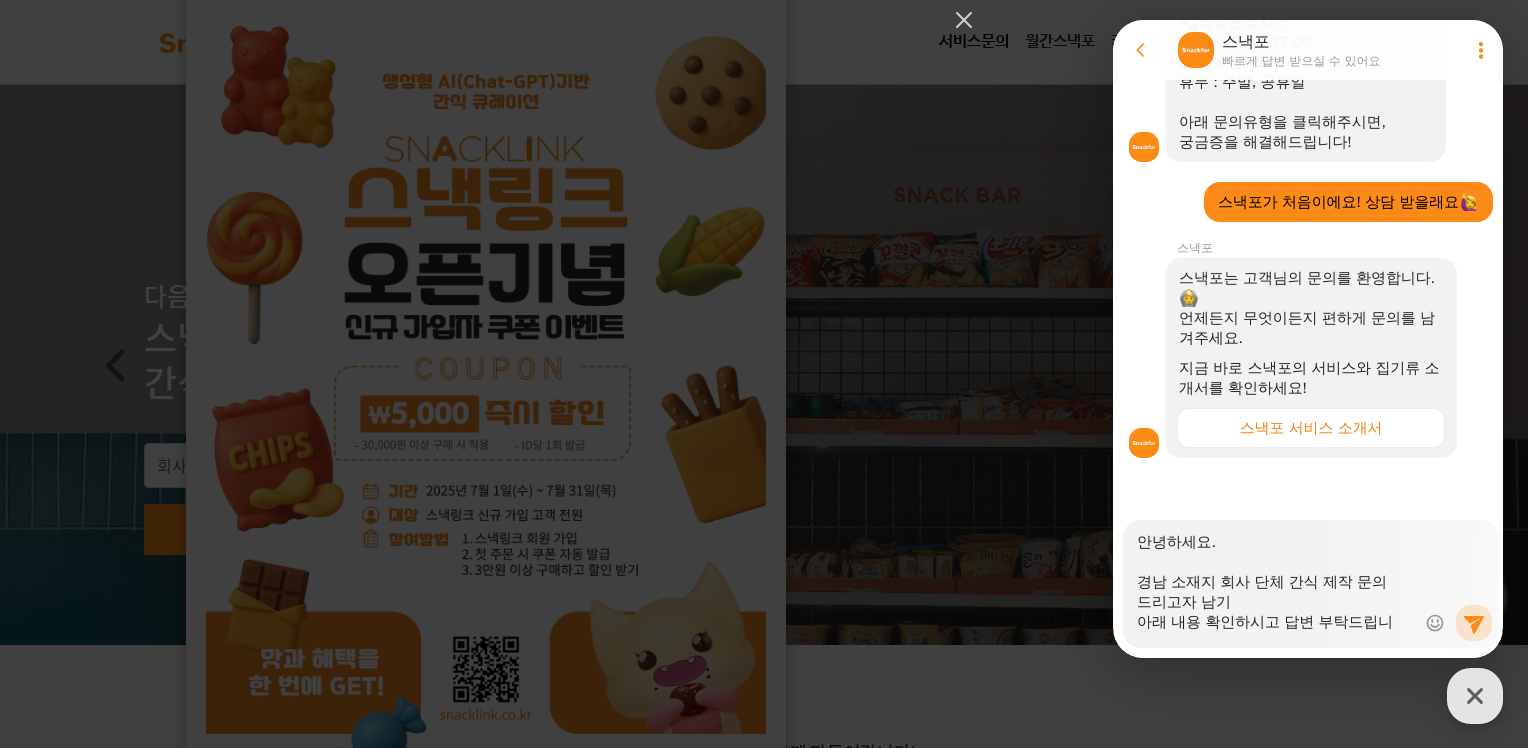 type on "x" 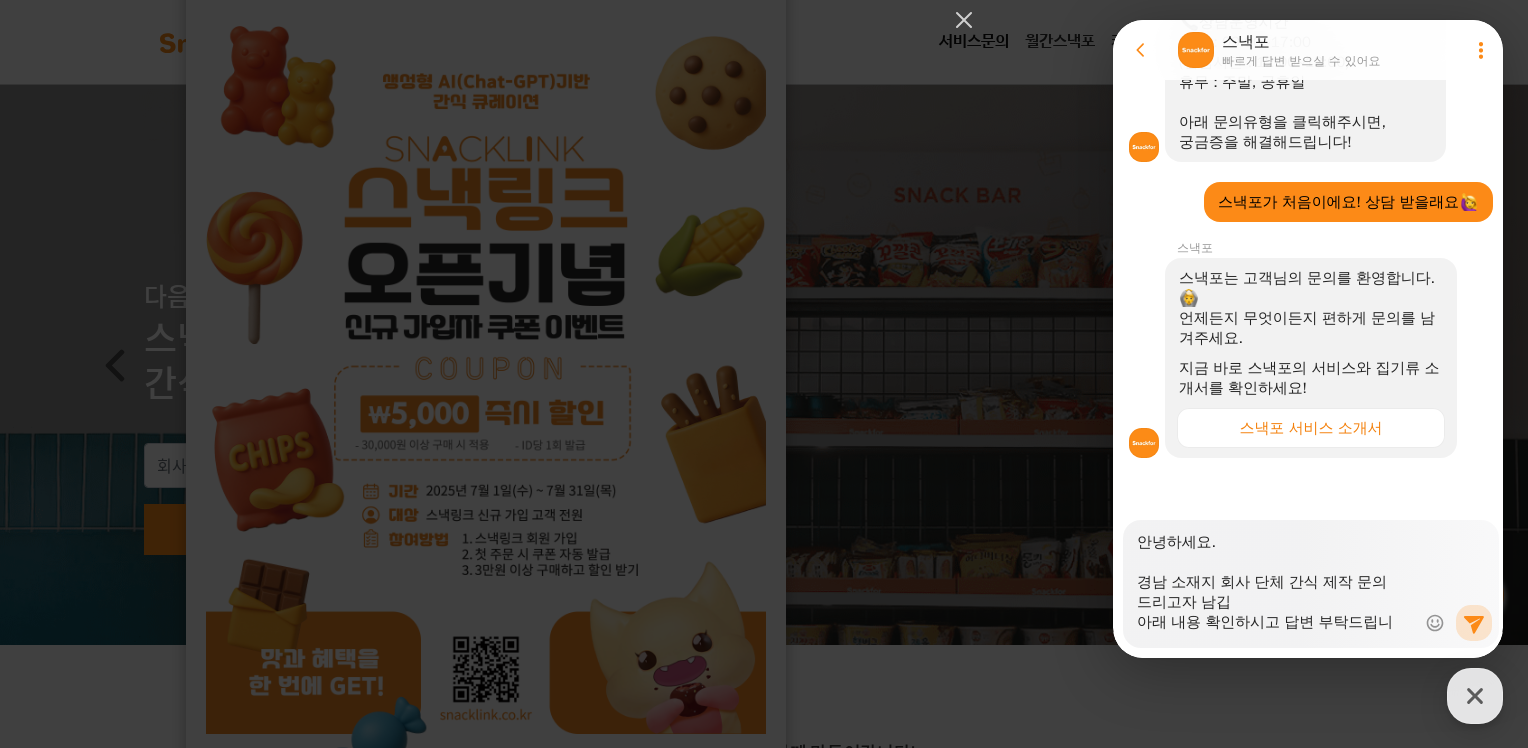 type on "x" 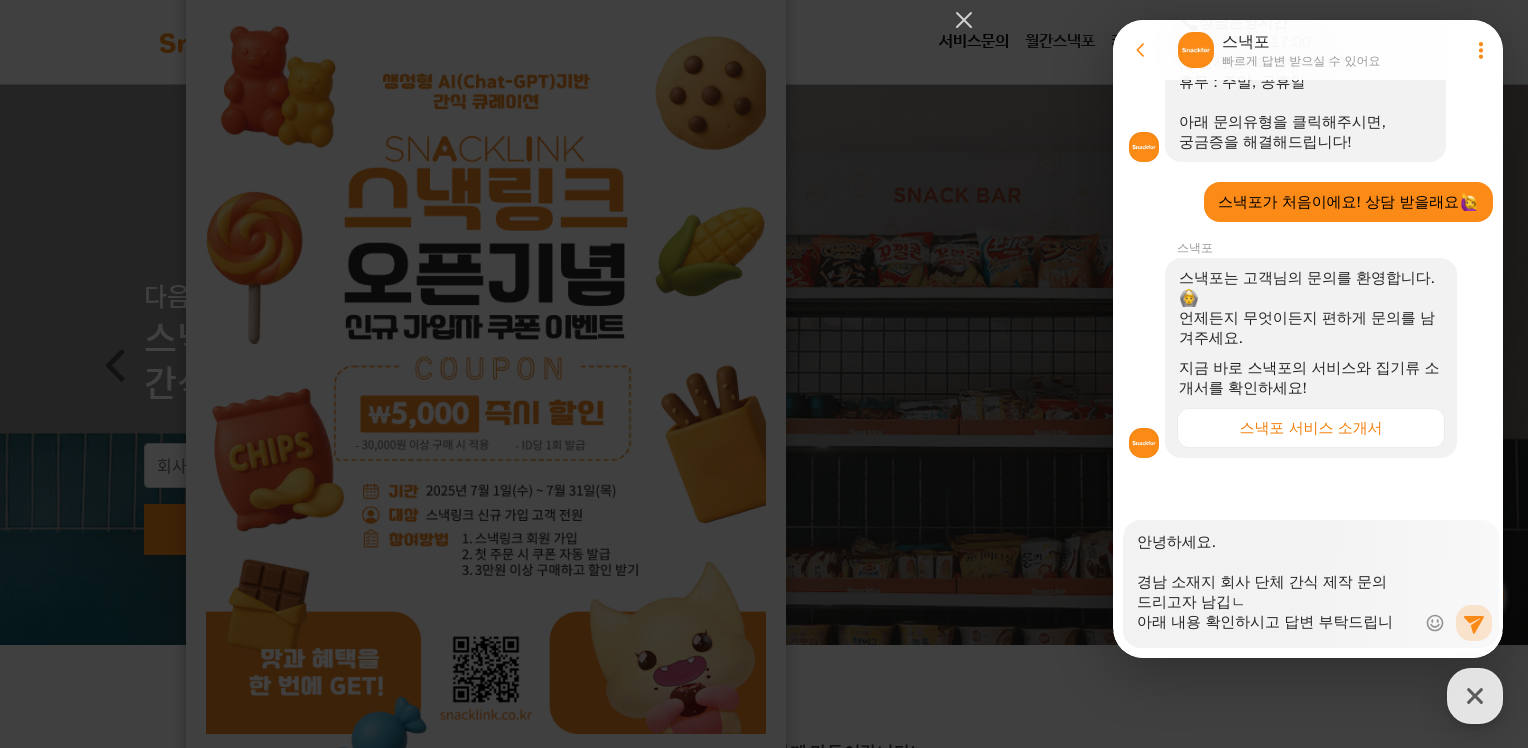 type on "x" 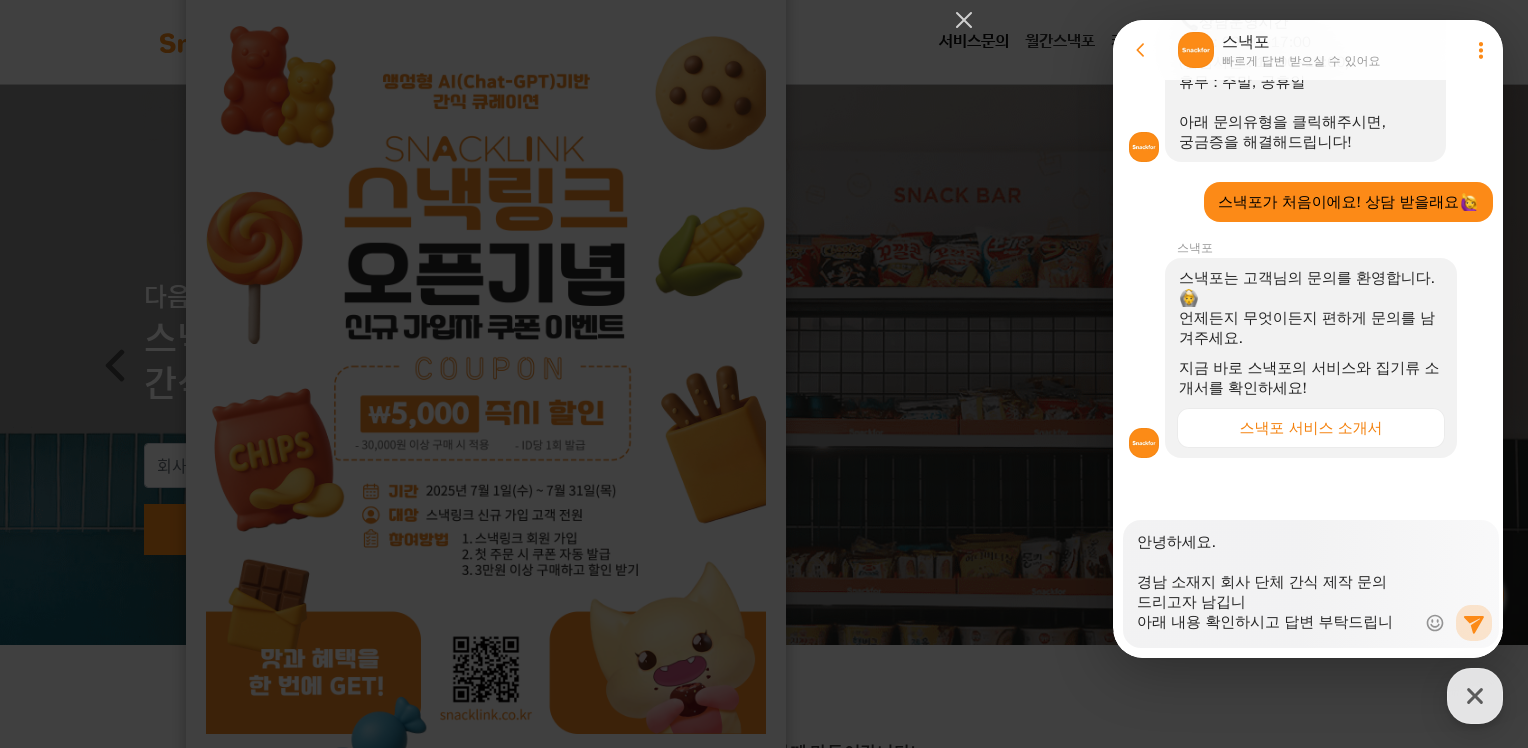type on "x" 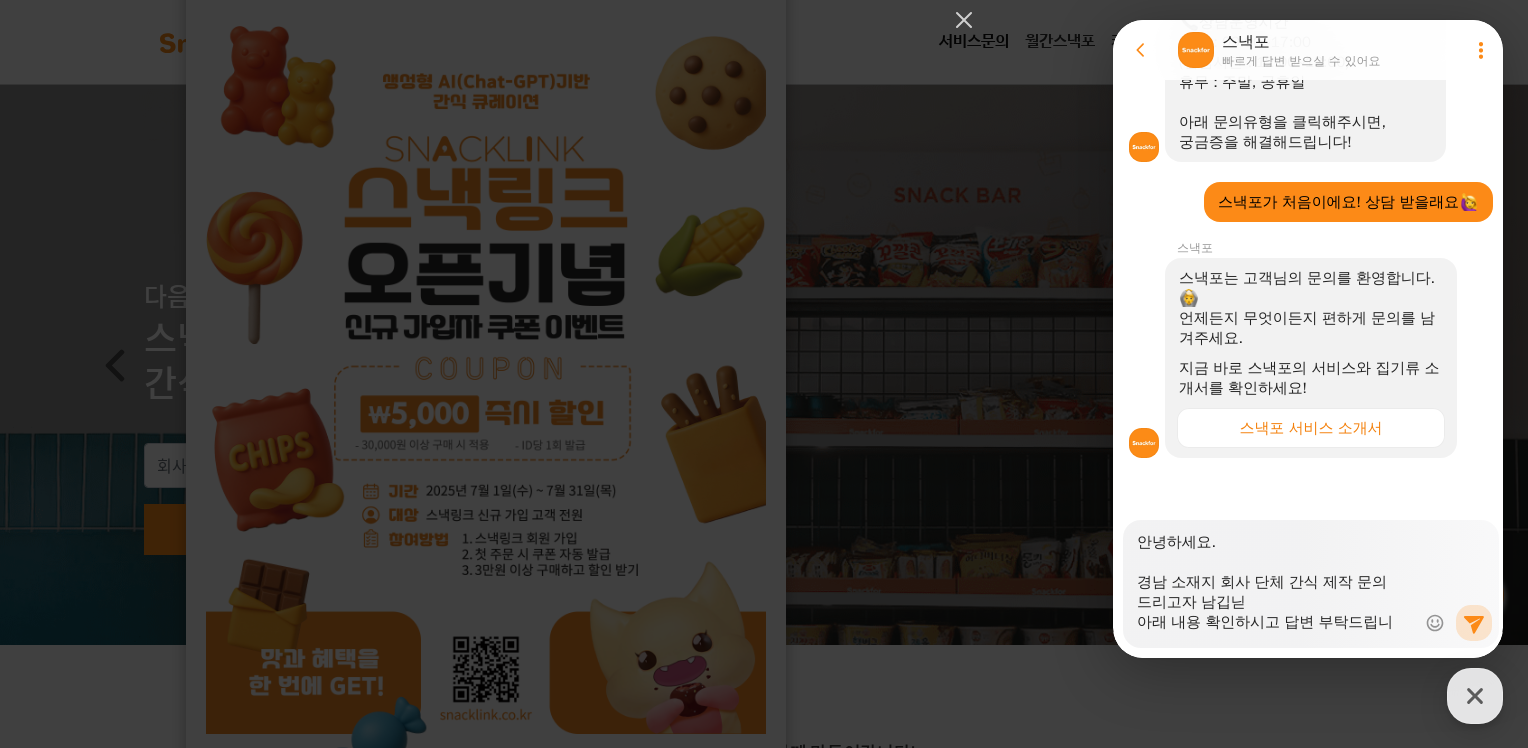 type on "x" 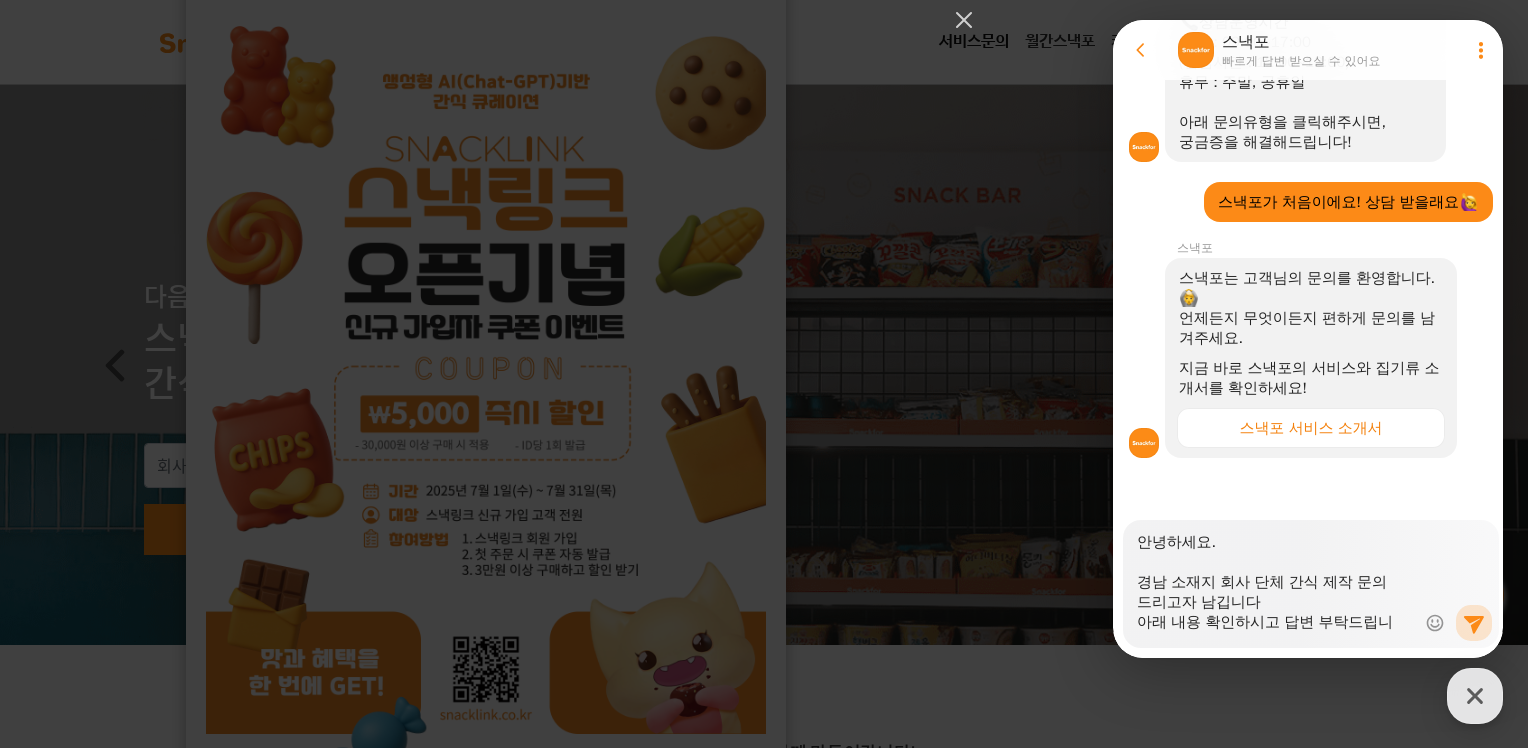 type on "x" 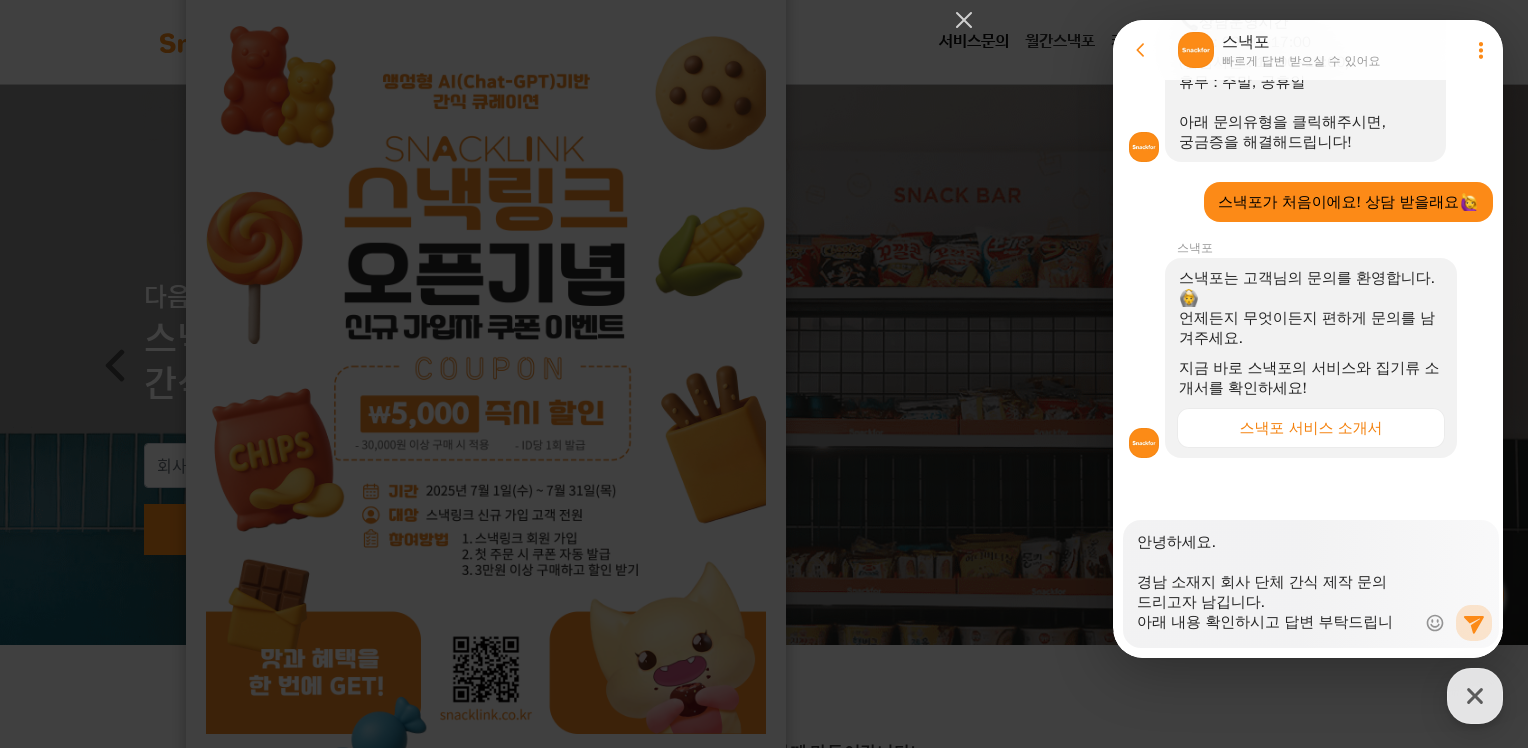 type on "x" 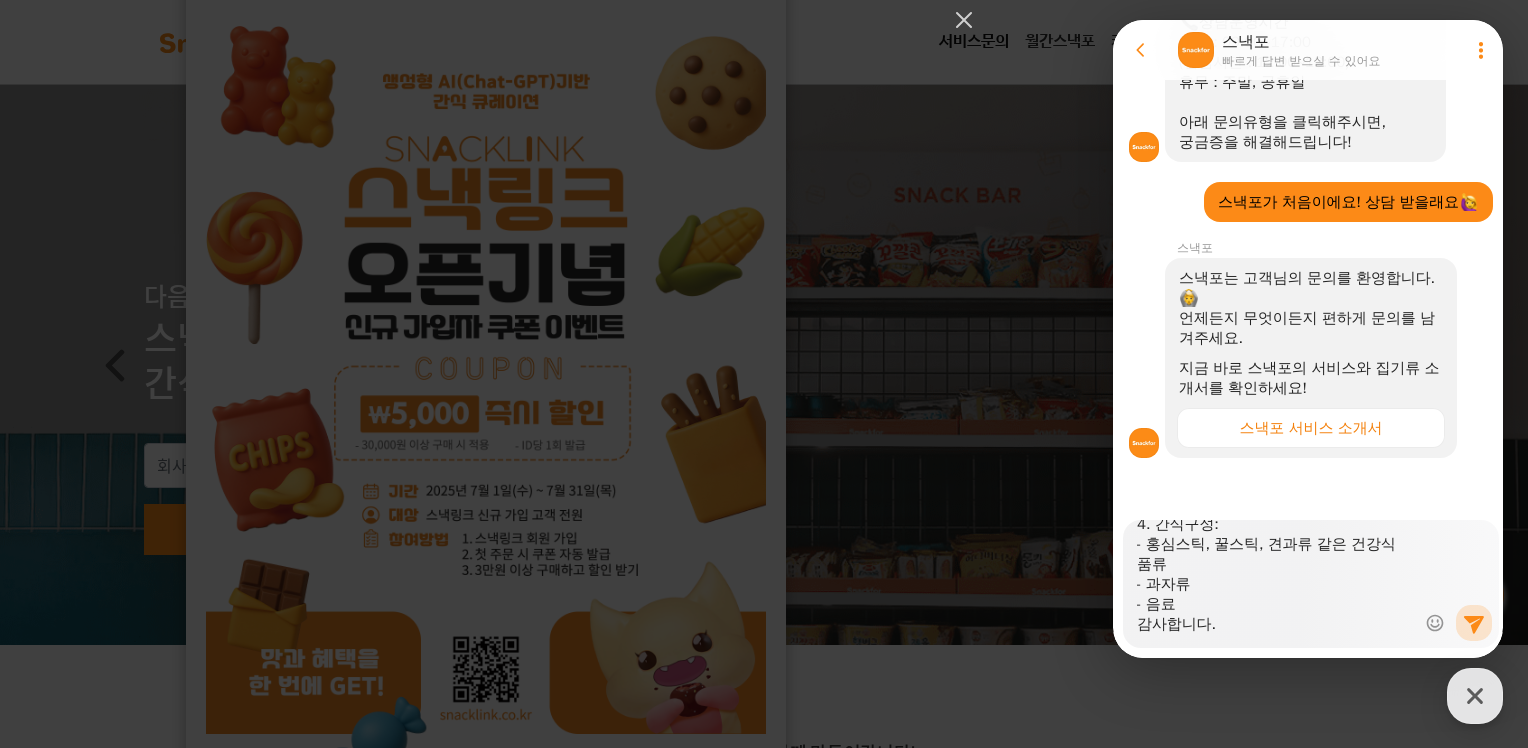 scroll, scrollTop: 0, scrollLeft: 0, axis: both 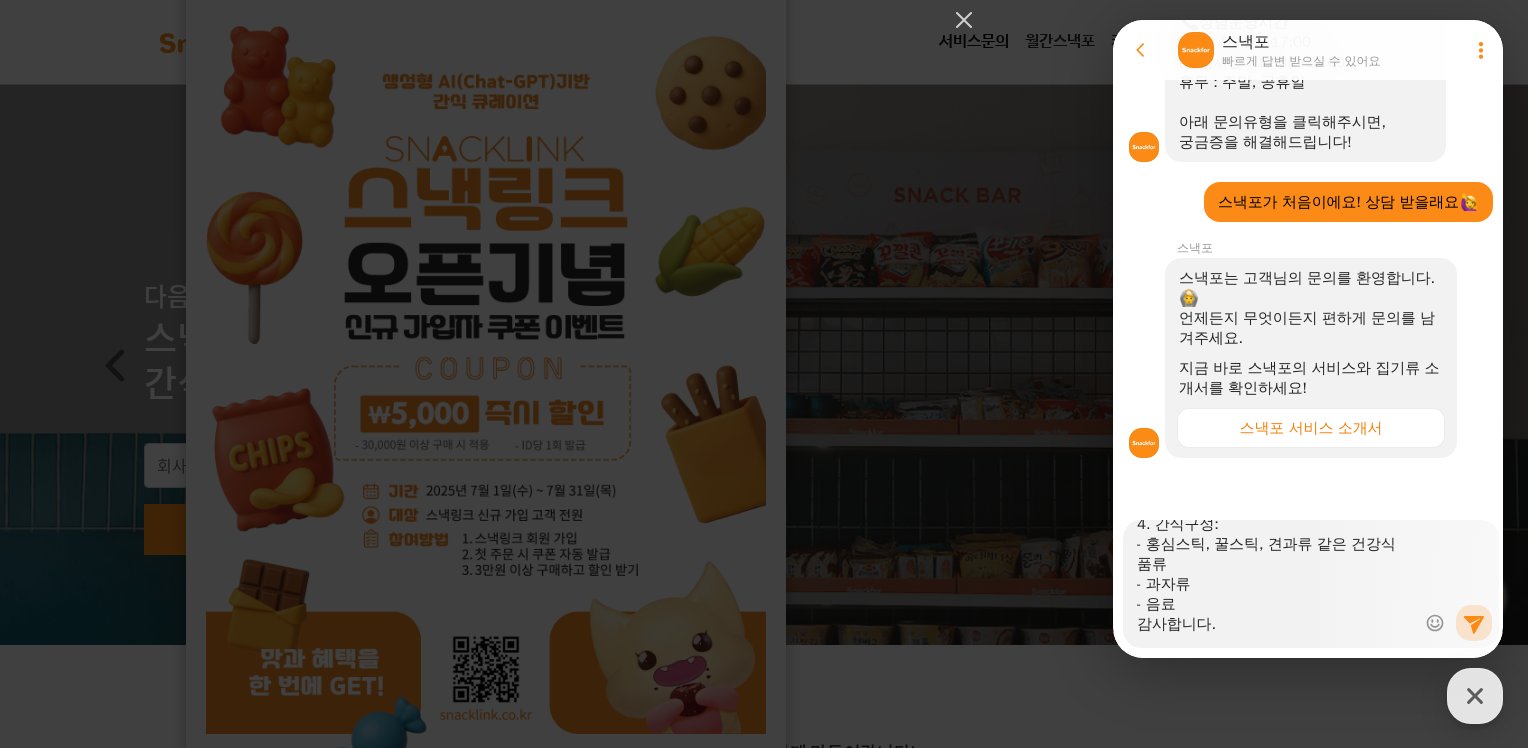 type on "x" 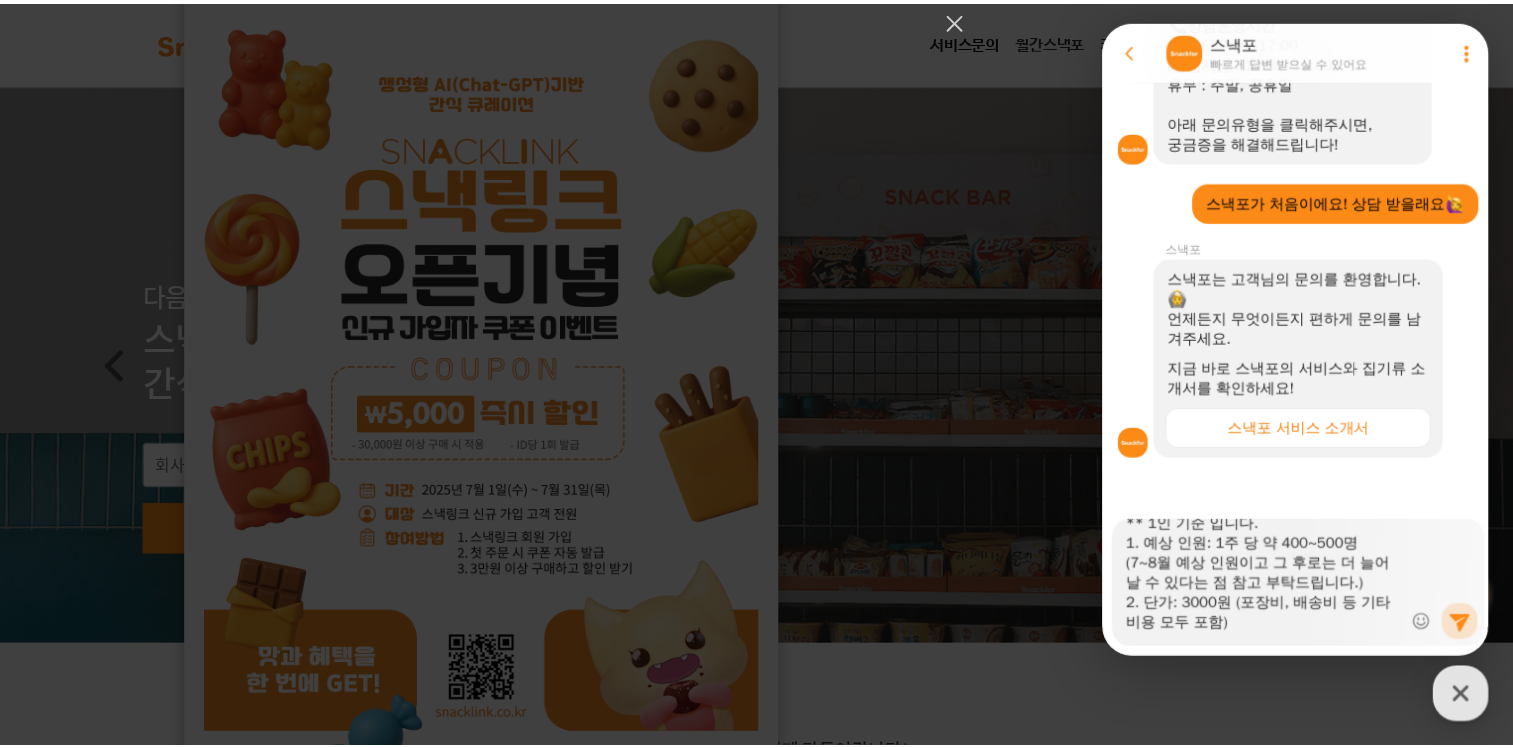 scroll, scrollTop: 0, scrollLeft: 0, axis: both 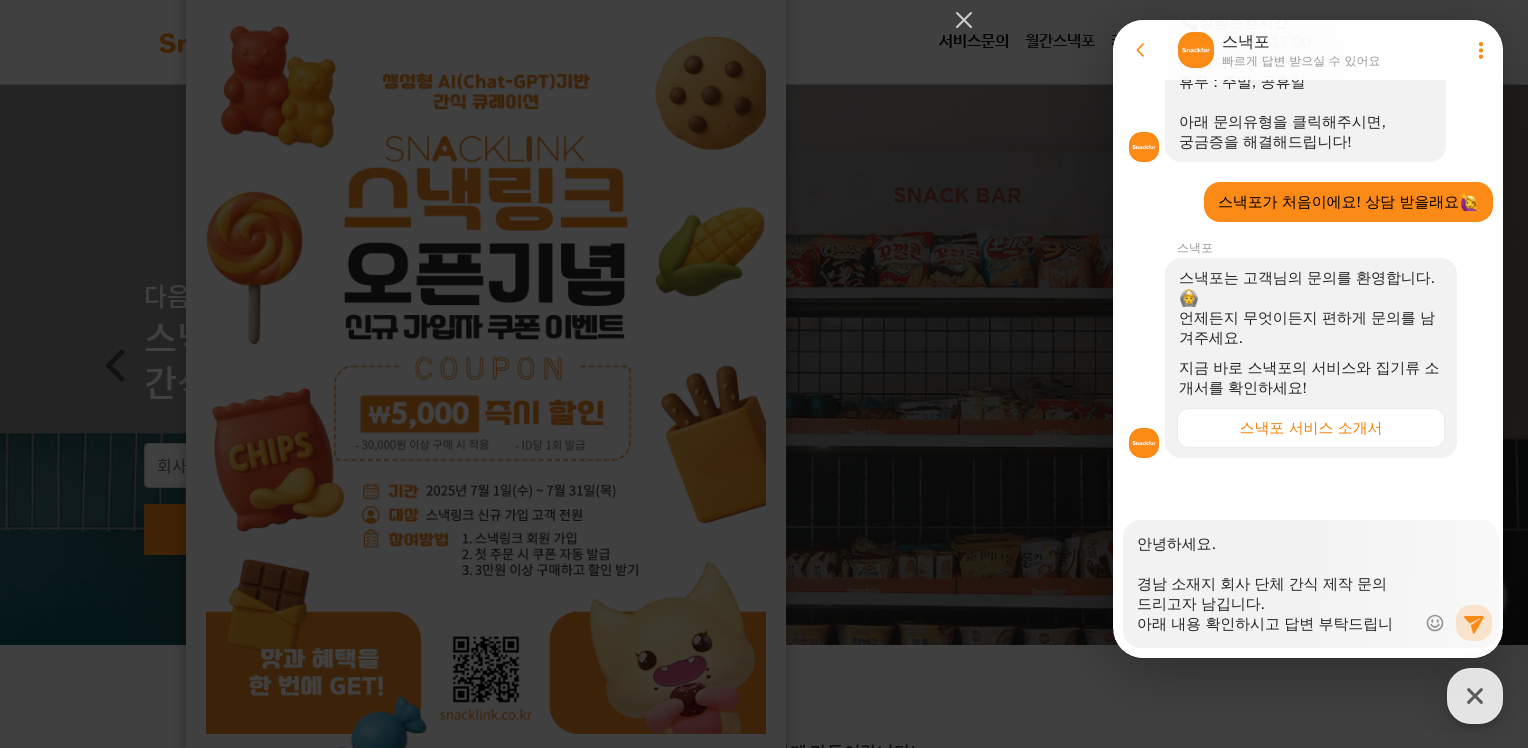 drag, startPoint x: 1244, startPoint y: 624, endPoint x: 1118, endPoint y: 464, distance: 203.65657 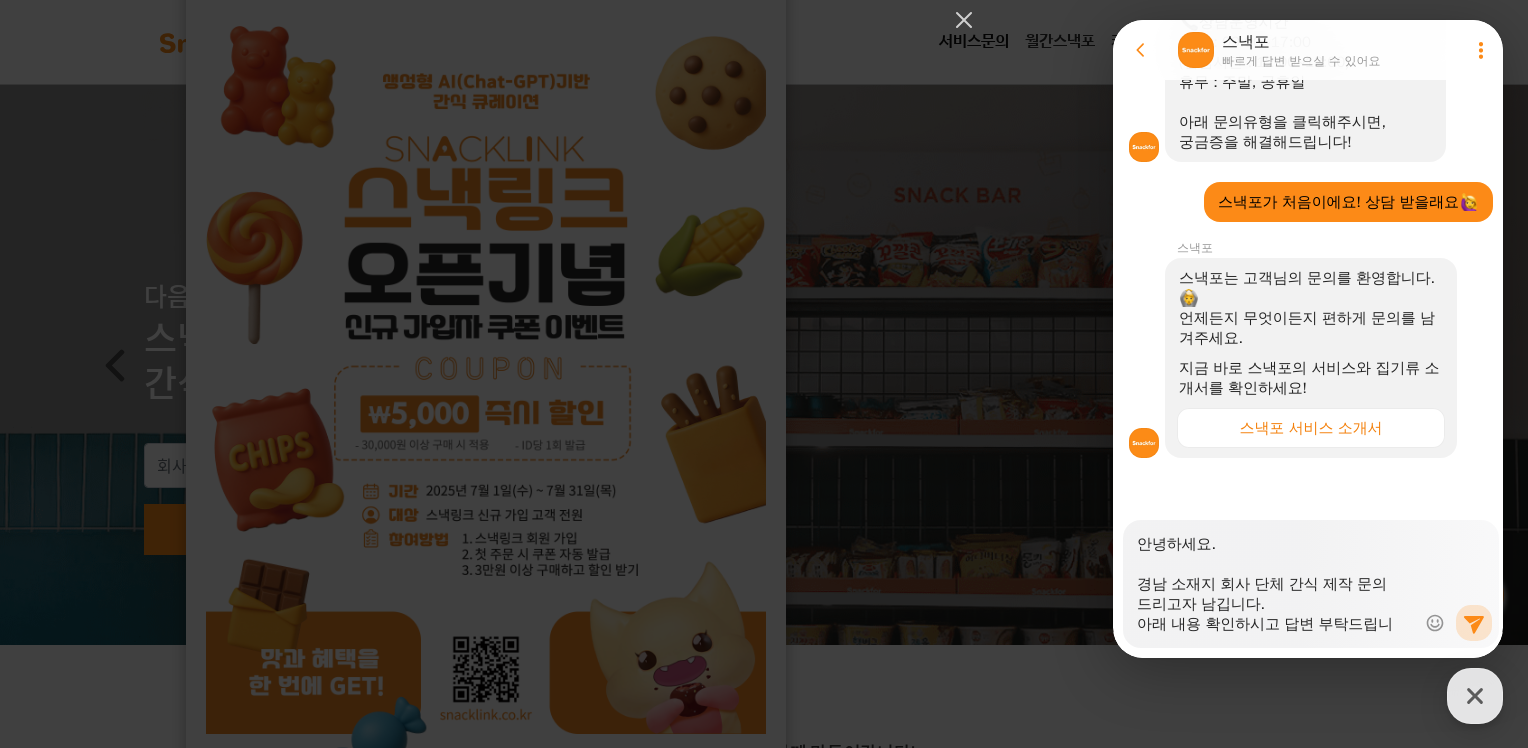 type on "안녕하세요.
​
경남 소재지 회사 단체 간식 제작 문의 드리고자 남깁니다.
아래 내용 확인하시고 답변 부탁드립니다.
** 1인 기준 입니다.
1. 예상 인원: 1주 당 약 400~500명
(7~8월 예상 인원이고 그 후로는 더 늘어날 수 있다는 점 참고 부탁드립니다.)
2. 단가: 3000원 (포장비, 배송비 등 기타비용 모두 포함)
3. 포장 방식: 종이로 된 포장지 (크라프트 각대봉투, 상자 등)
4. 간식구성:
- 홍심스틱, 꿀스틱, 견과류 같은 건강식품류
- 과자류
- 음료
감사합니다." 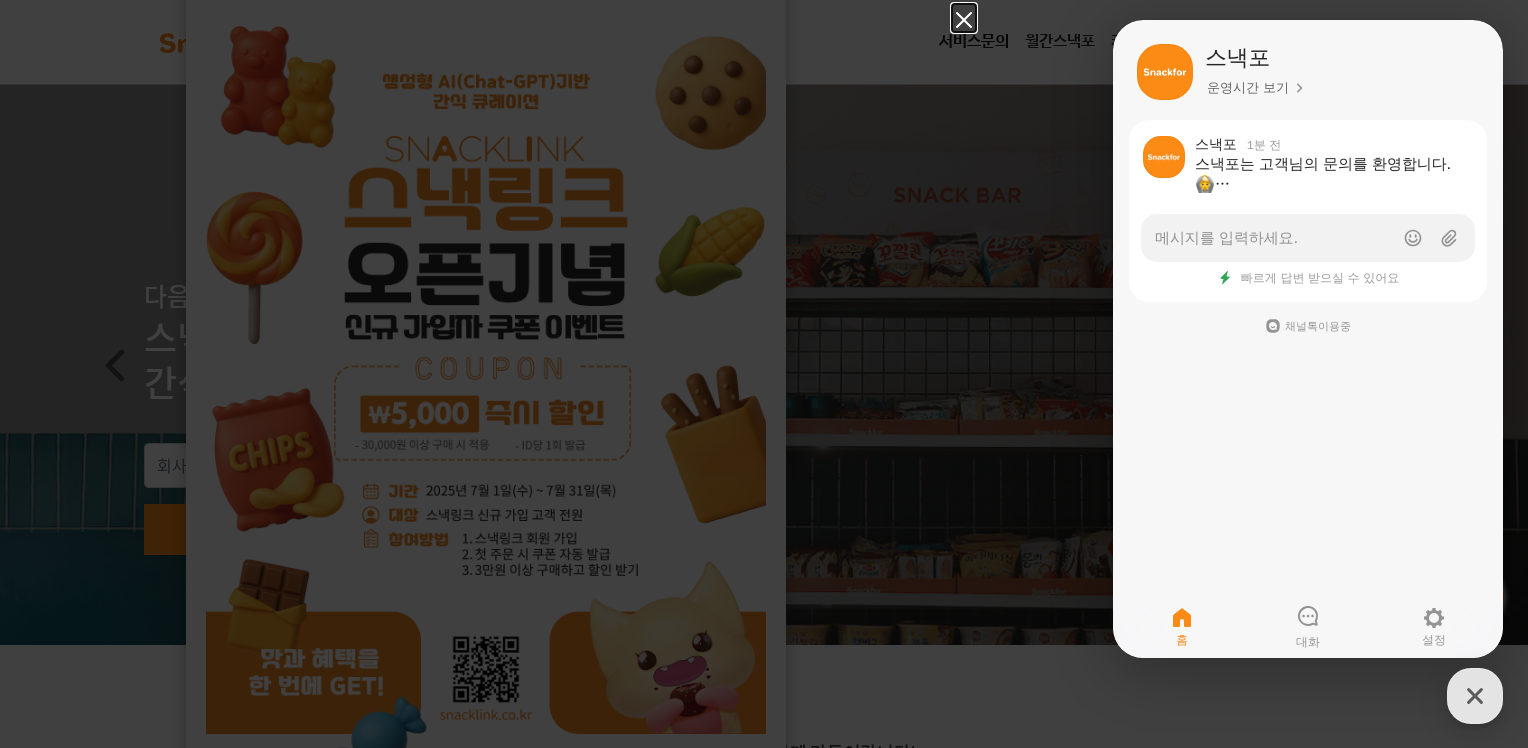 click 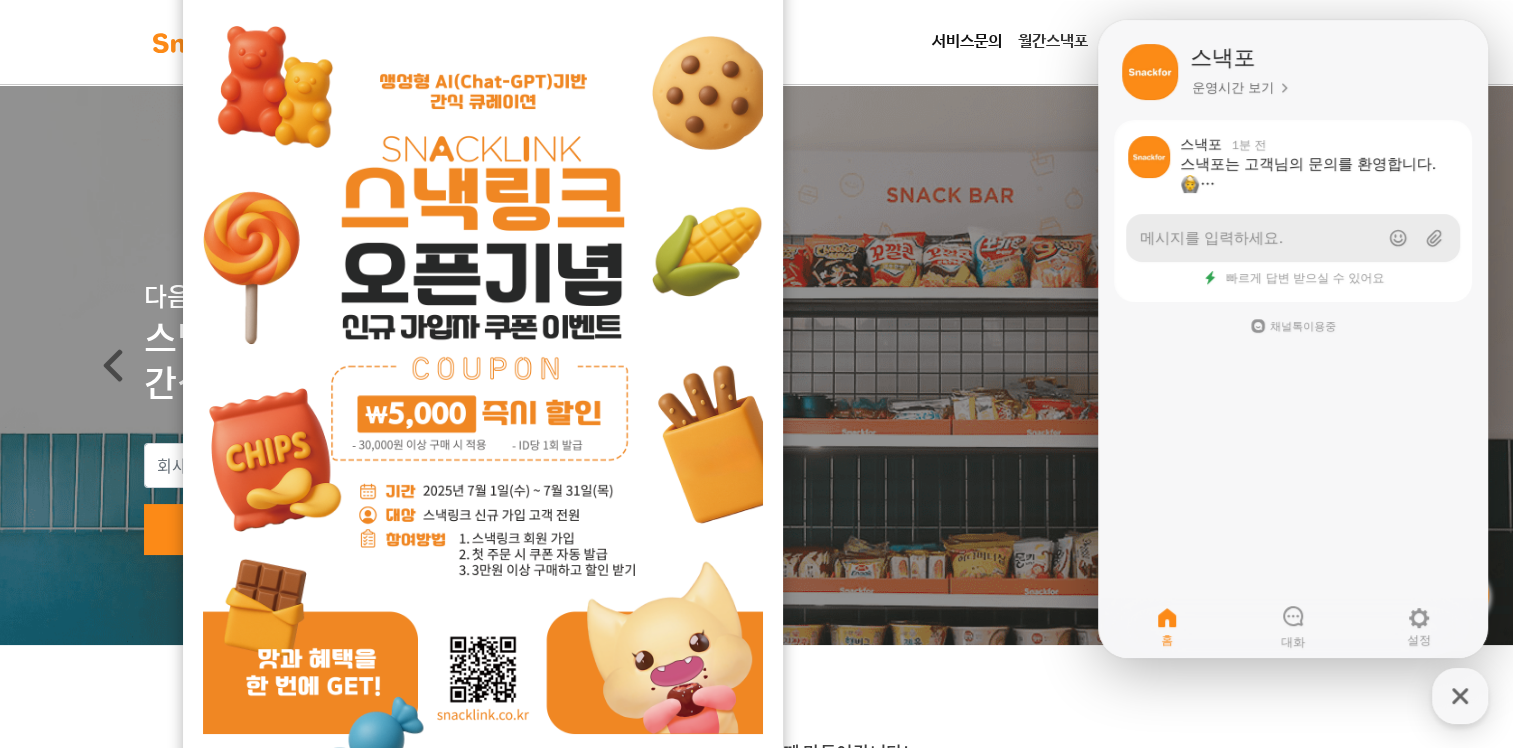 click on "메시지를 입력하세요." at bounding box center [1211, 238] 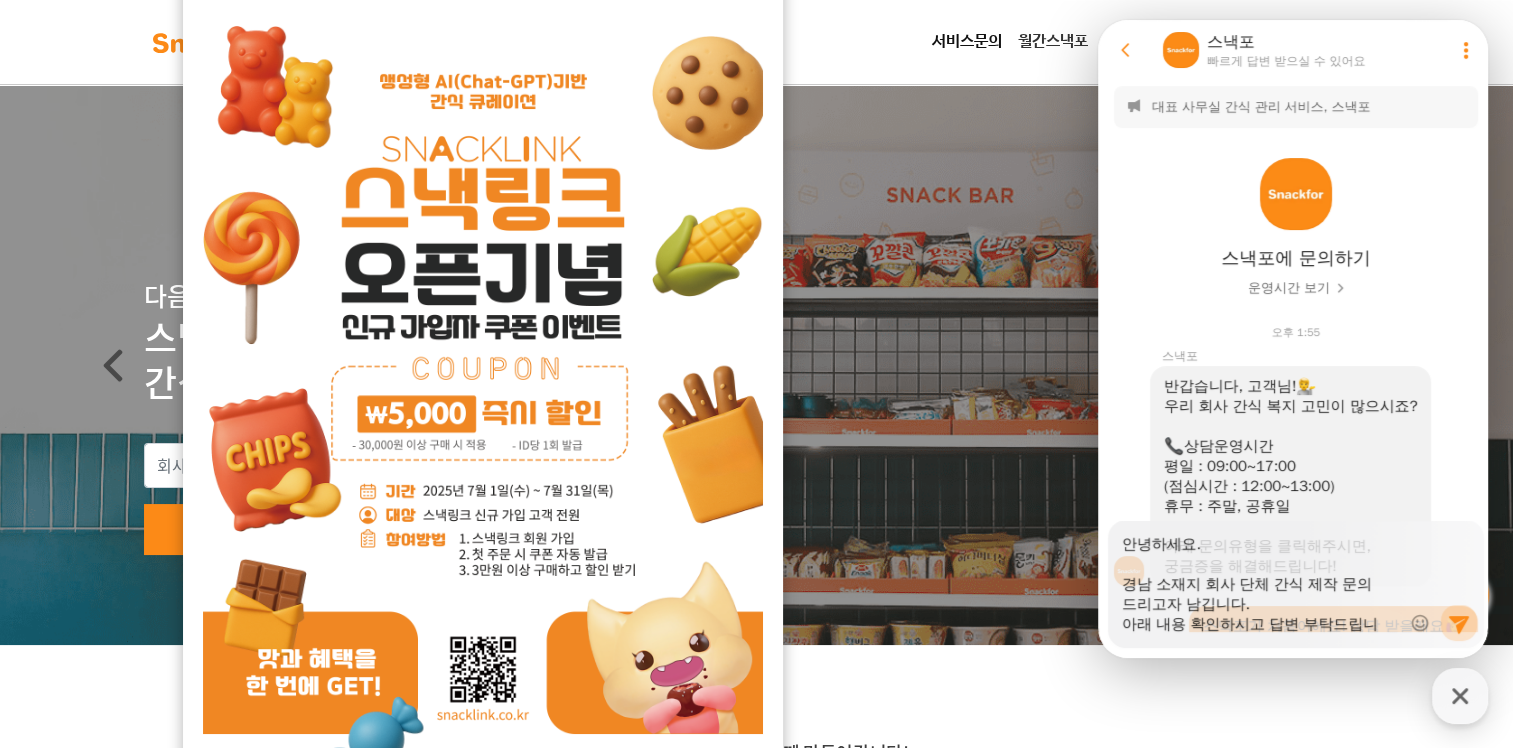 scroll, scrollTop: 365, scrollLeft: 0, axis: vertical 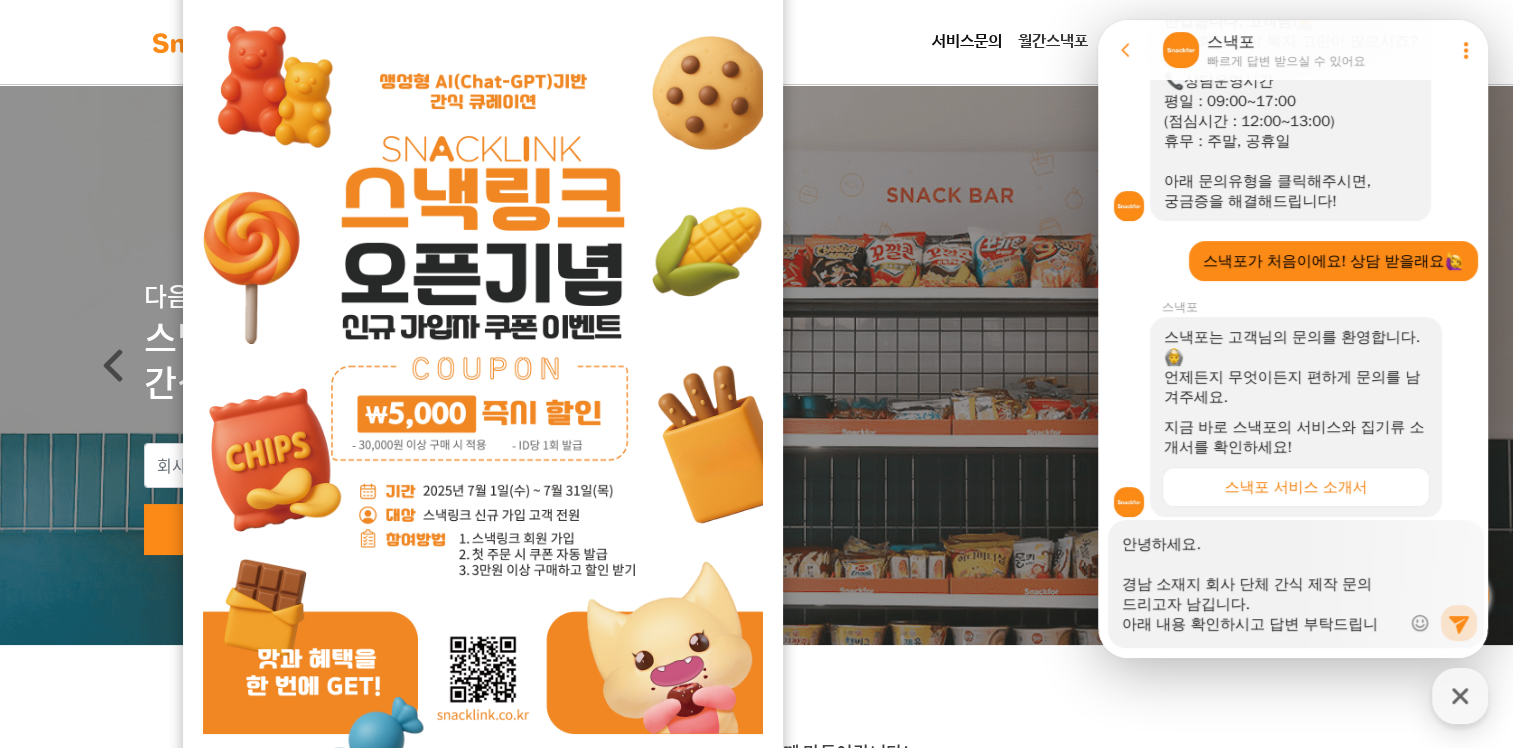 type on "x" 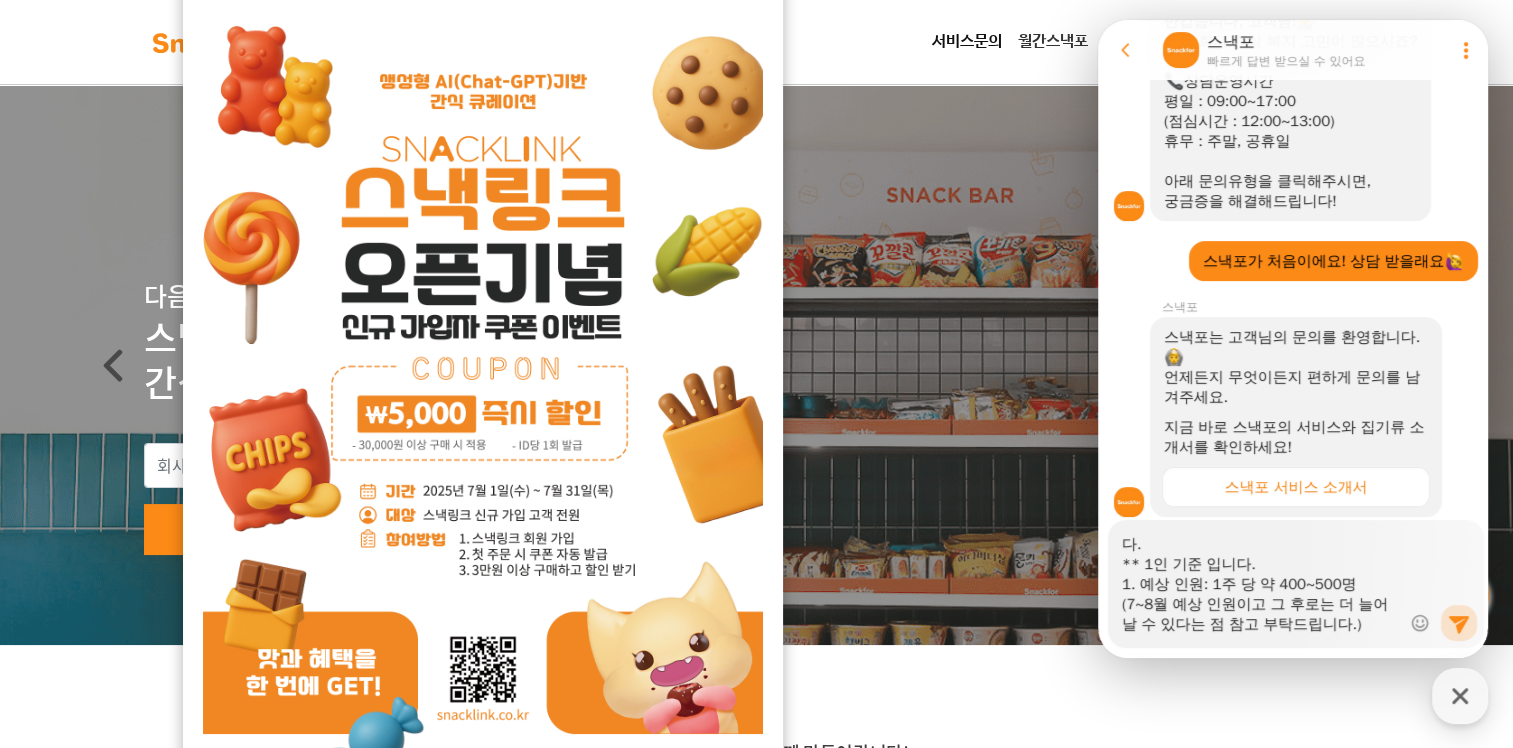 scroll, scrollTop: 200, scrollLeft: 0, axis: vertical 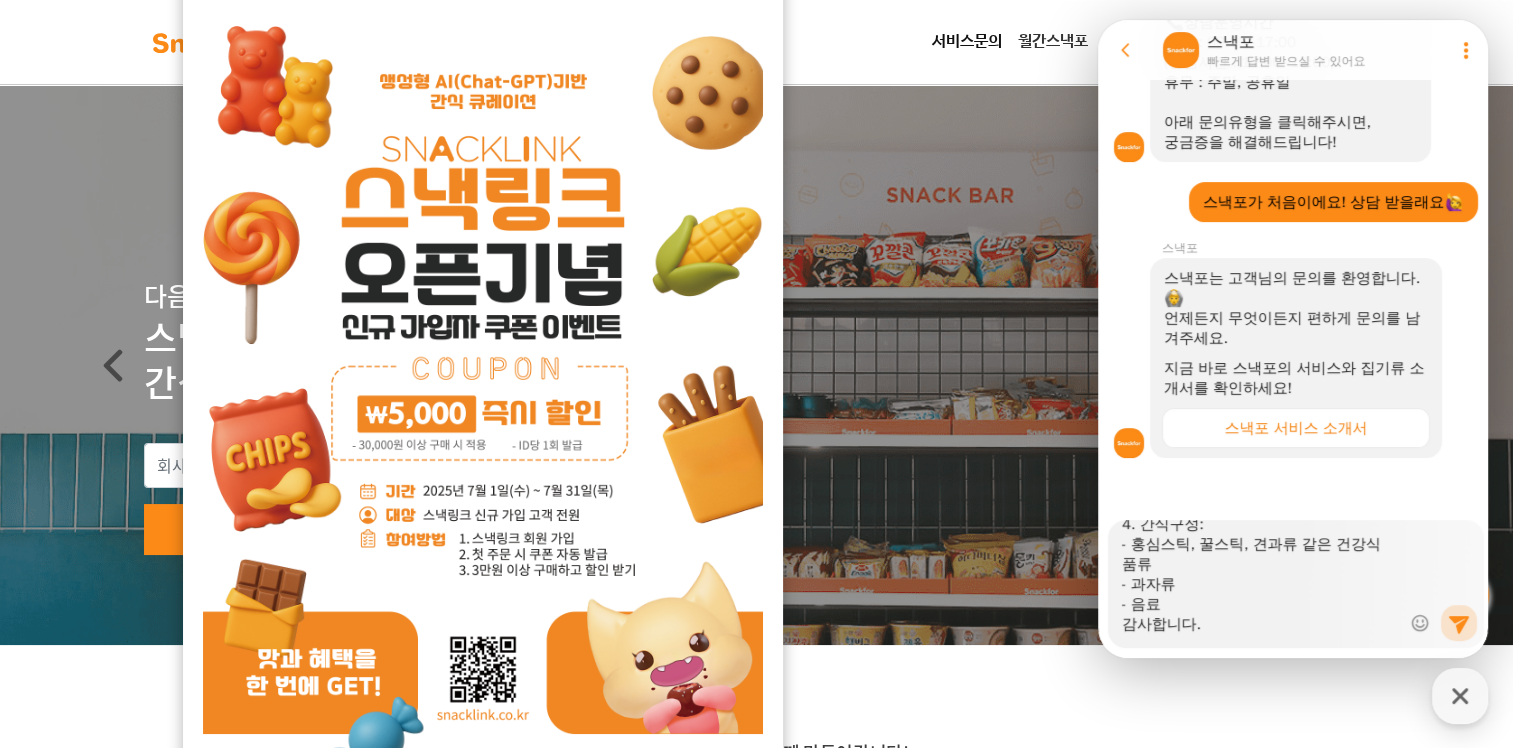 drag, startPoint x: 1124, startPoint y: 541, endPoint x: 1235, endPoint y: 763, distance: 248.20355 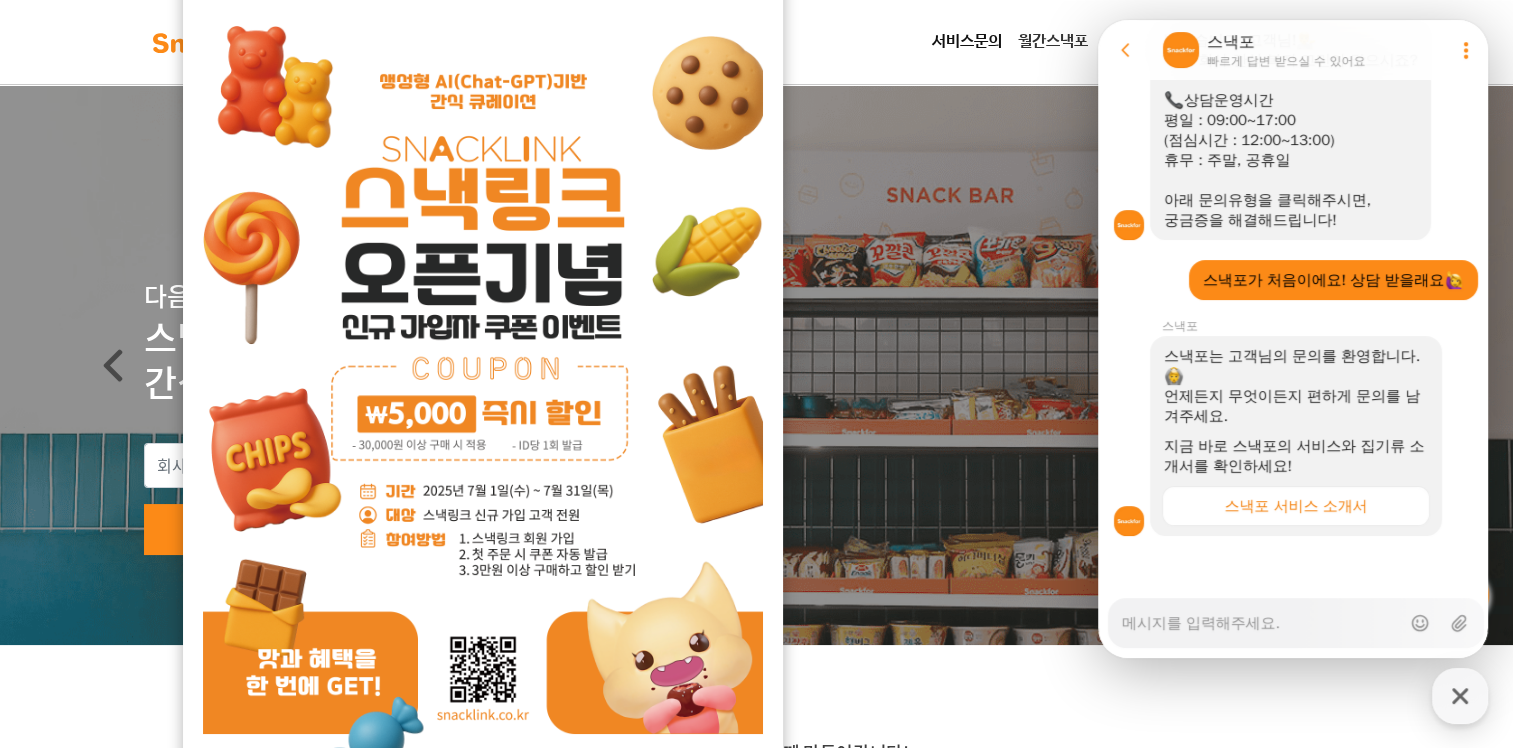 scroll, scrollTop: 0, scrollLeft: 0, axis: both 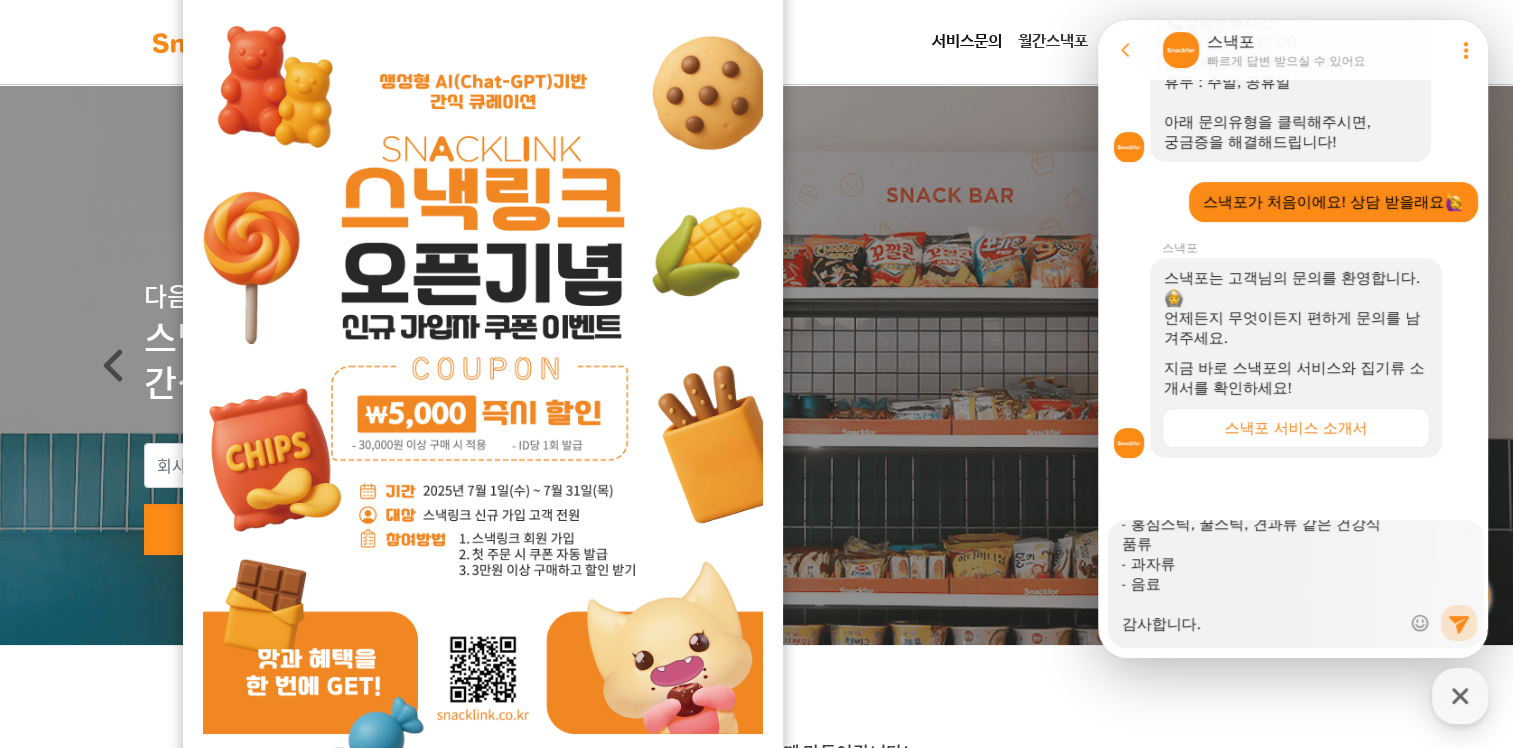 type on "x" 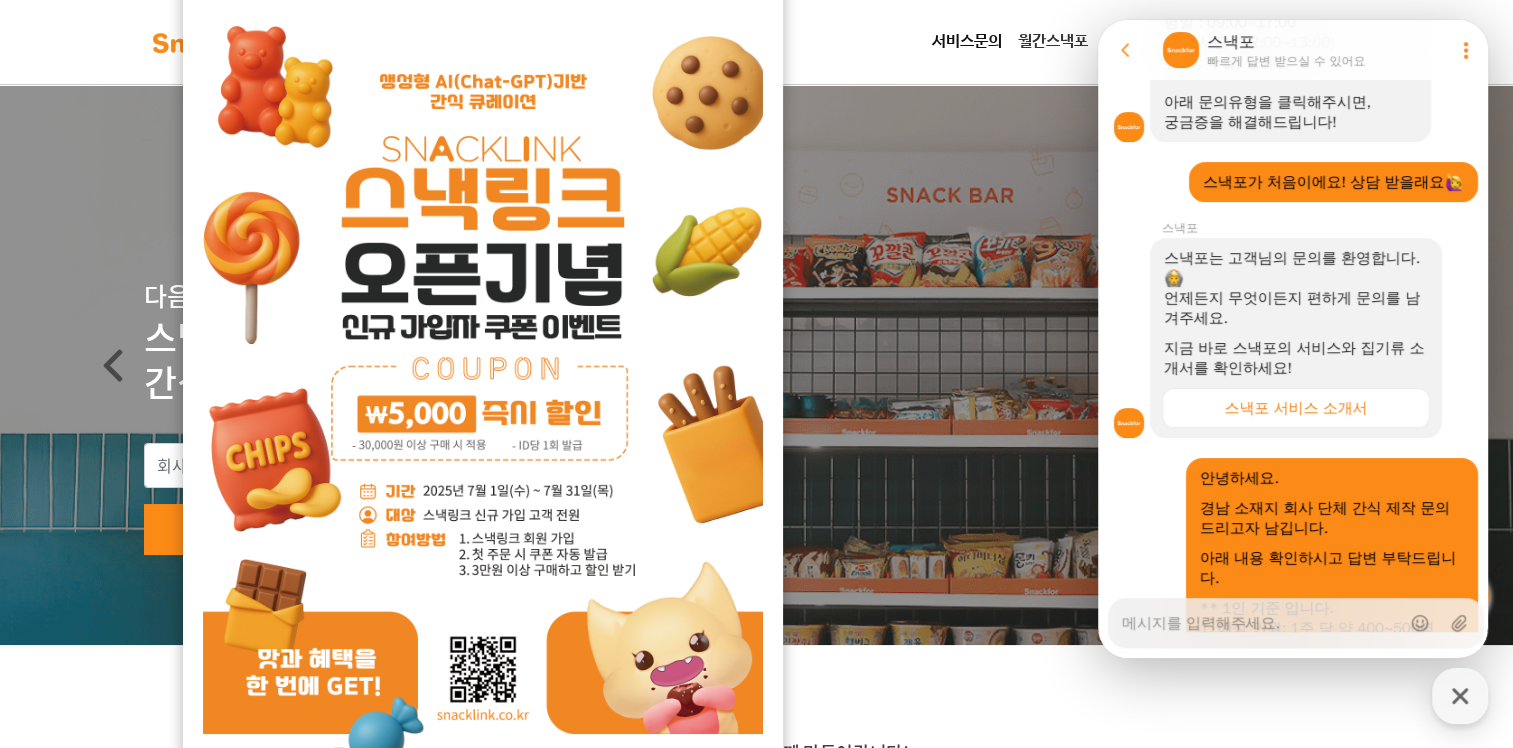 scroll, scrollTop: 825, scrollLeft: 0, axis: vertical 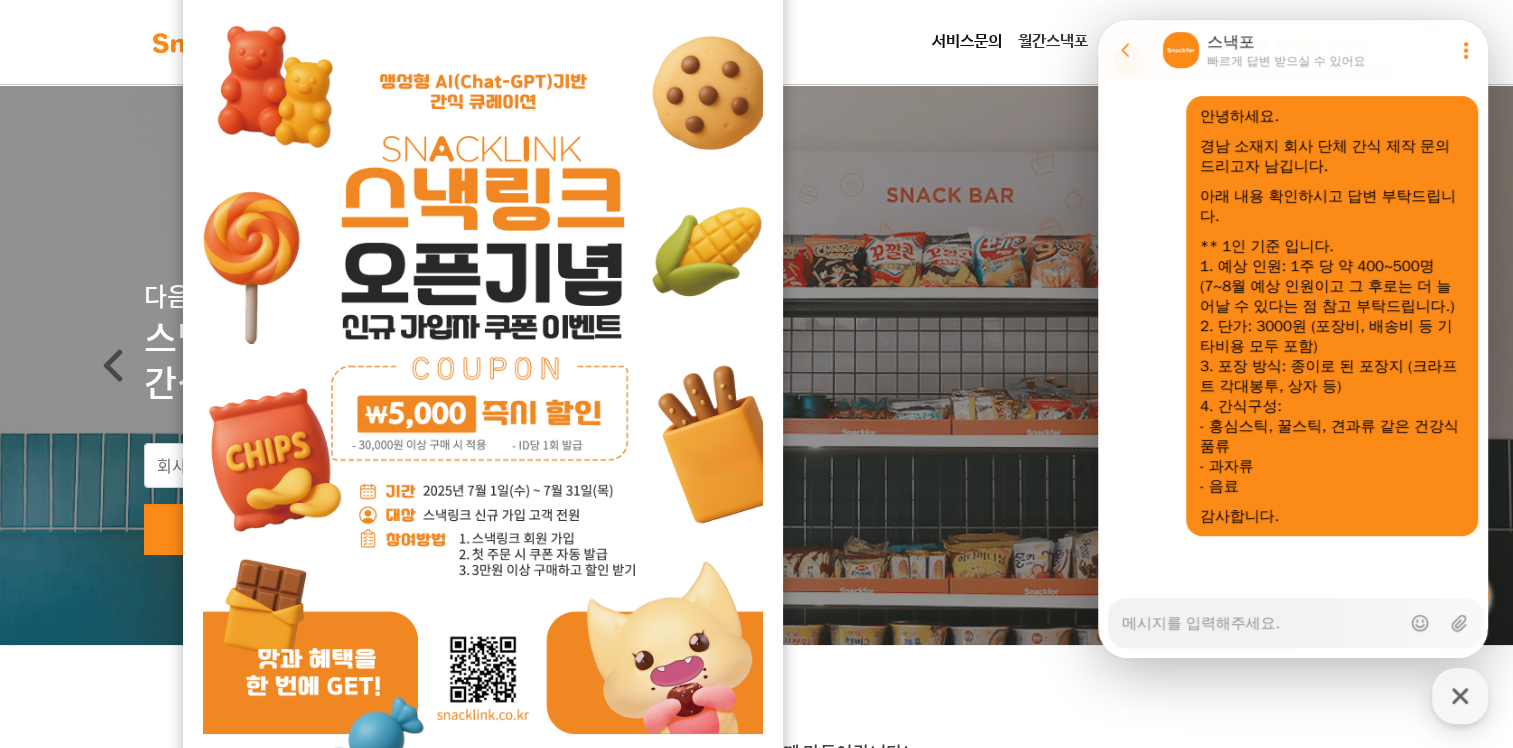 type on "x" 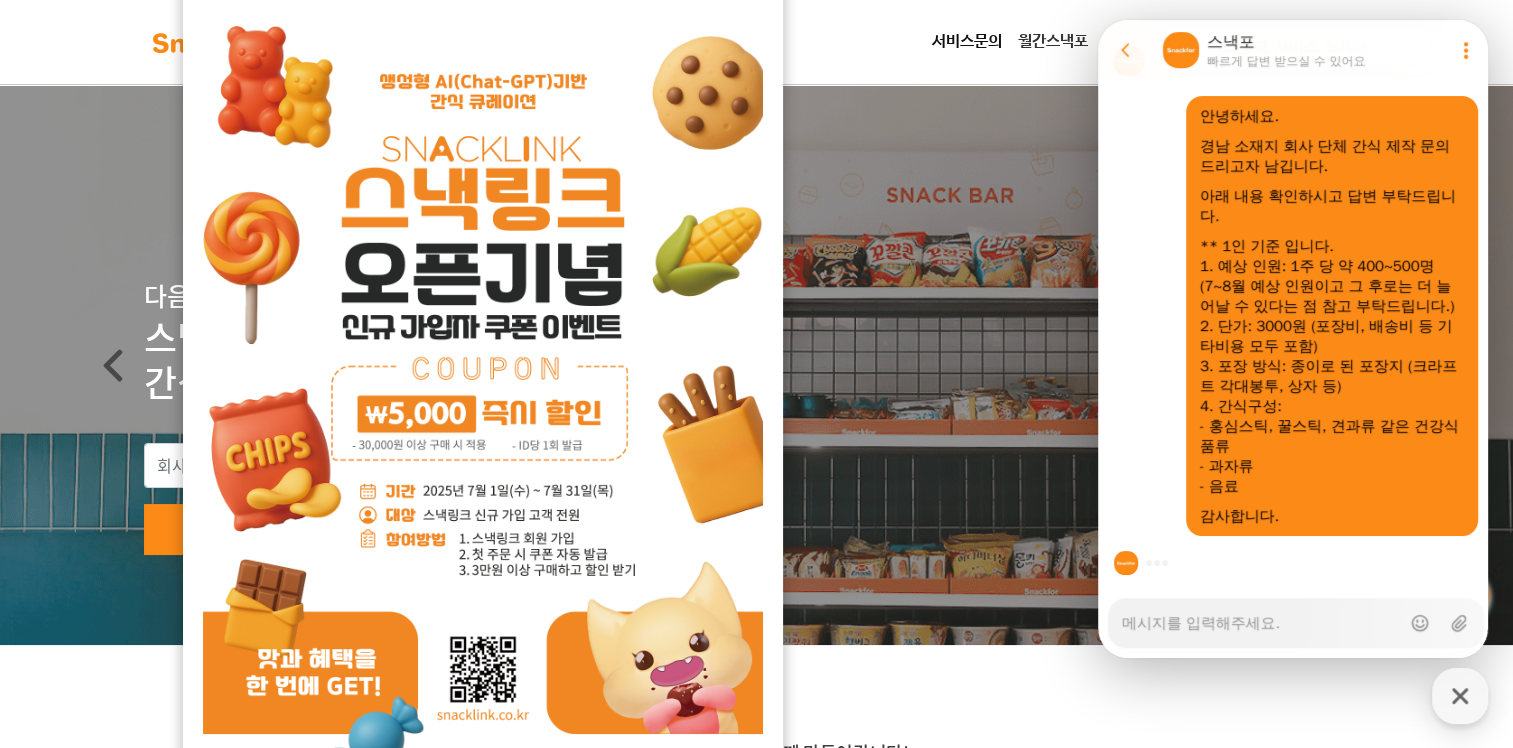type 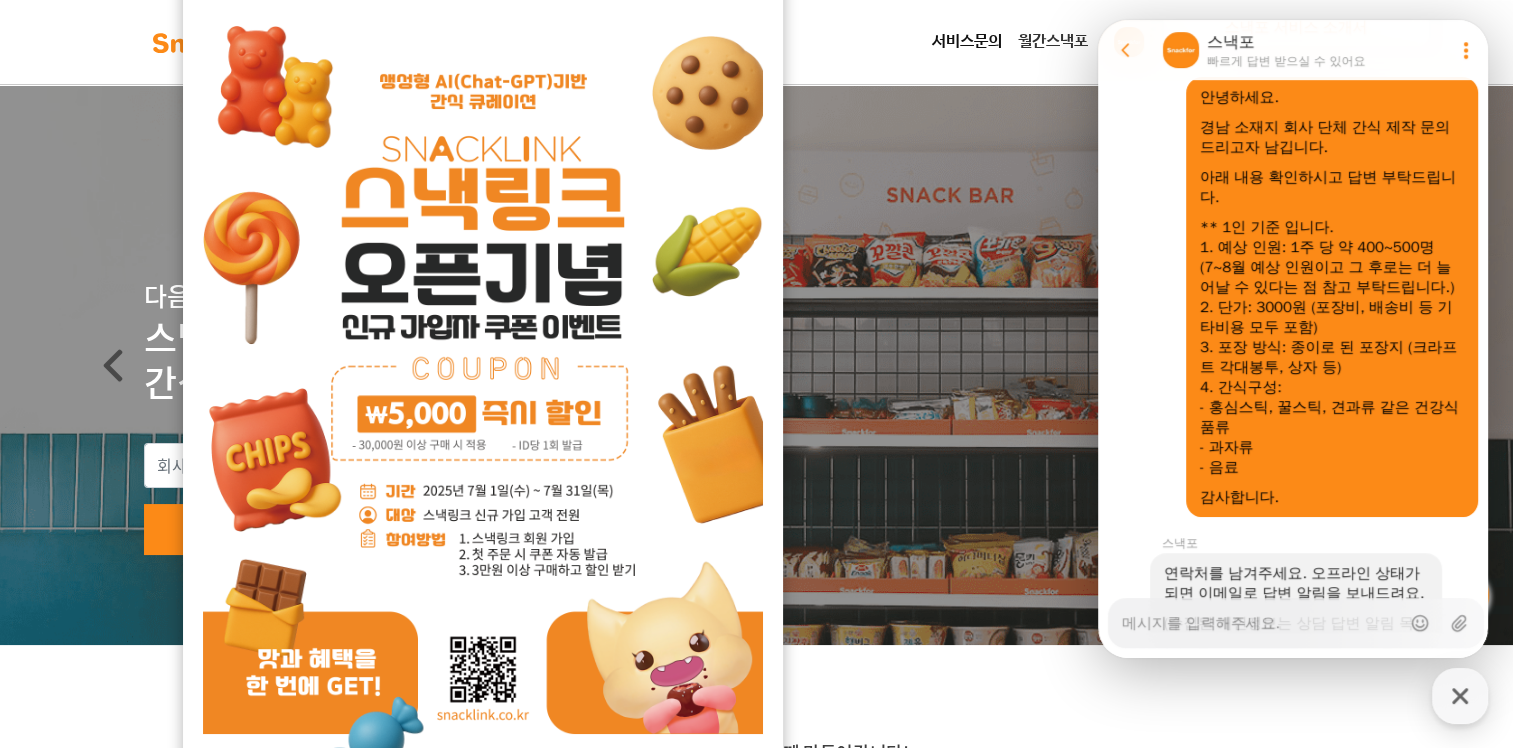 scroll, scrollTop: 1284, scrollLeft: 0, axis: vertical 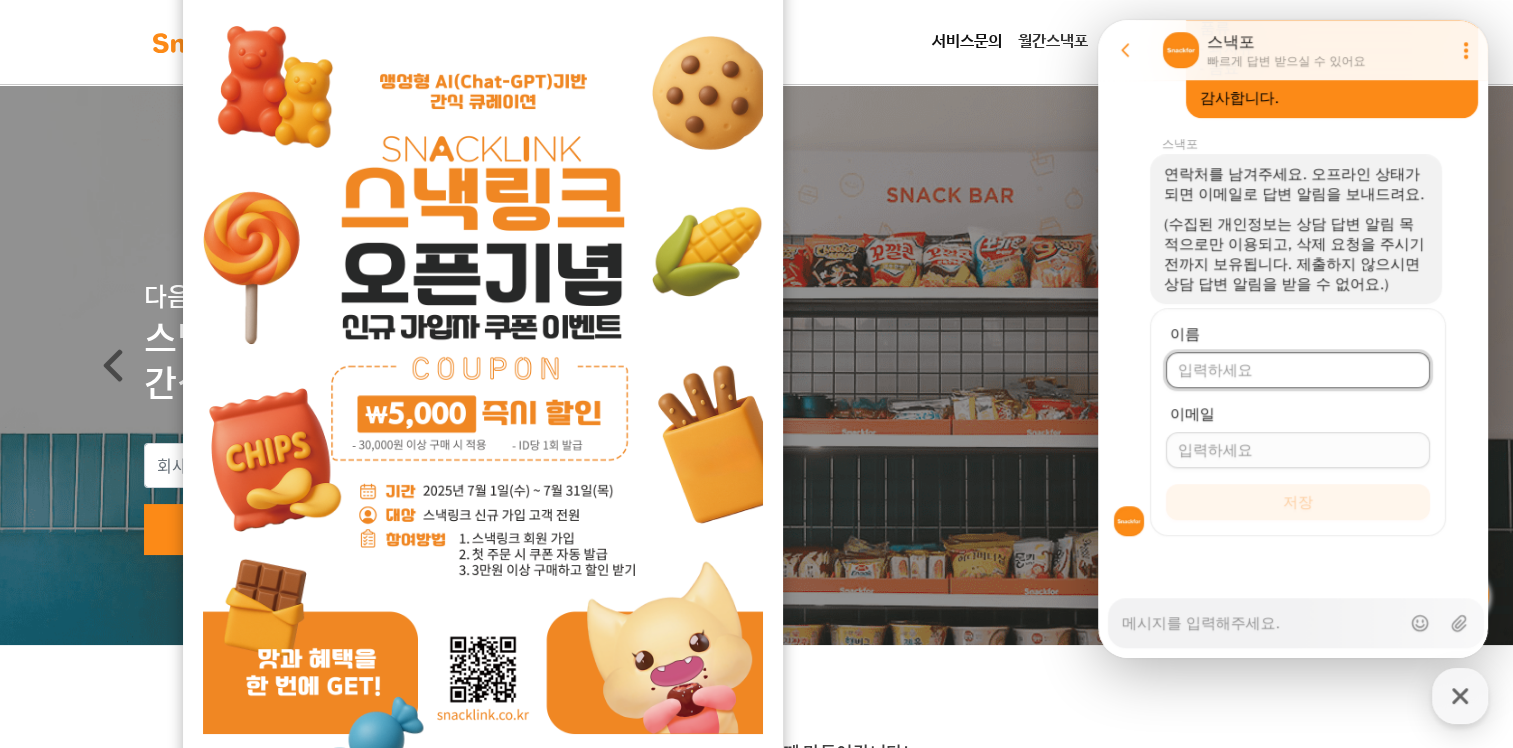 type on "배채연" 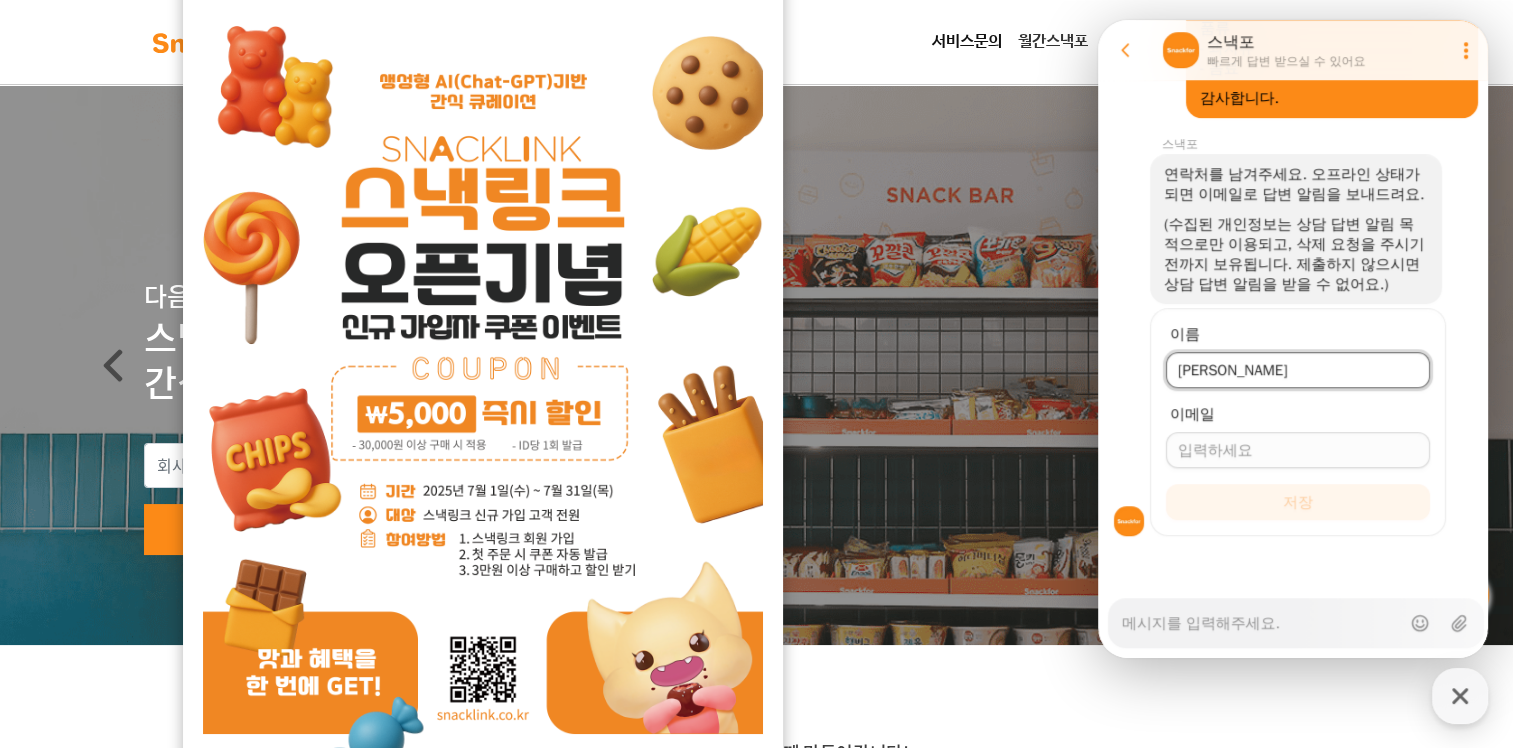 click on "이메일" at bounding box center [1298, 450] 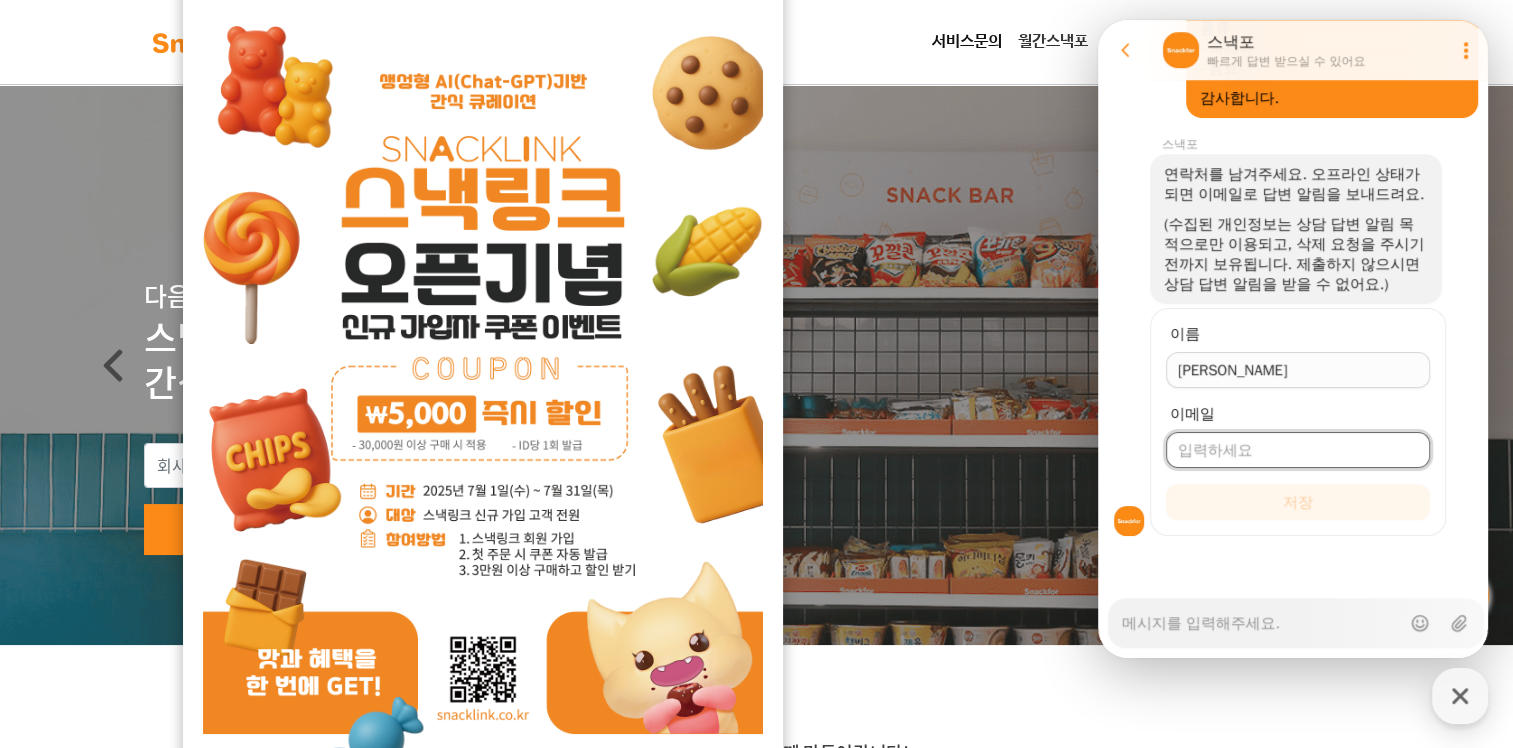 type on "men2374@hanwha.com" 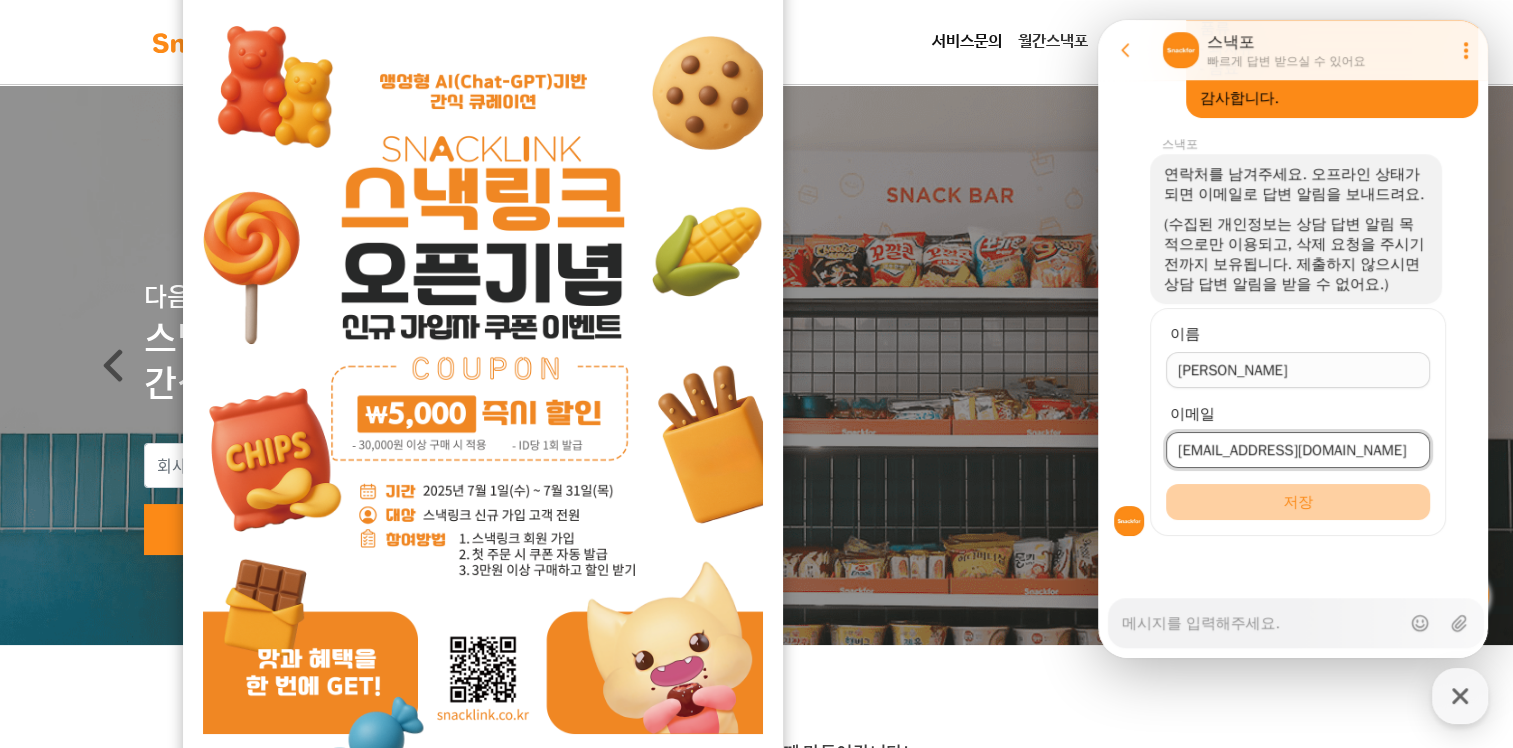click on "저장" at bounding box center (1298, 502) 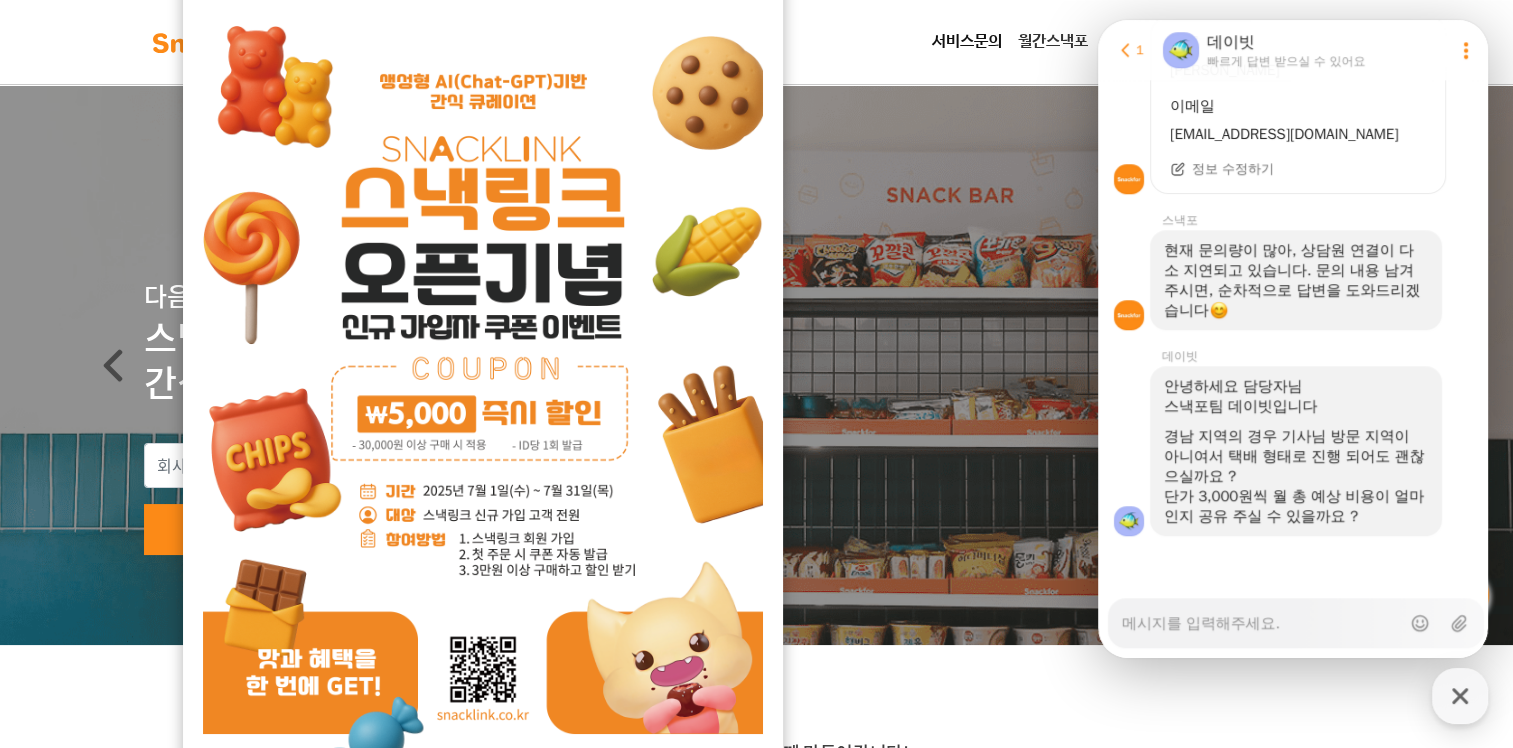 scroll, scrollTop: 1576, scrollLeft: 0, axis: vertical 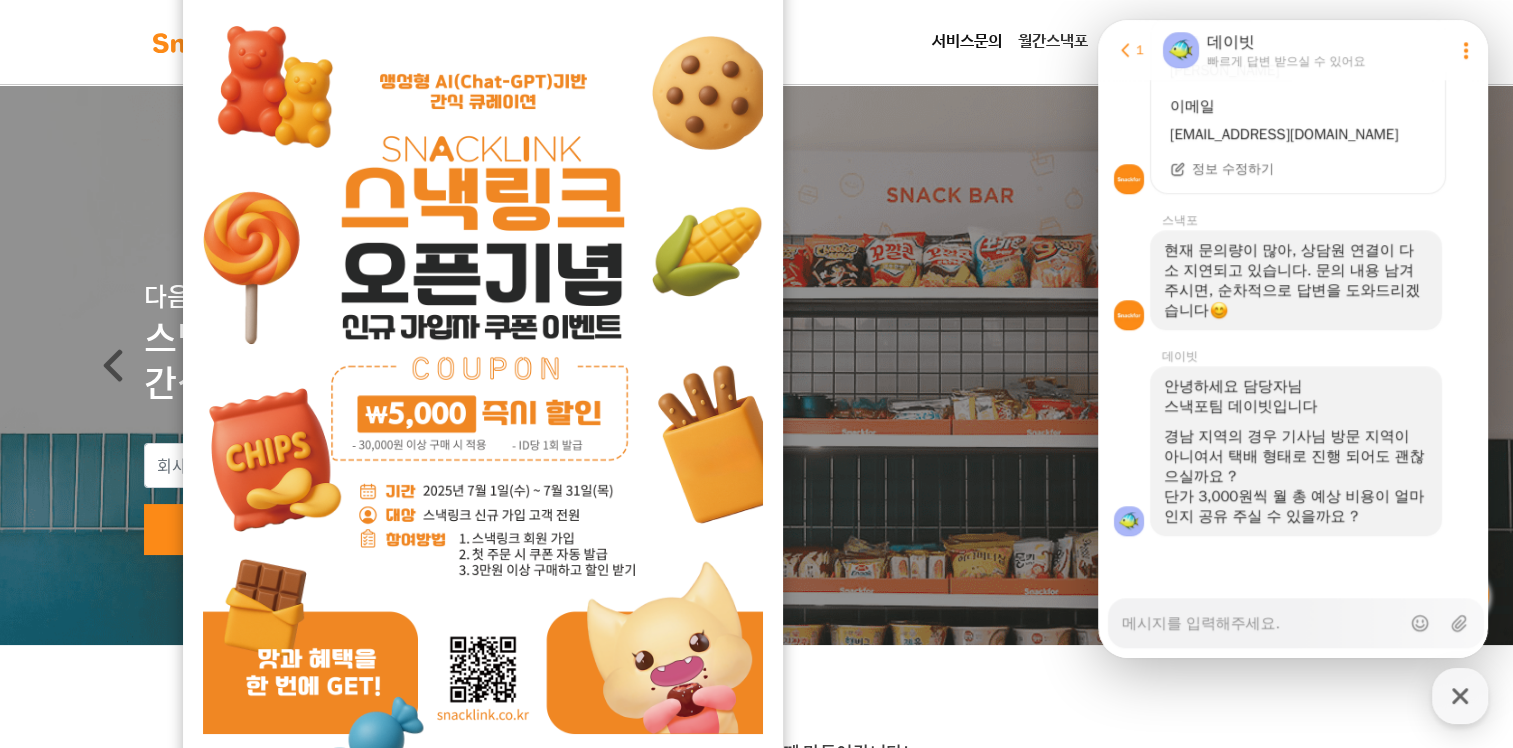 click on "Messenger Input Textarea" at bounding box center (1261, 616) 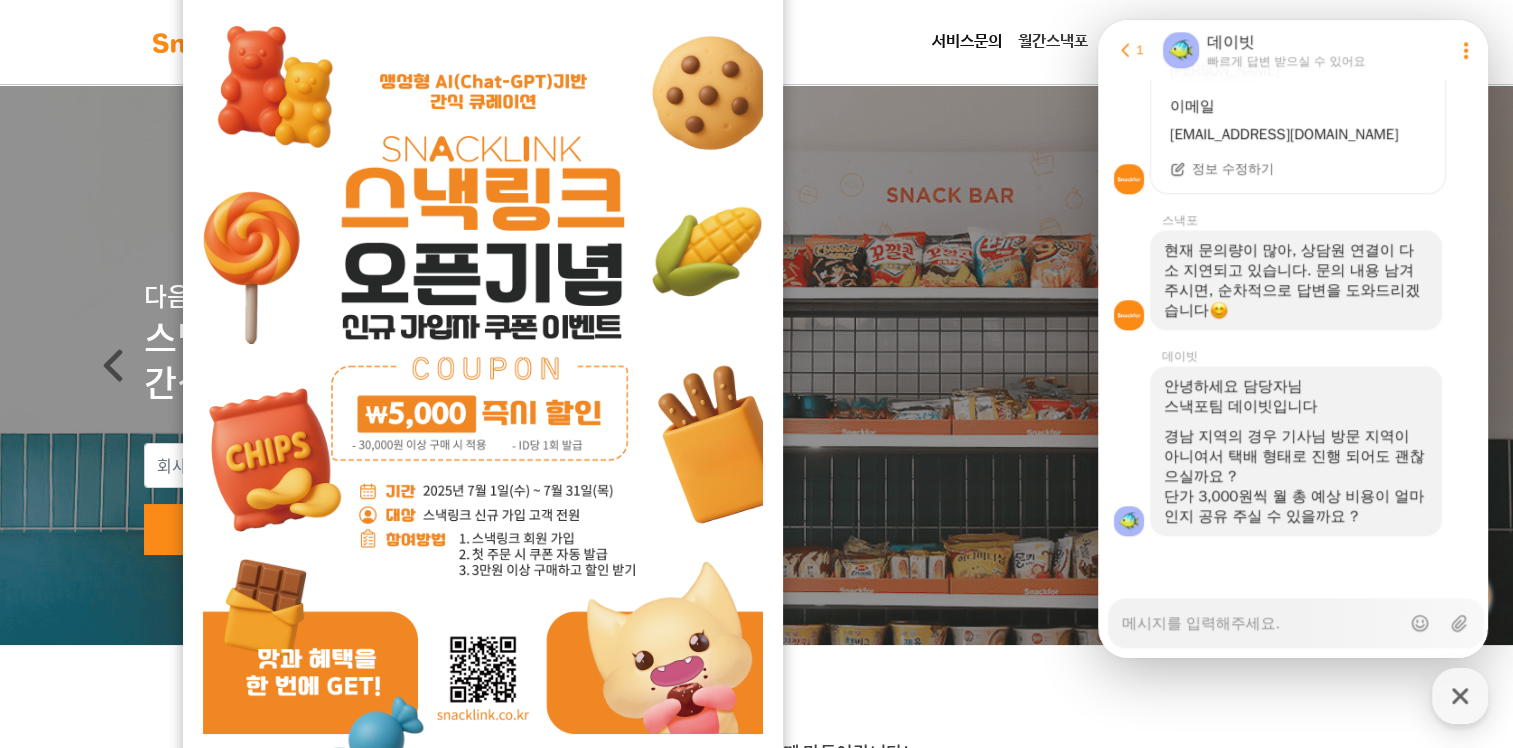 scroll, scrollTop: 1576, scrollLeft: 0, axis: vertical 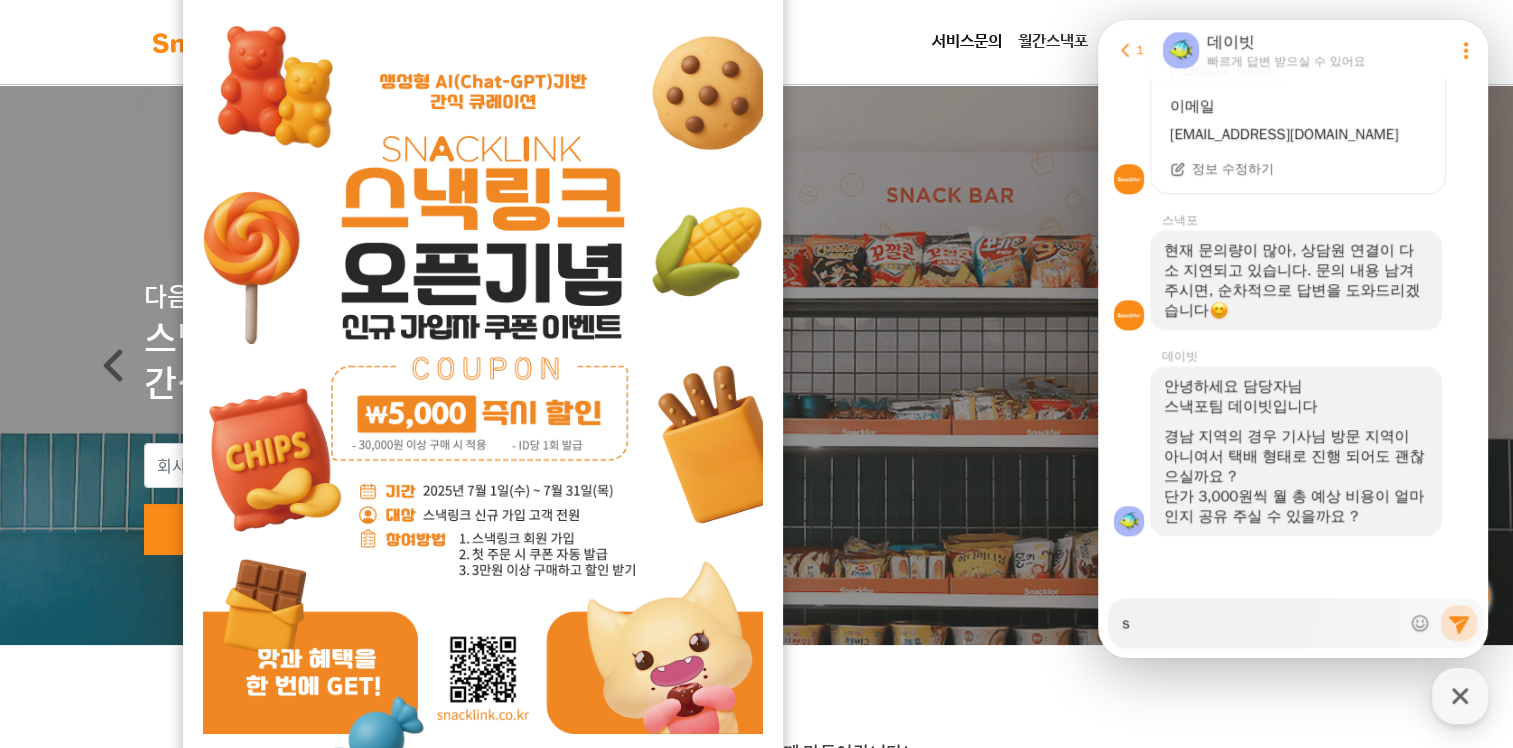type on "sp" 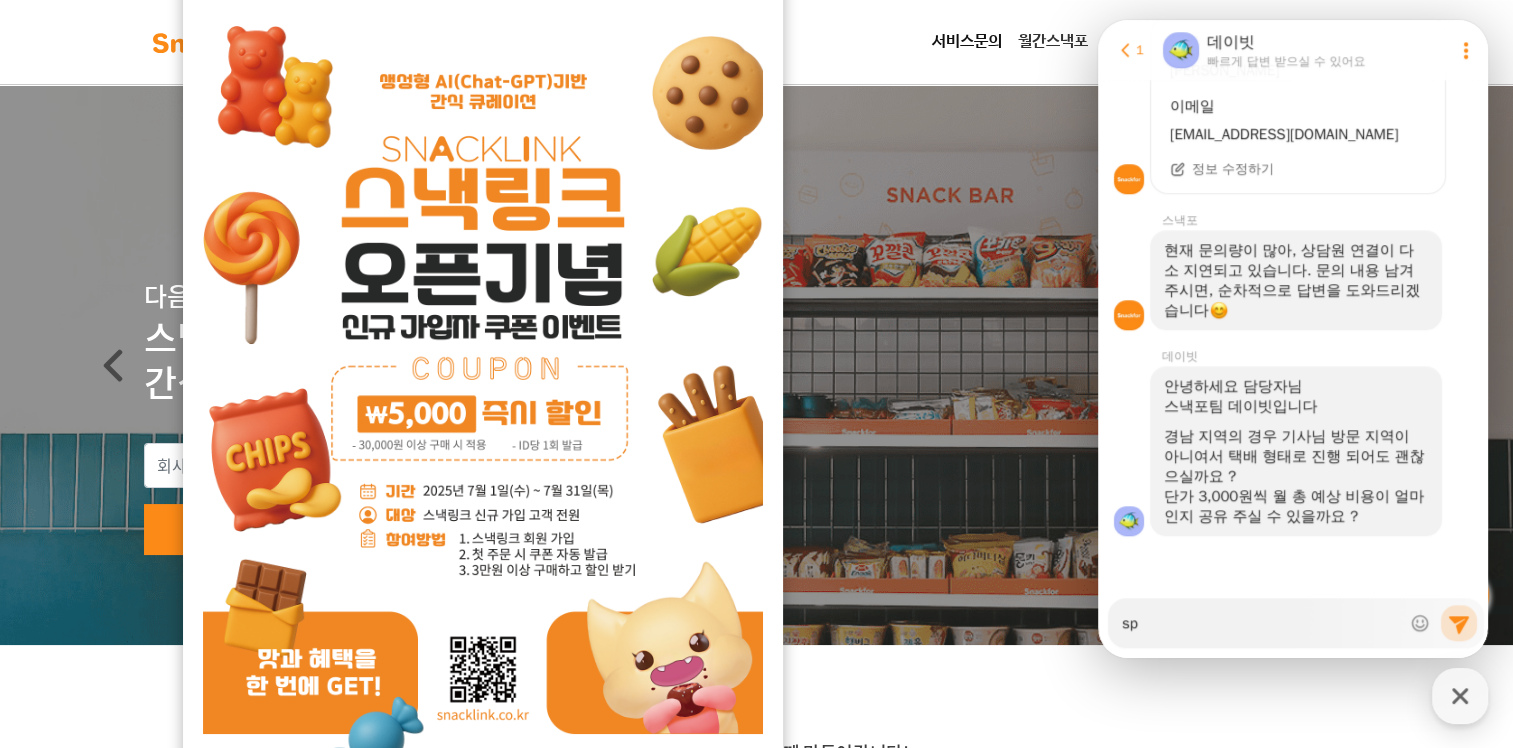 type on "x" 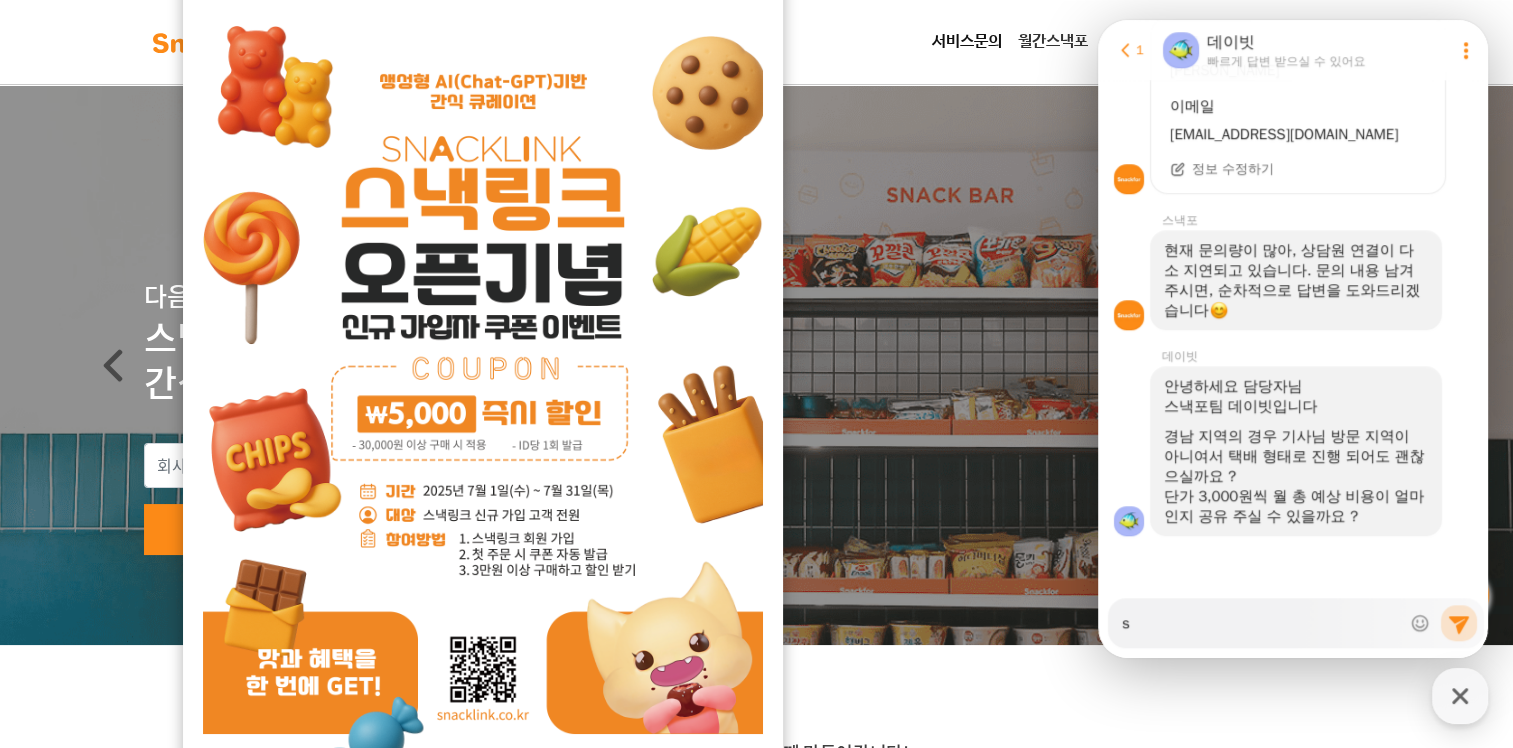 type on "x" 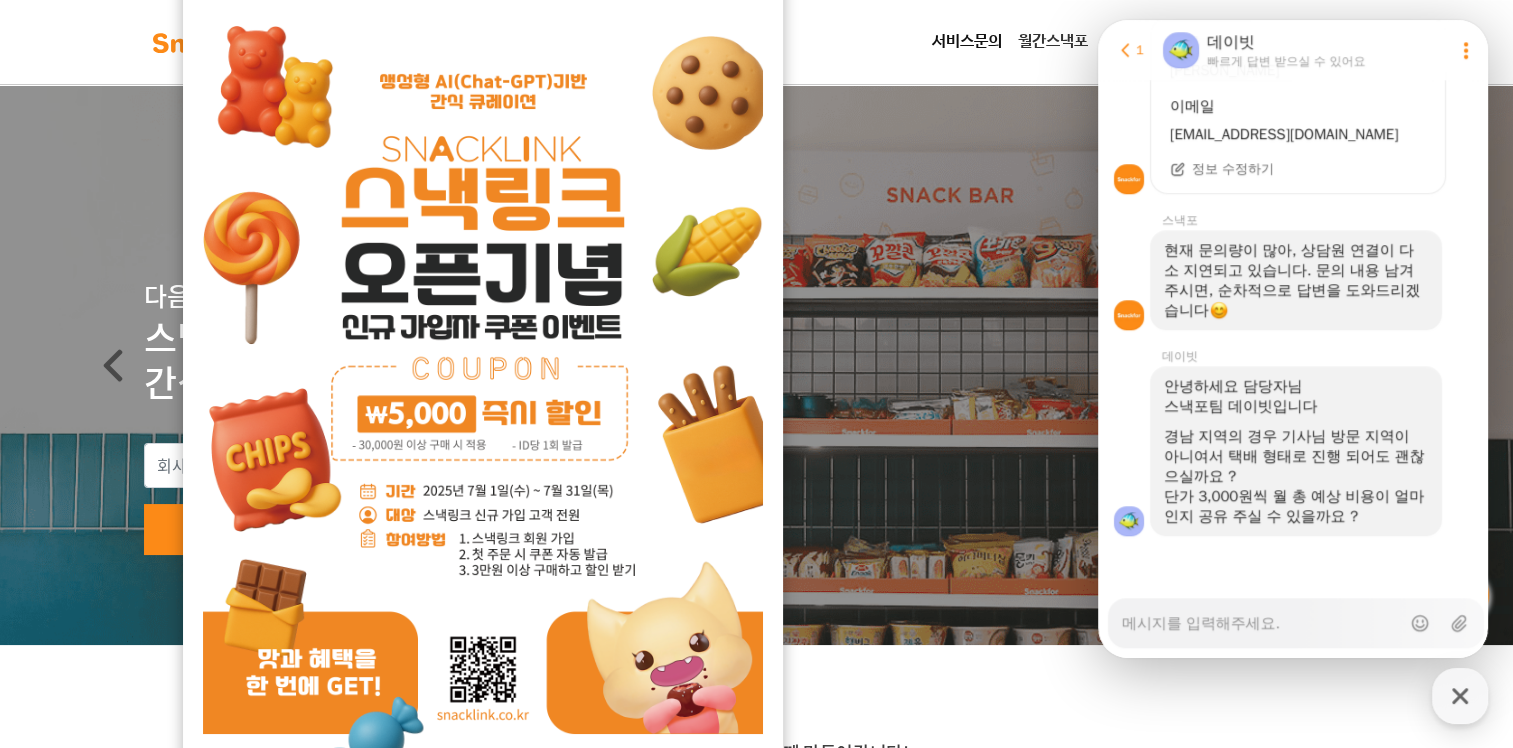 type on "x" 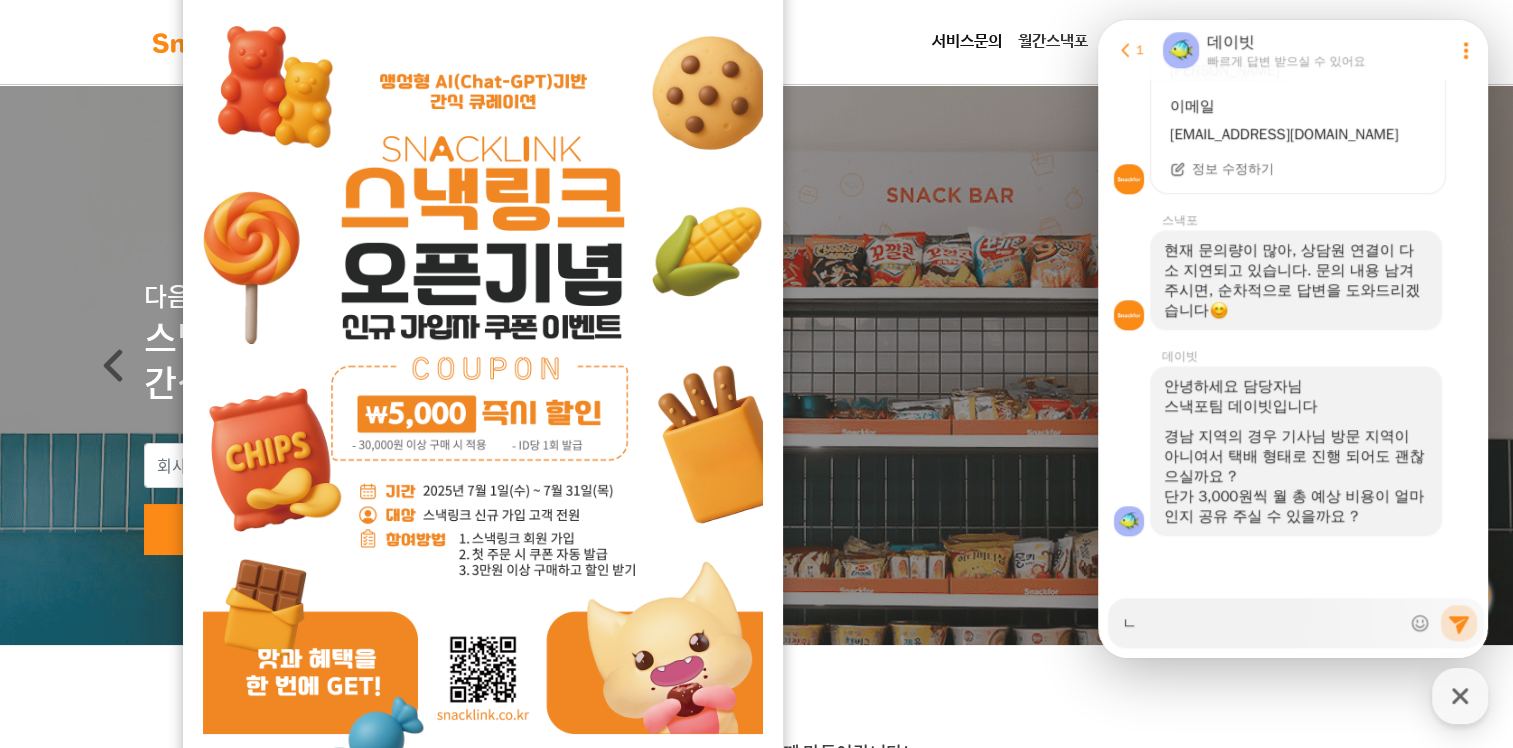 type on "x" 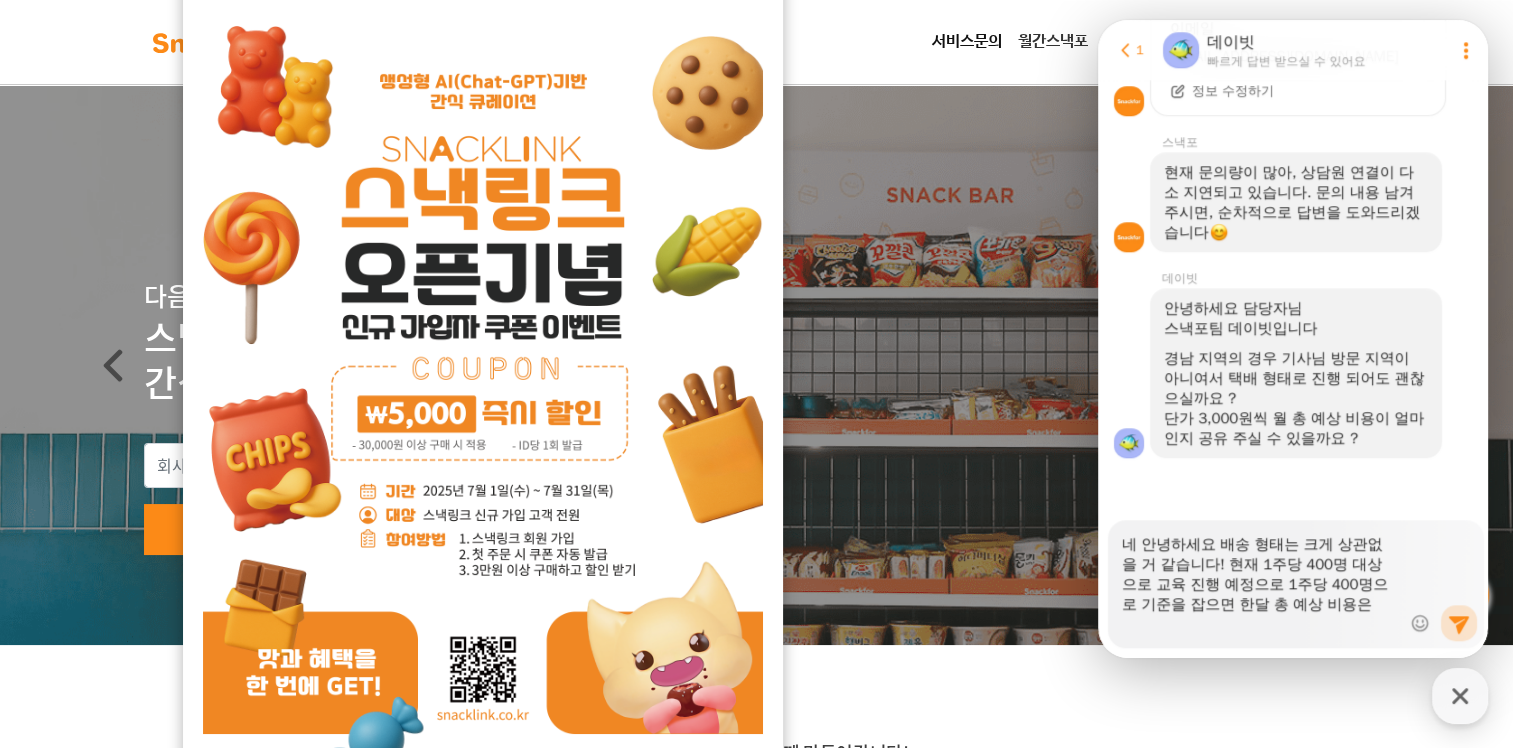 scroll, scrollTop: 1653, scrollLeft: 0, axis: vertical 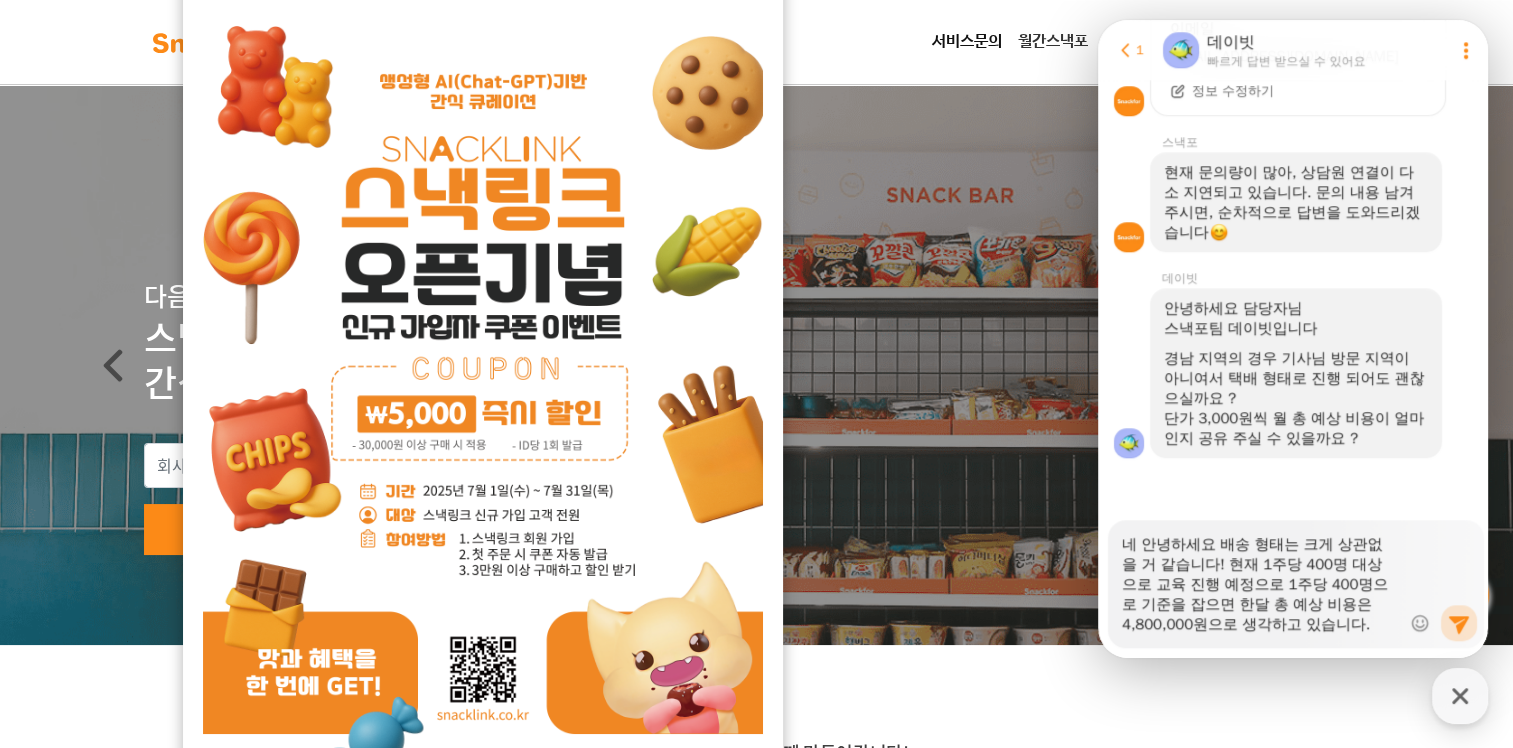 drag, startPoint x: 1149, startPoint y: 619, endPoint x: 1095, endPoint y: 500, distance: 130.679 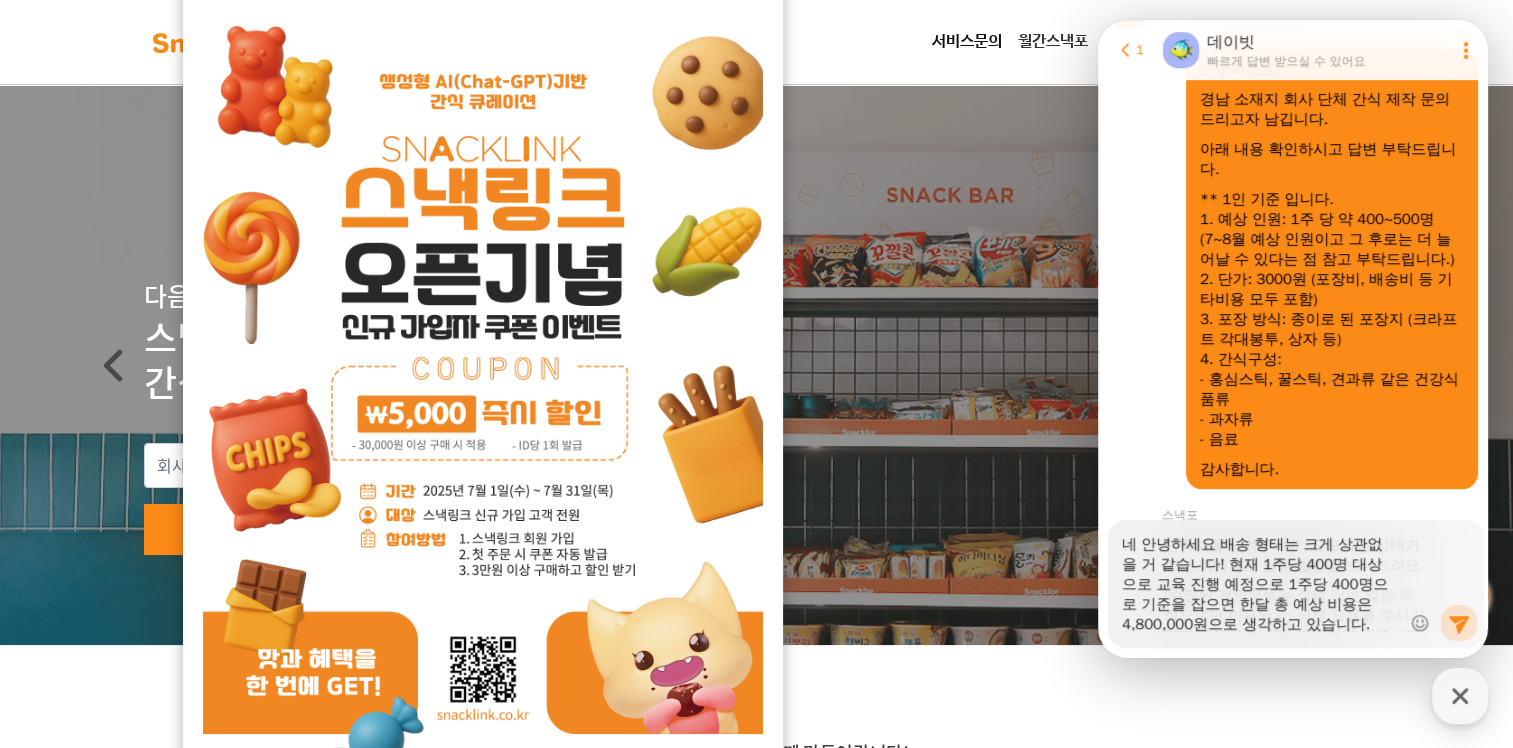 scroll, scrollTop: 1653, scrollLeft: 0, axis: vertical 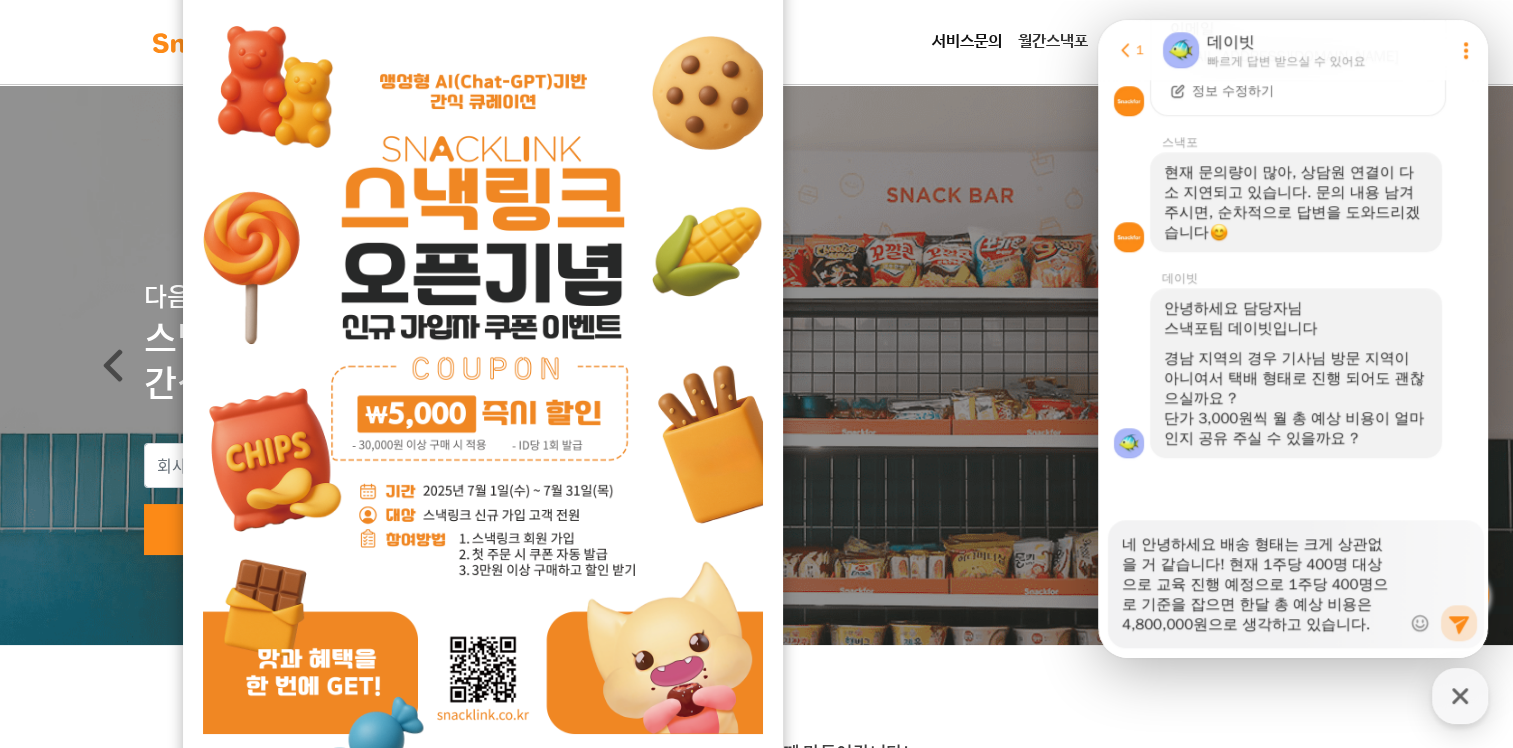 click on "네 안녕하세요 배송 형태는 크게 상관없을 거 같습니다! 현재 1주당 400명 대상으로 교육 진행 예정으로 1주당 400명으로 기준을 잡으면 한달 총 예상 비용은 4,800,000원으로 생각하고 있습니다." at bounding box center (1261, 577) 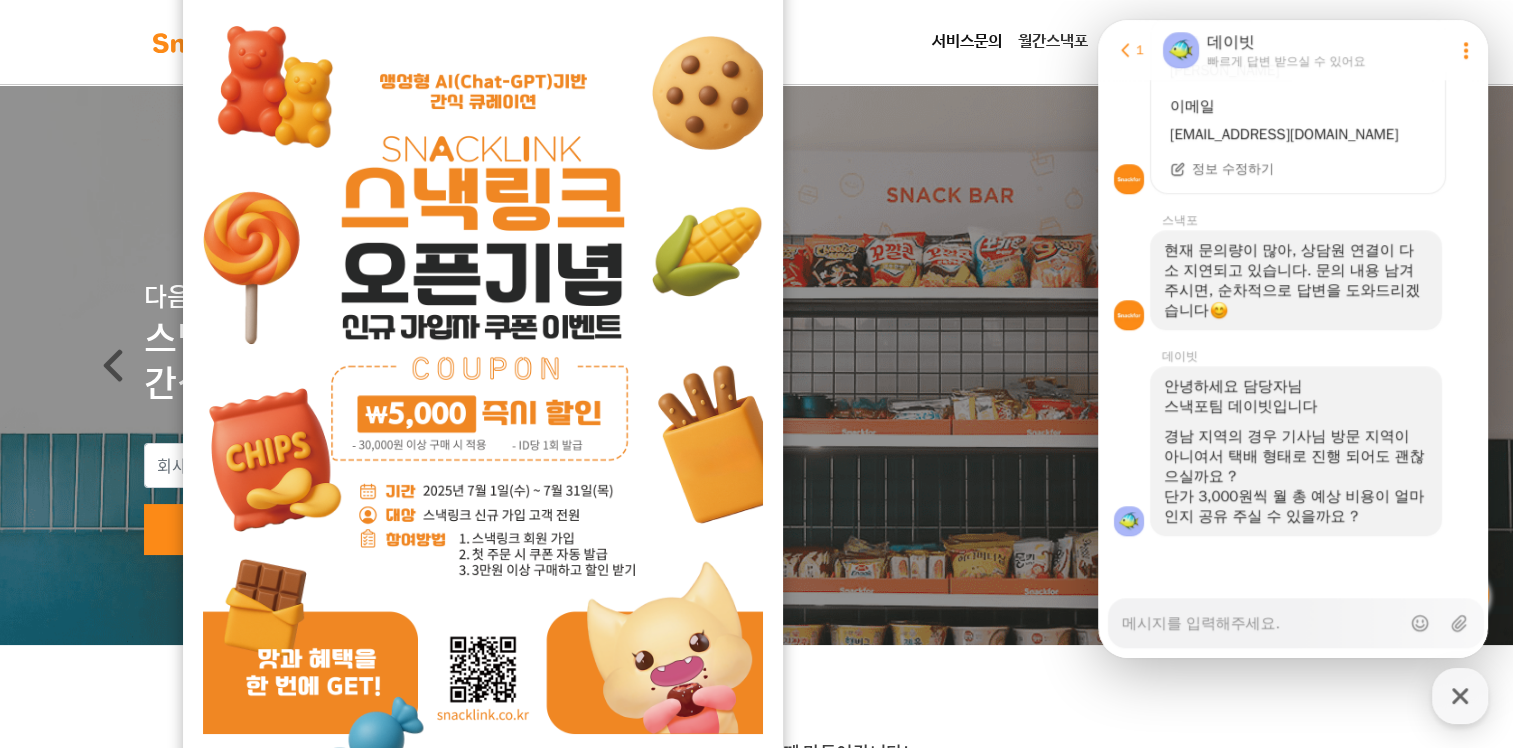 scroll, scrollTop: 0, scrollLeft: 0, axis: both 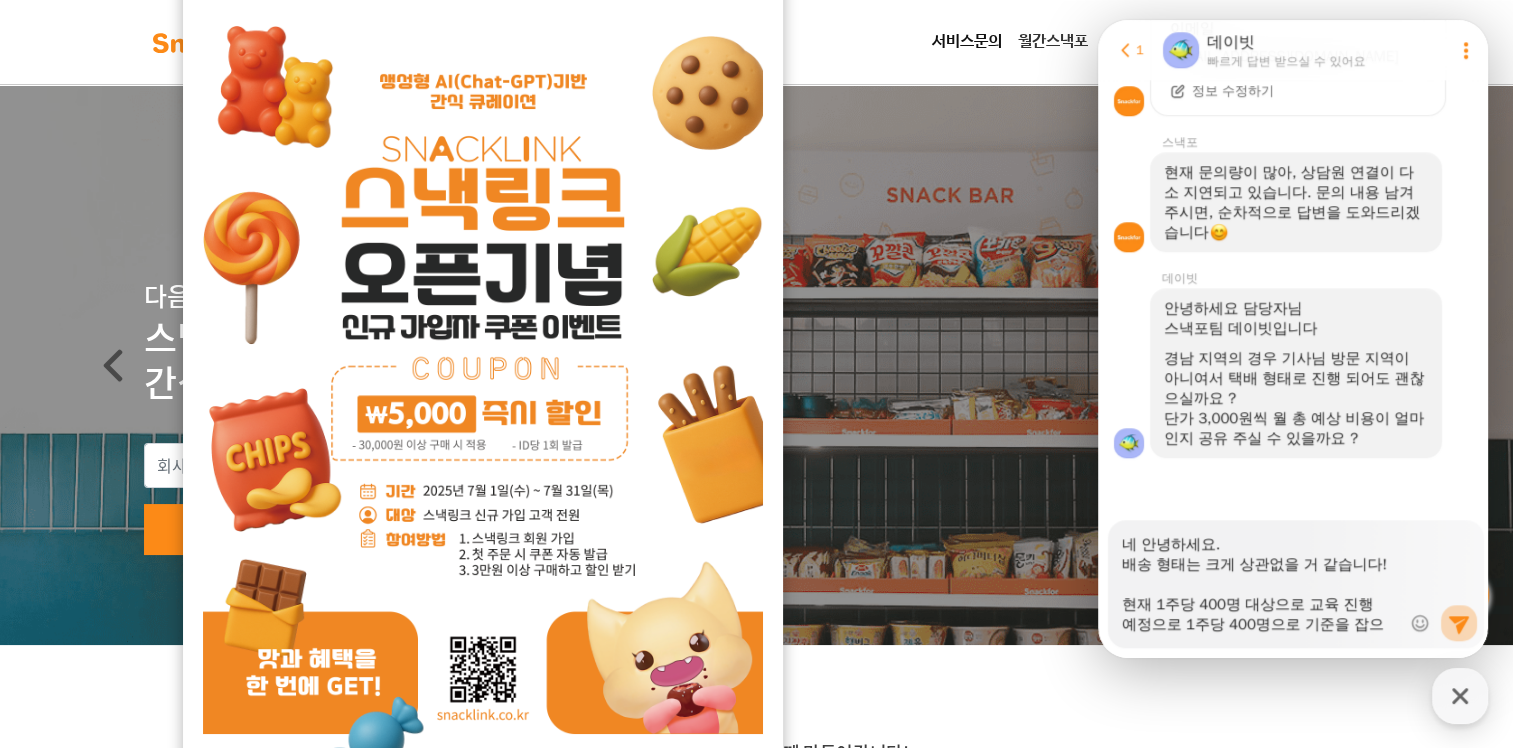 click 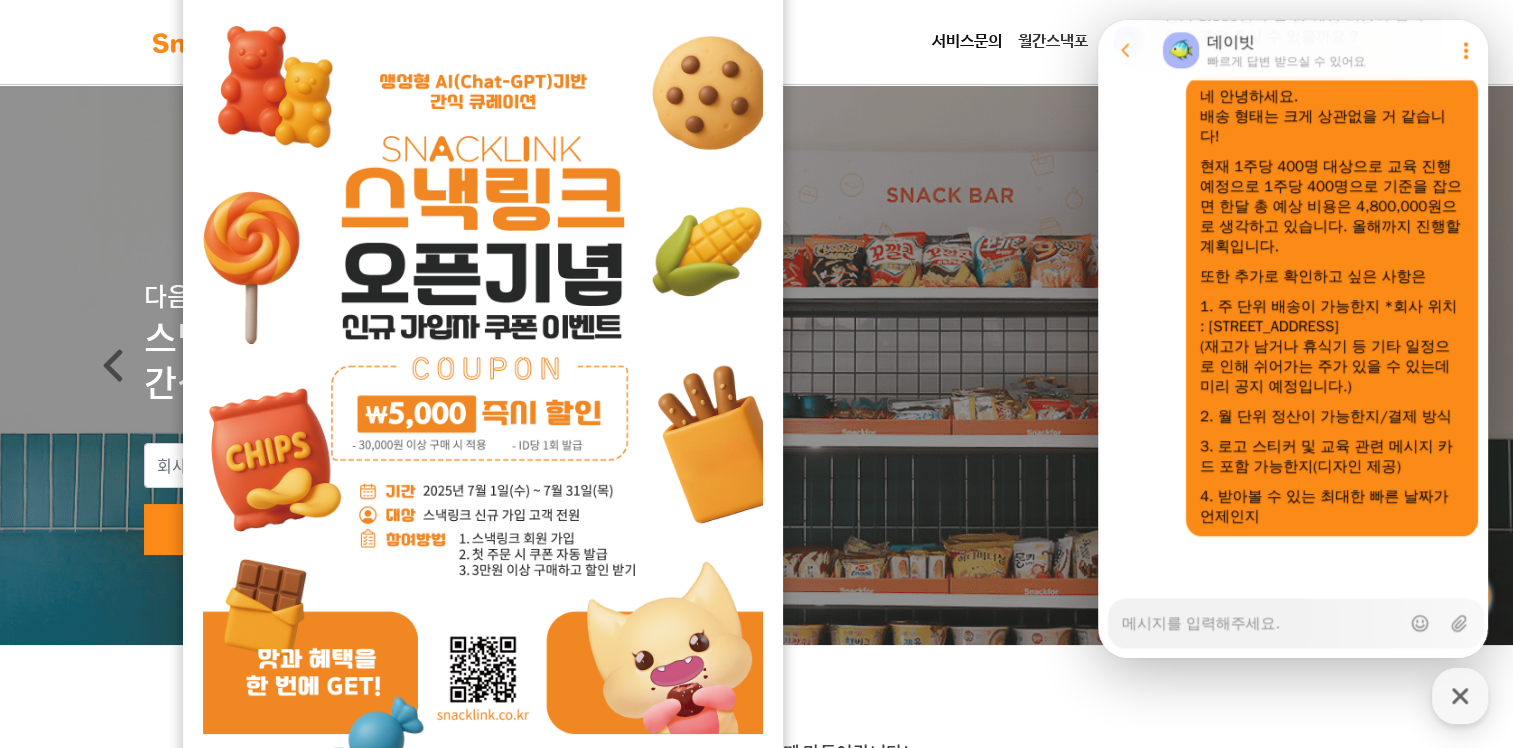 scroll, scrollTop: 2076, scrollLeft: 0, axis: vertical 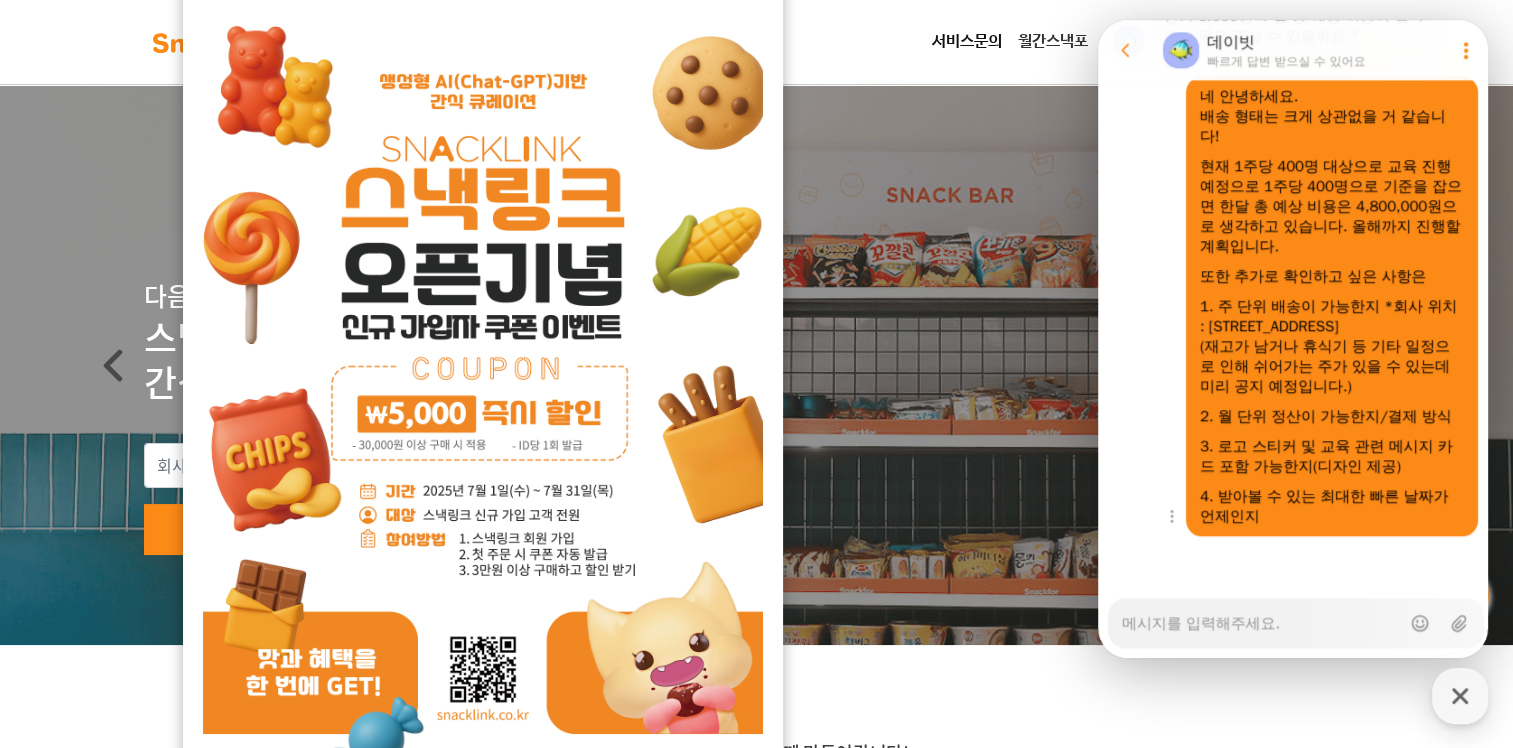 click on "1. 주 단위 배송이 가능한지 *회사 위치  : 경상남도 거제시 거제대로 3370 (아주동)" at bounding box center [1332, 316] 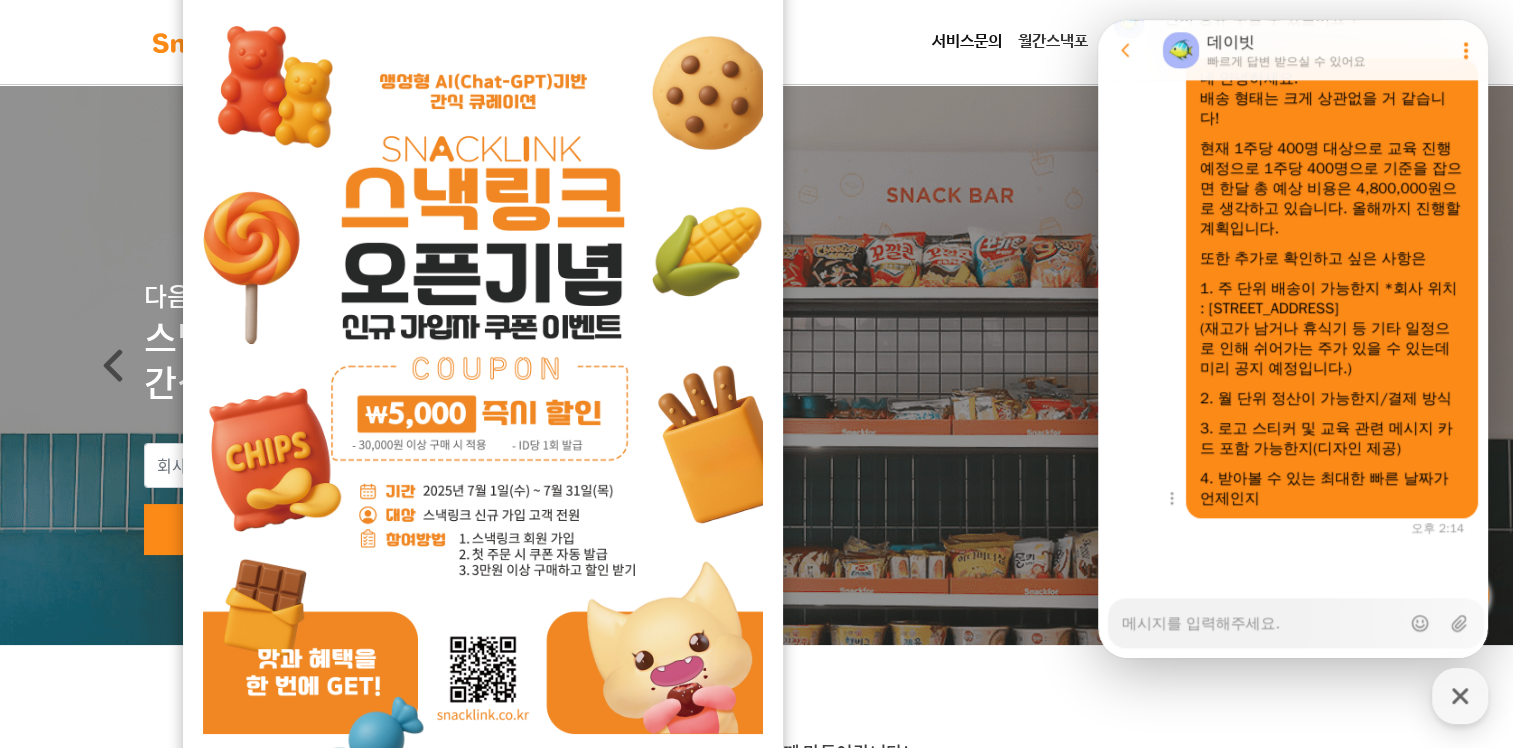 scroll, scrollTop: 2093, scrollLeft: 0, axis: vertical 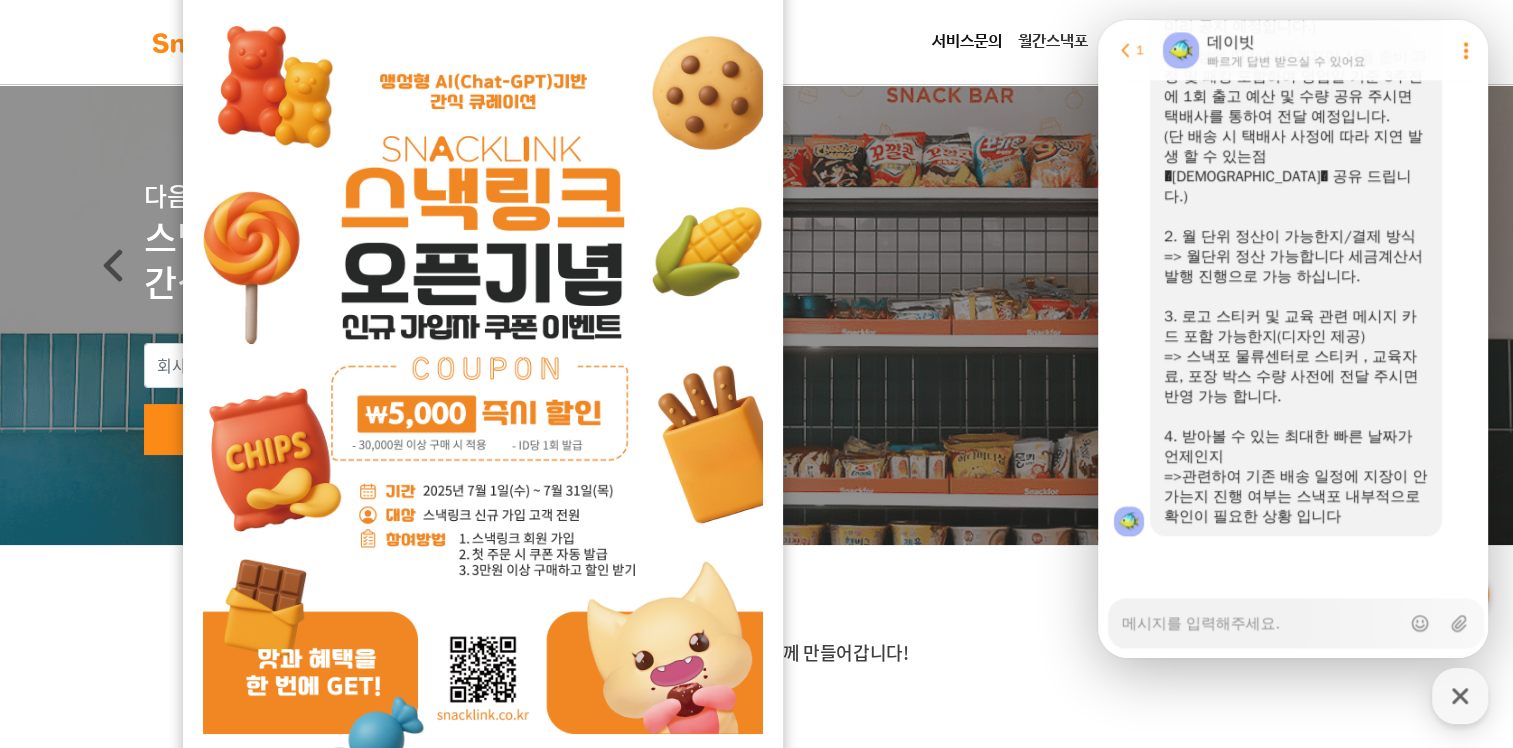 click on "Messenger Input Textarea" at bounding box center (1261, 616) 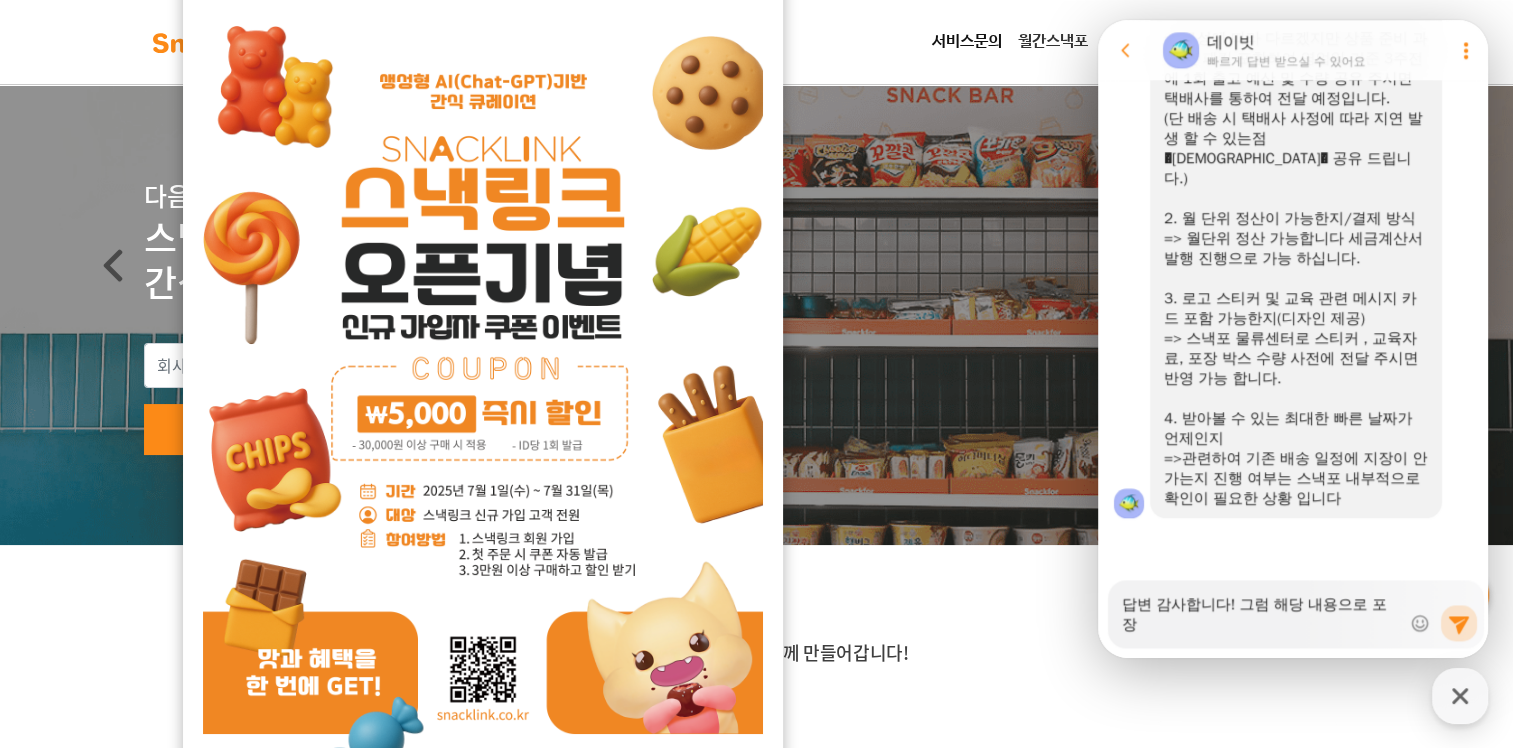 scroll, scrollTop: 2777, scrollLeft: 0, axis: vertical 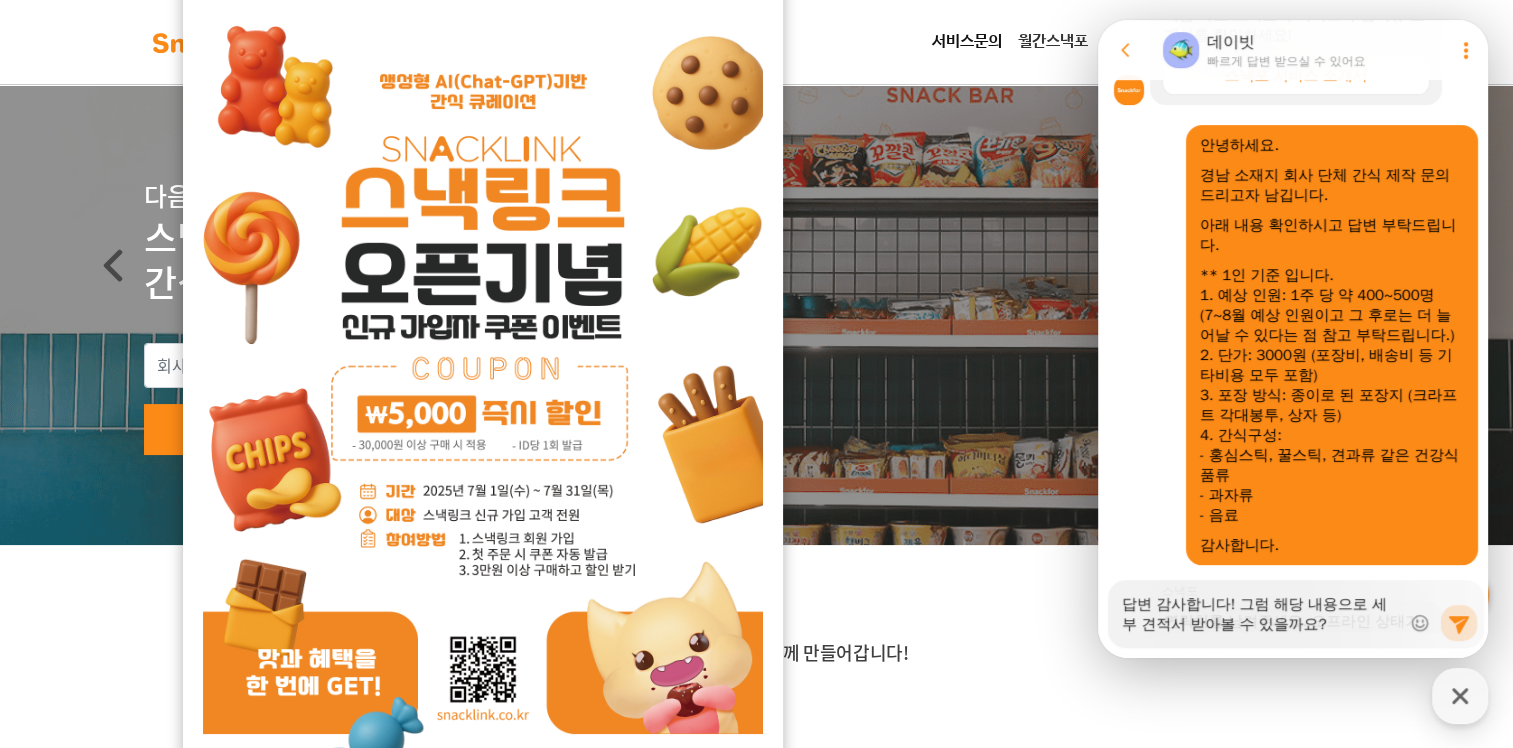 click on "답변 감사합니다! 그럼 해당 내용으로 세부 견적서 받아볼 수 있을까요?" at bounding box center [1261, 607] 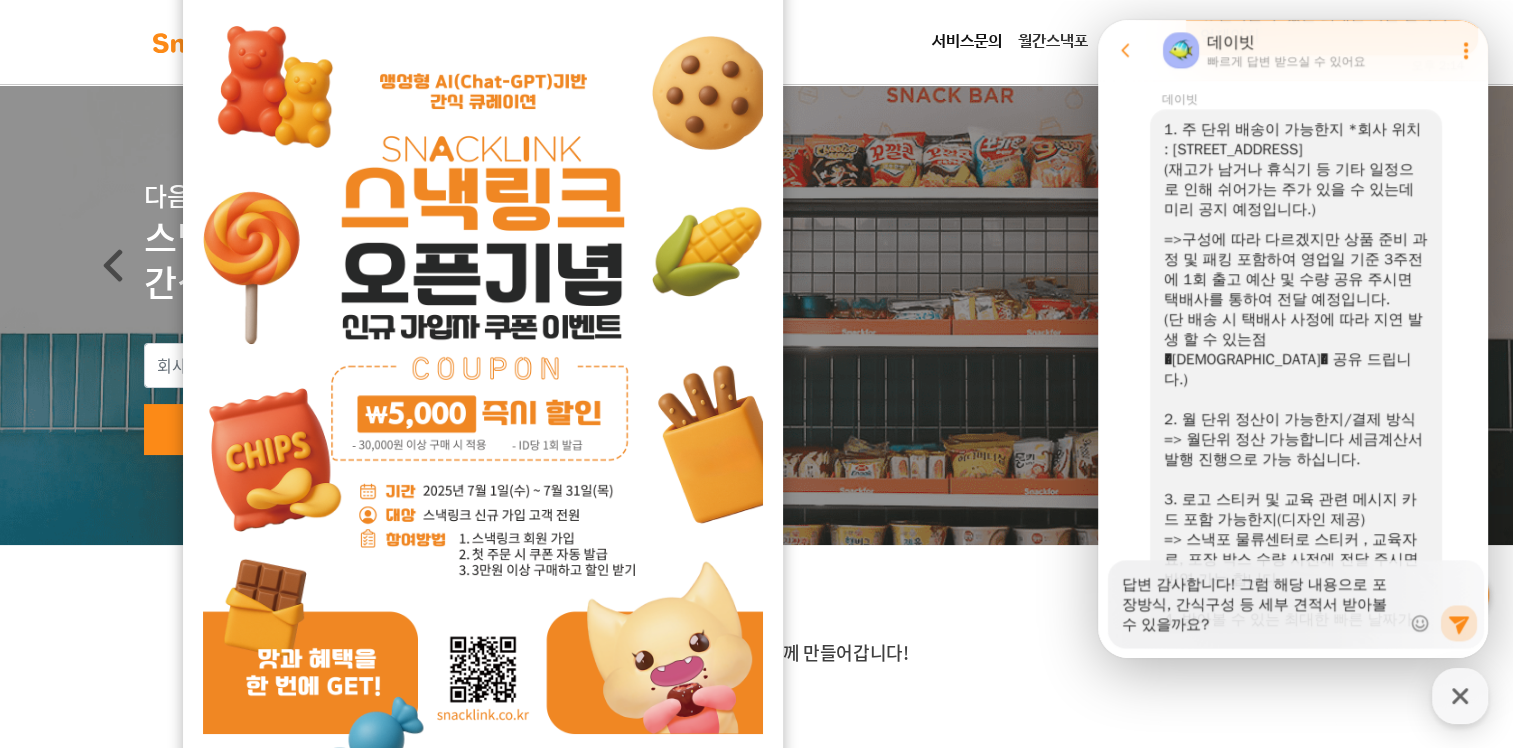 scroll, scrollTop: 2797, scrollLeft: 0, axis: vertical 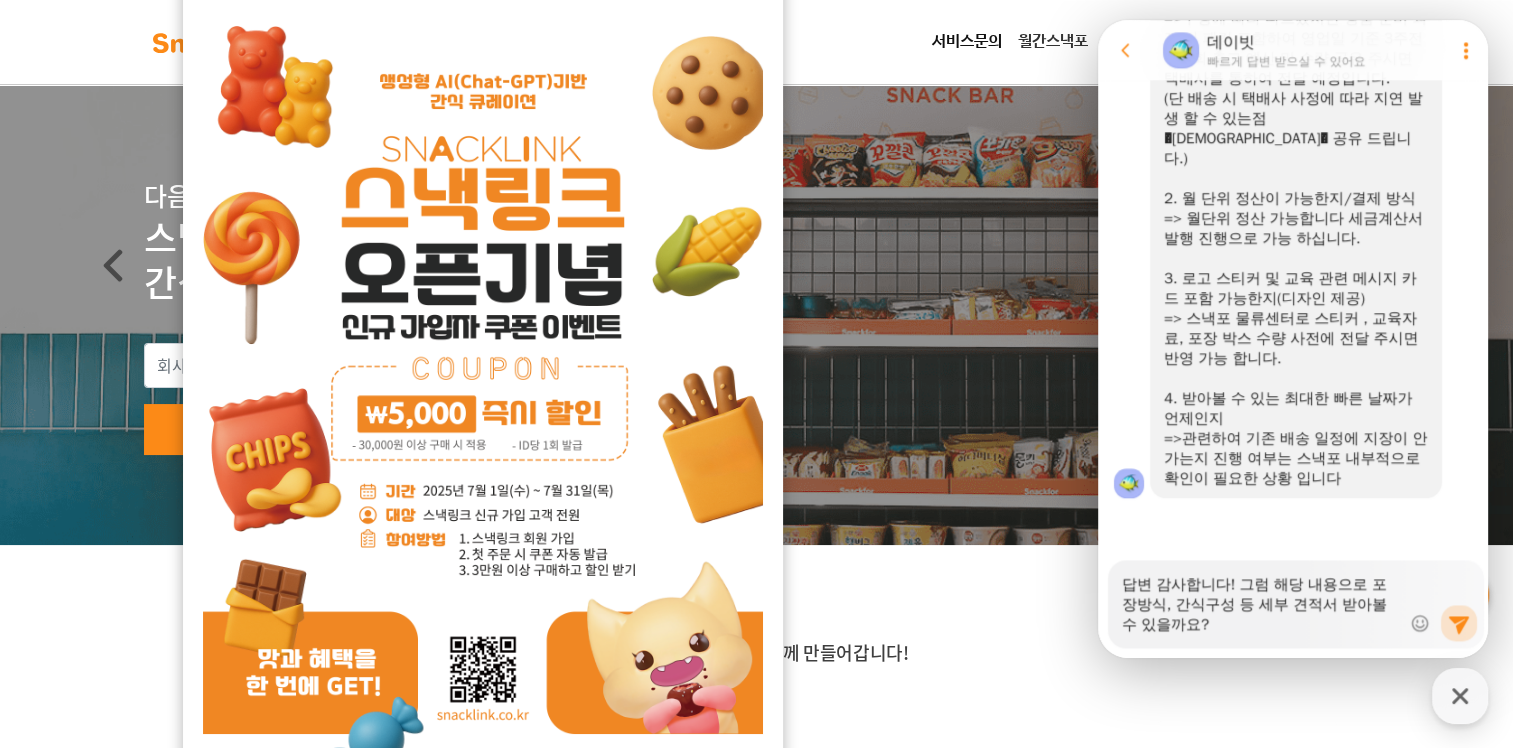 click on "답변 감사합니다! 그럼 해당 내용으로 포장방식, 간식구성 등 세부 견적서 받아볼 수 있을까요?" at bounding box center [1261, 597] 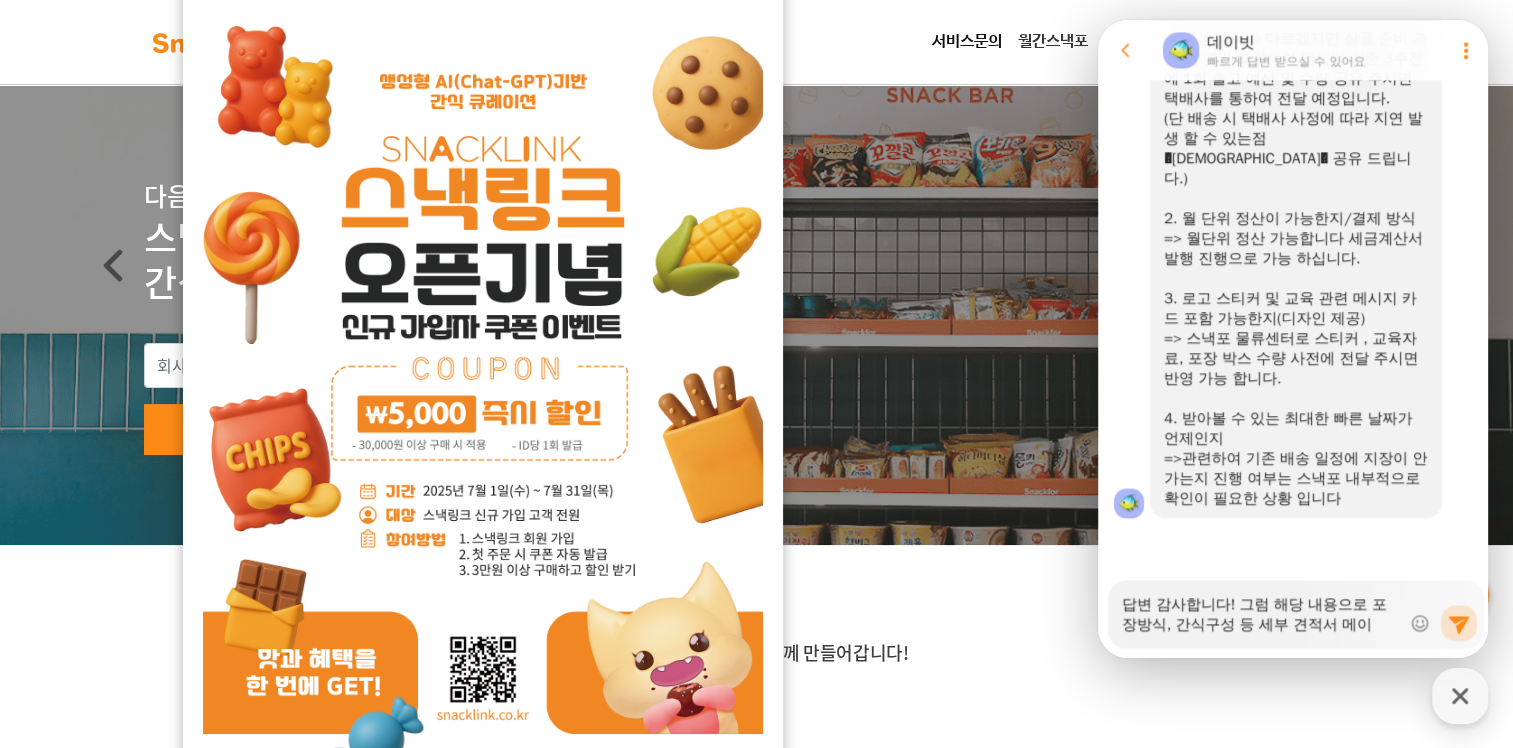 scroll, scrollTop: 2797, scrollLeft: 0, axis: vertical 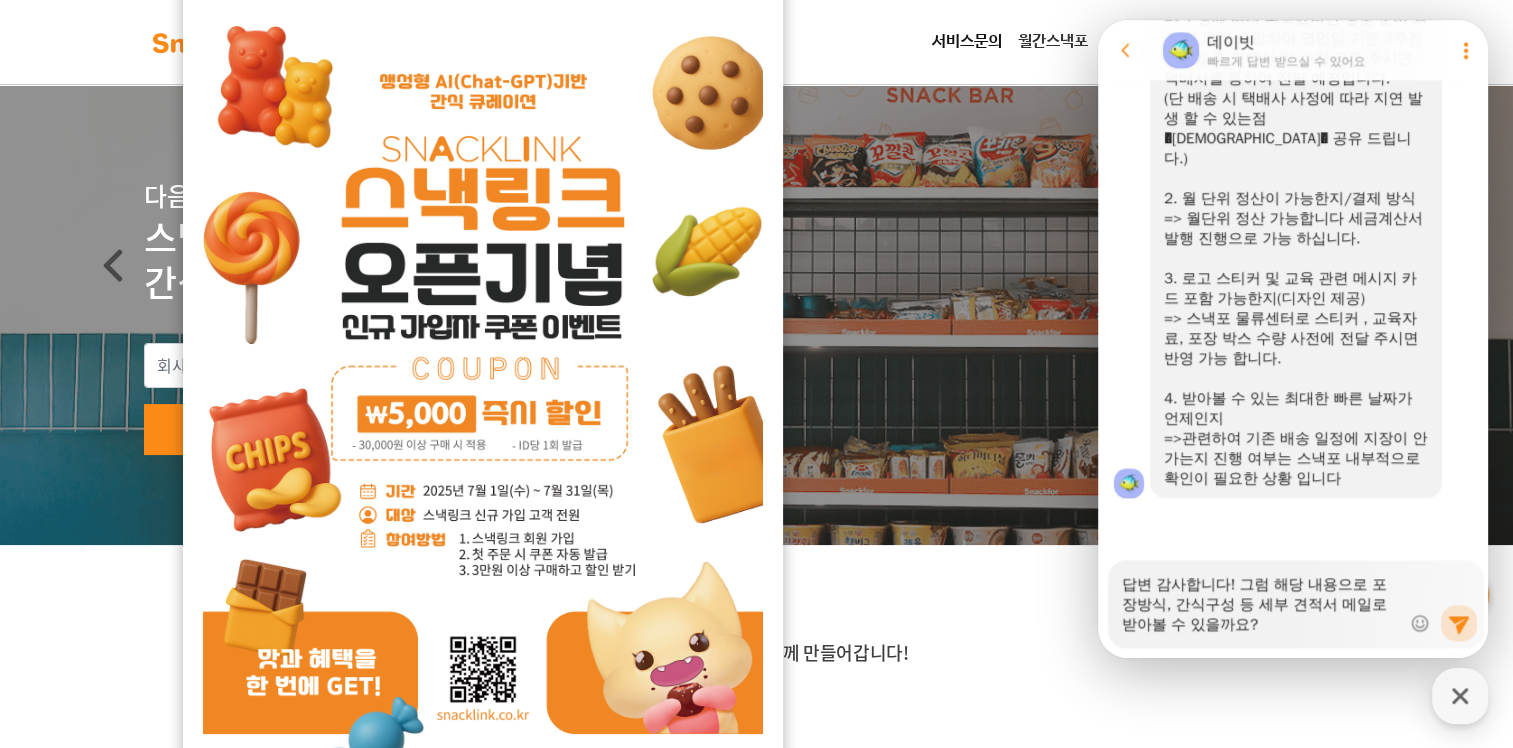 click on "답변 감사합니다! 그럼 해당 내용으로 포장방식, 간식구성 등 세부 견적서 메일로 받아볼 수 있을까요?" at bounding box center (1261, 597) 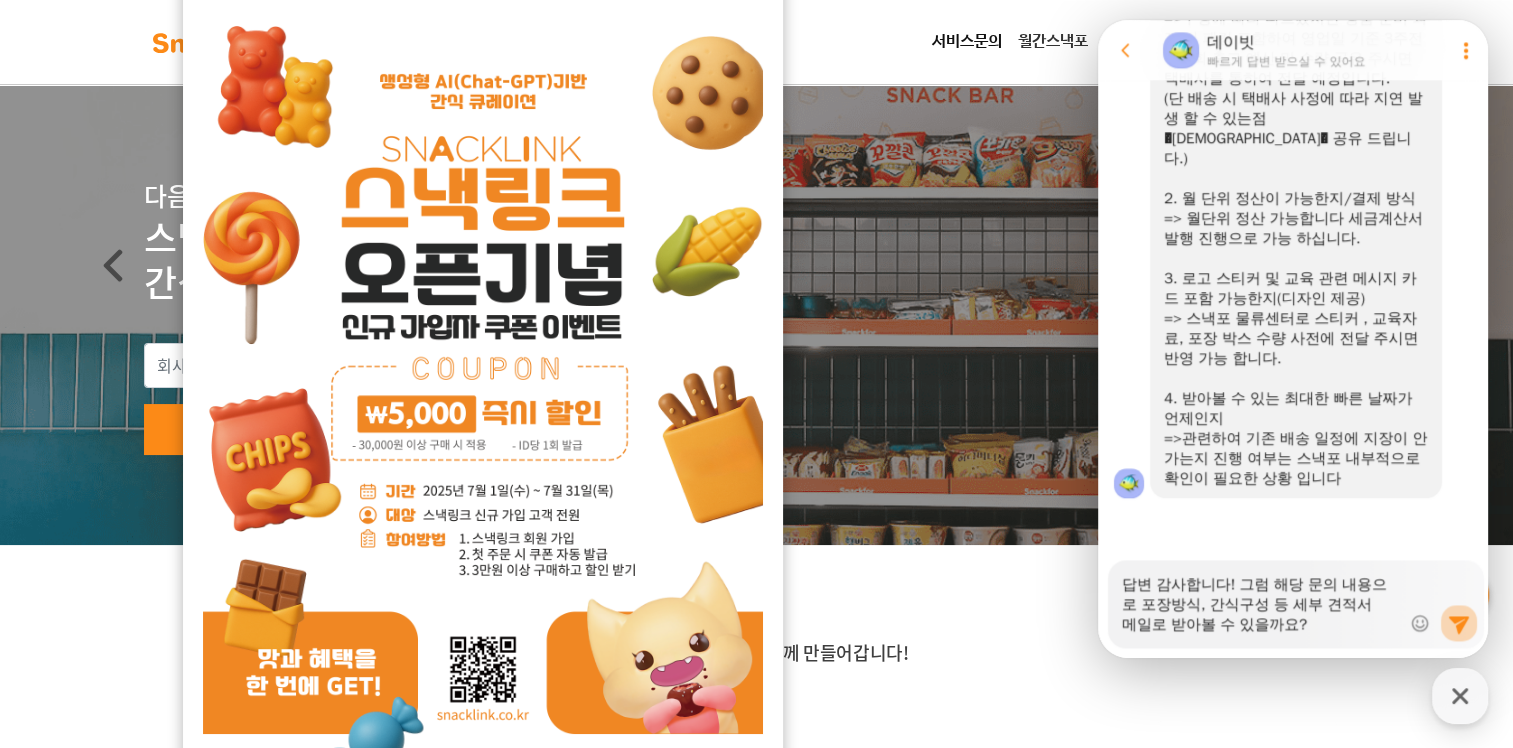 click 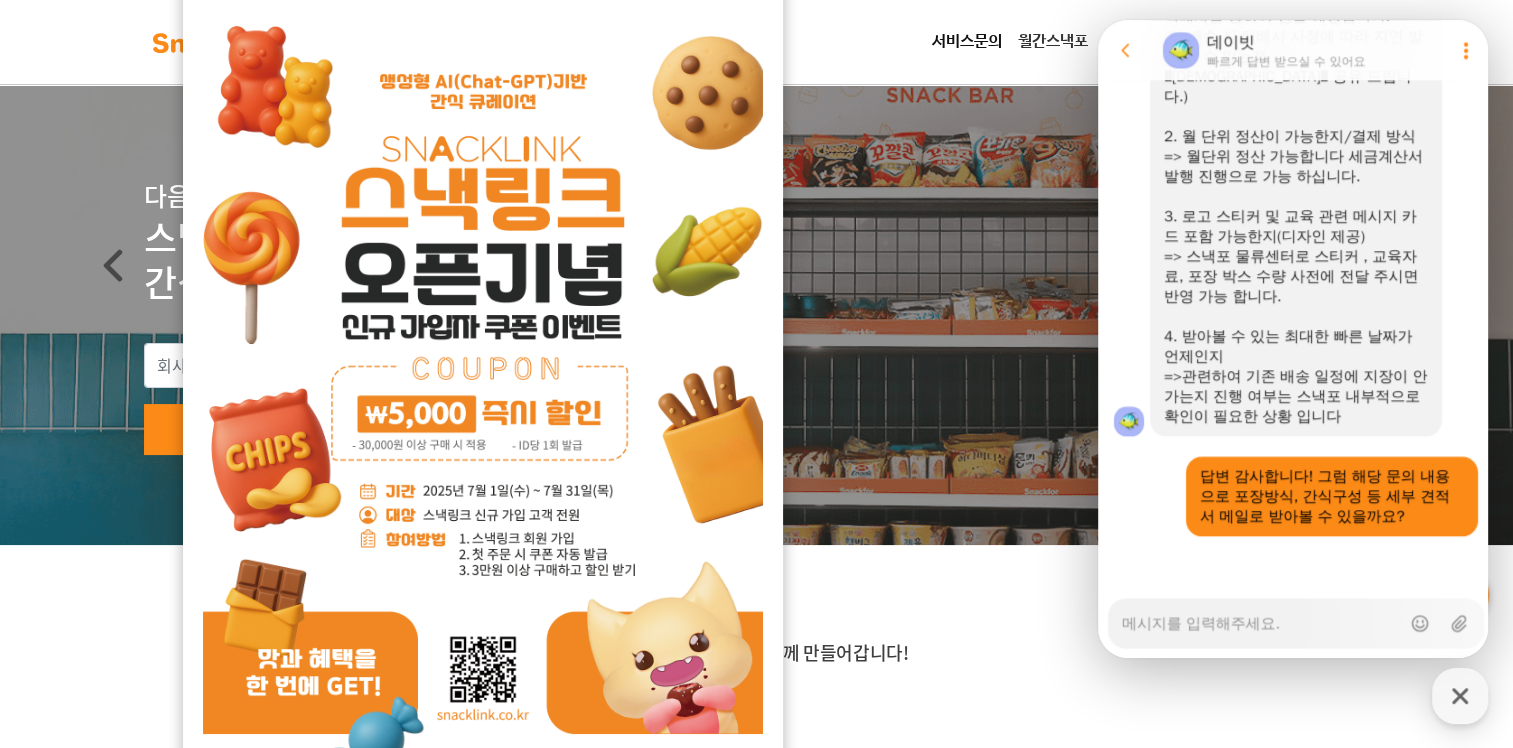 scroll, scrollTop: 2860, scrollLeft: 0, axis: vertical 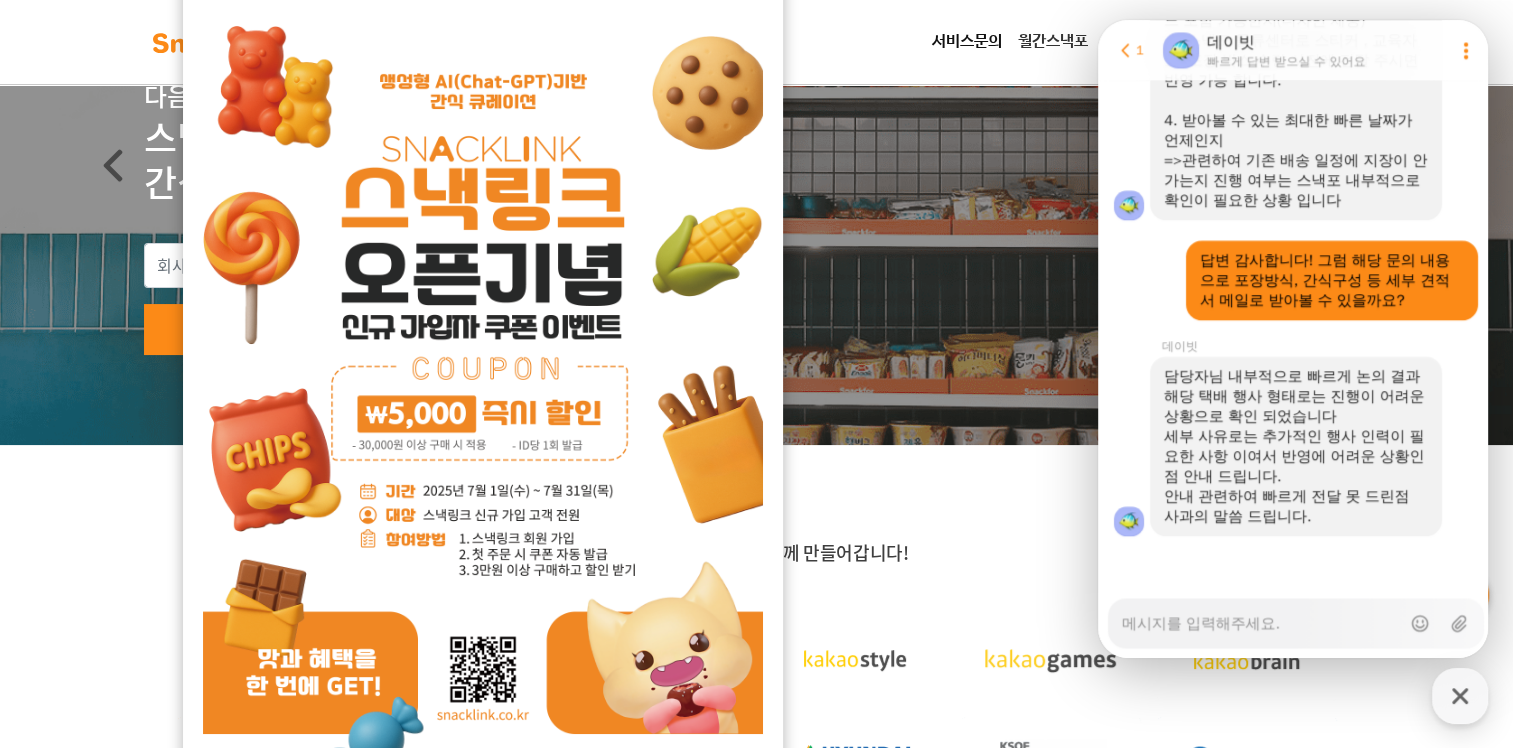 click on "Messenger Input Textarea" at bounding box center (1261, 616) 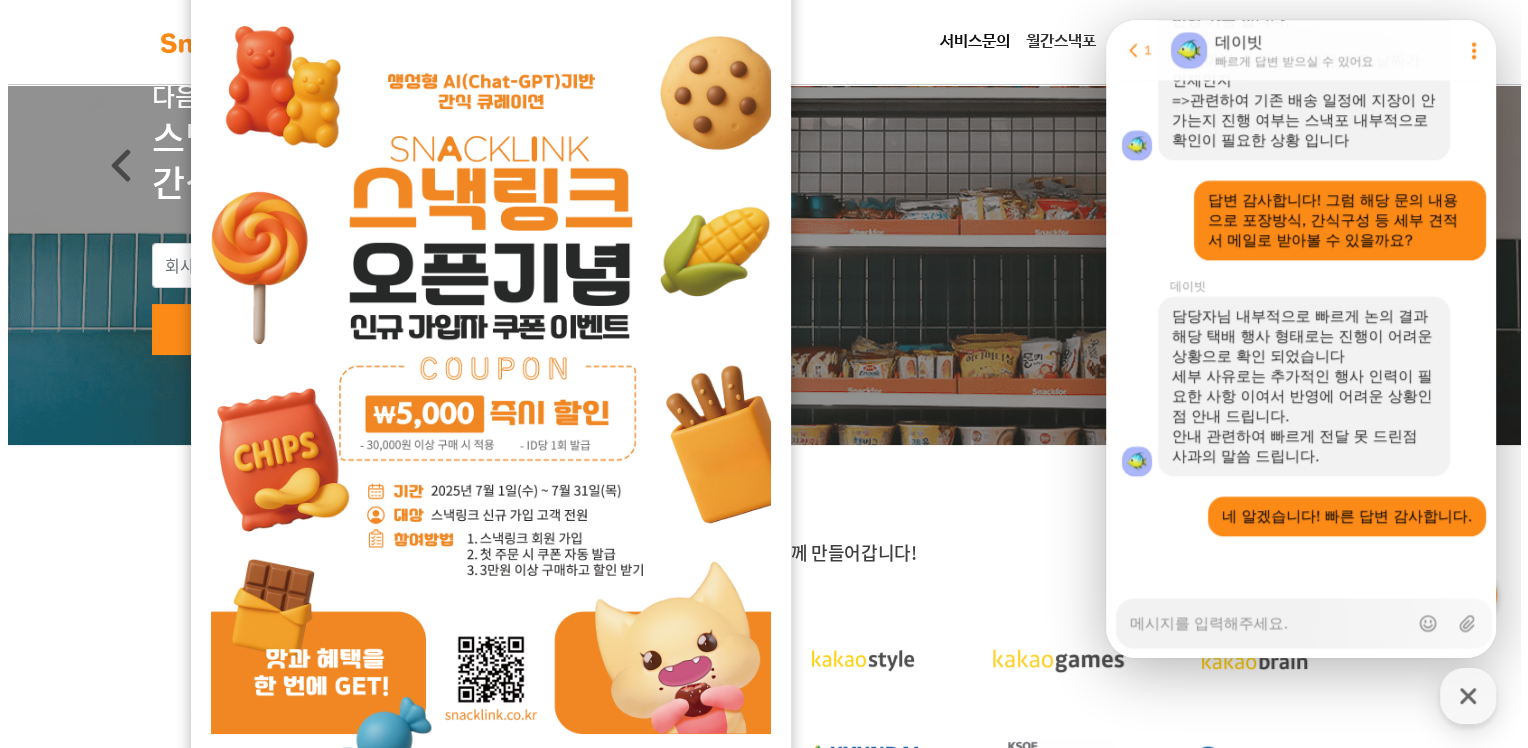 scroll, scrollTop: 3136, scrollLeft: 0, axis: vertical 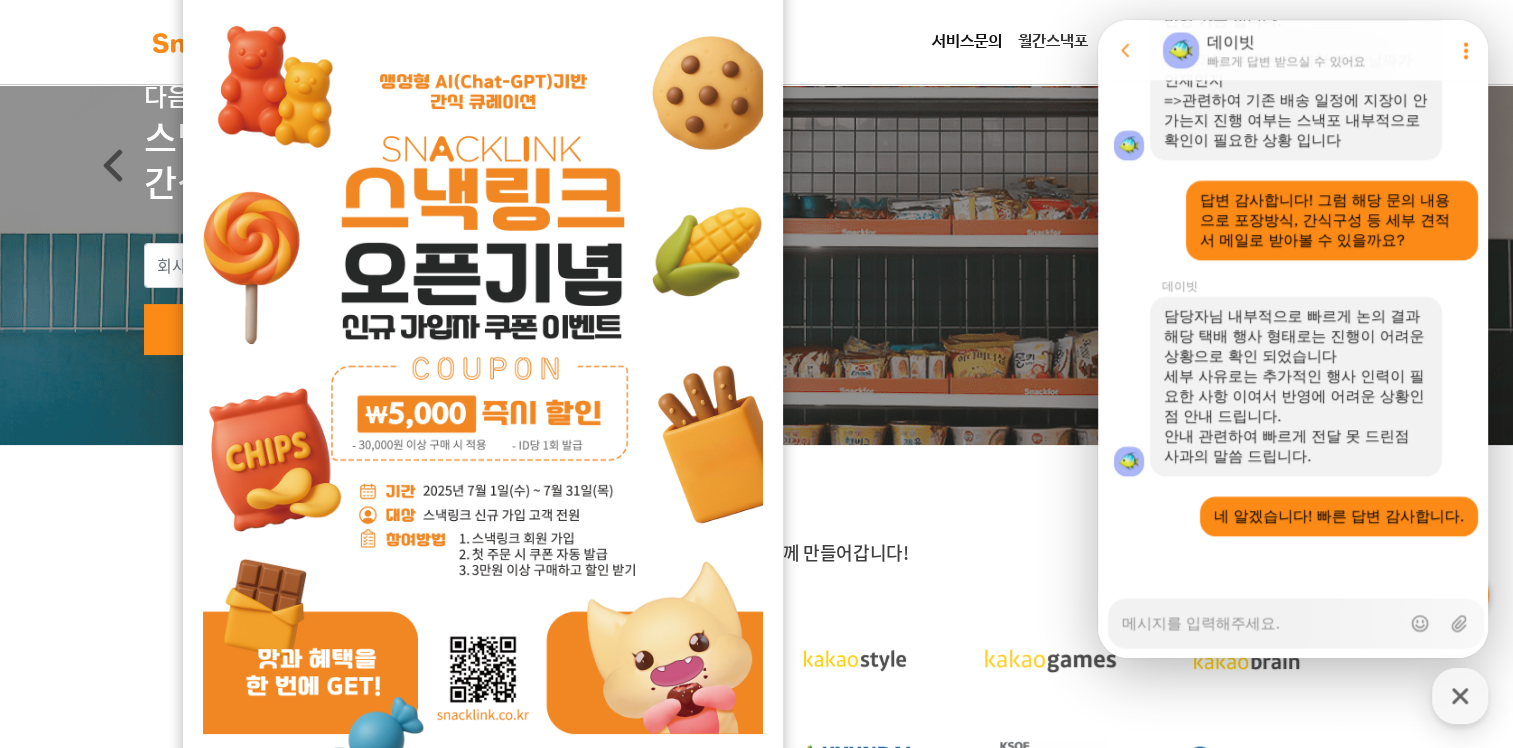 click on "Messenger Input Textarea" at bounding box center (1261, 616) 